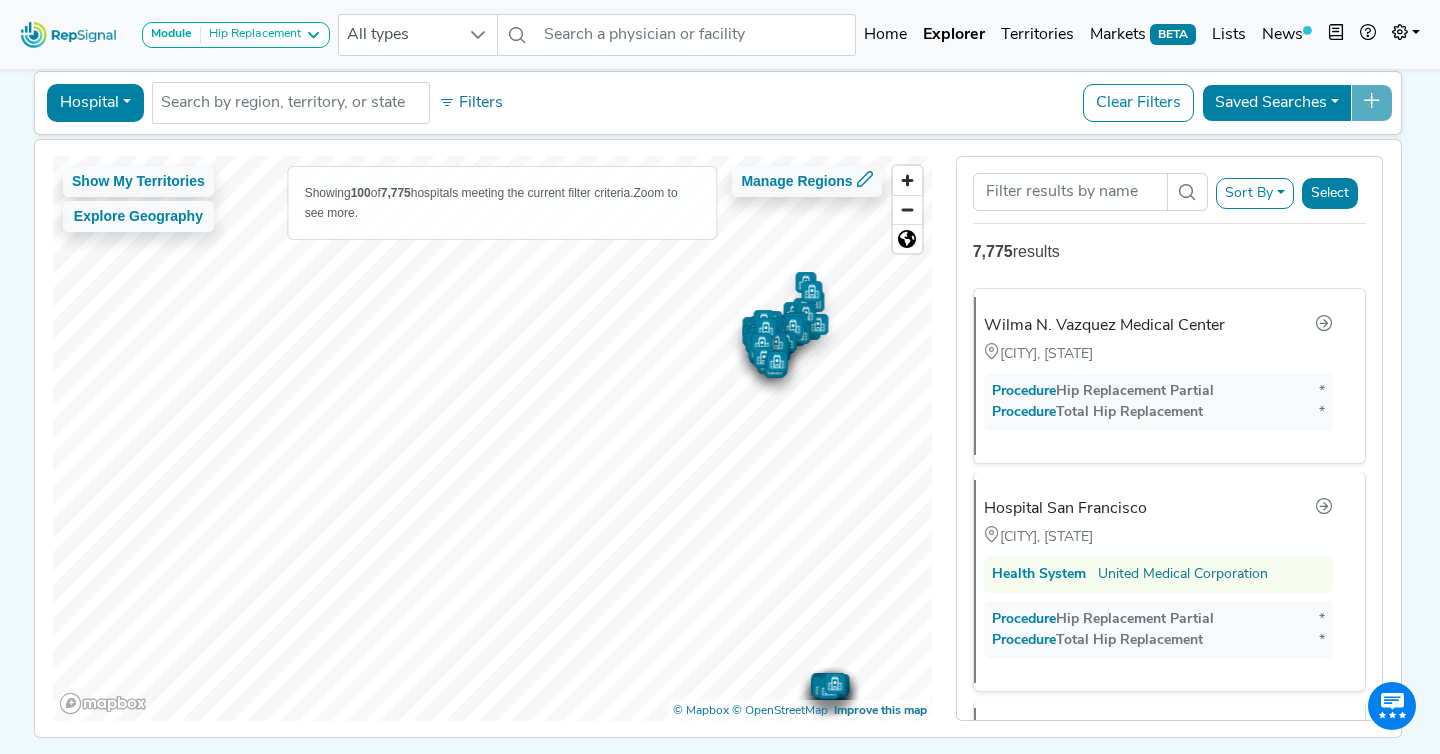 scroll, scrollTop: 0, scrollLeft: 0, axis: both 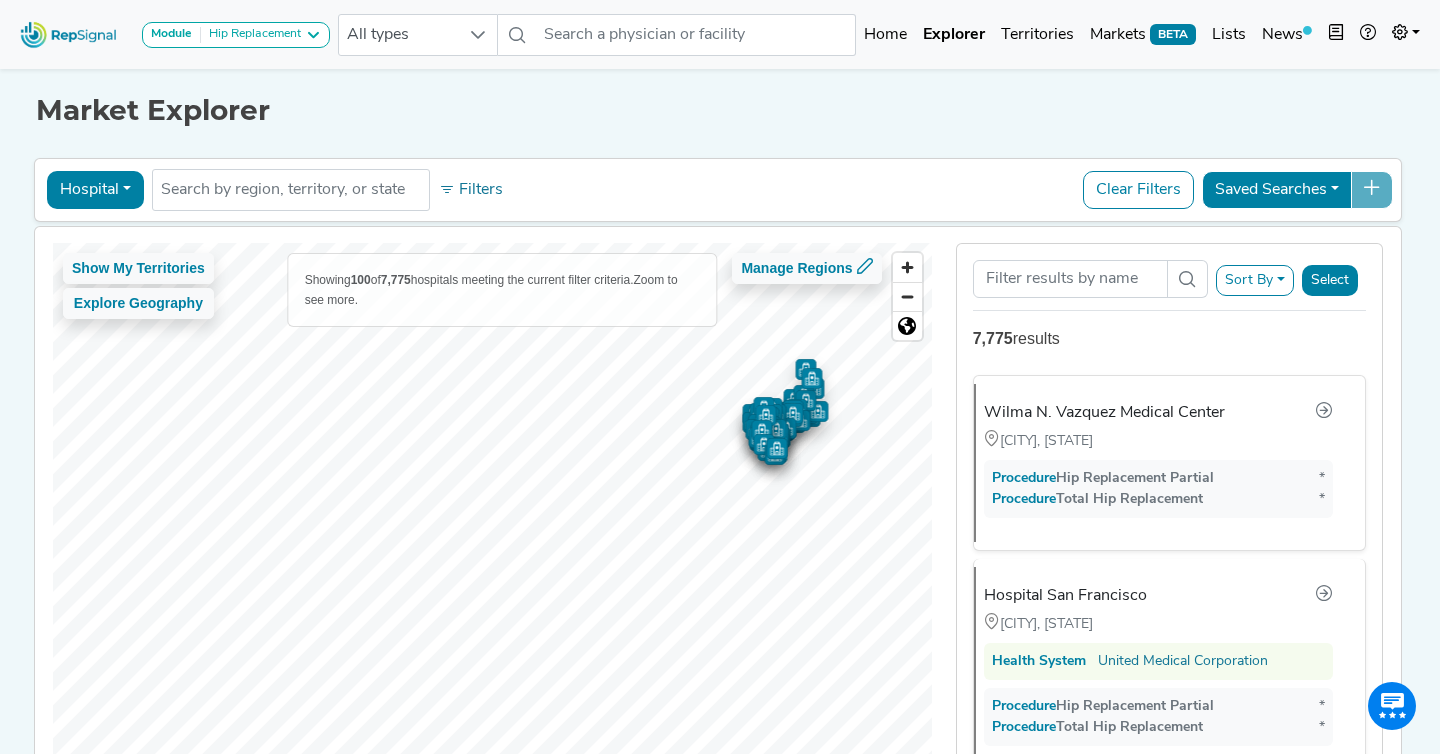 click on "Market Explorer" 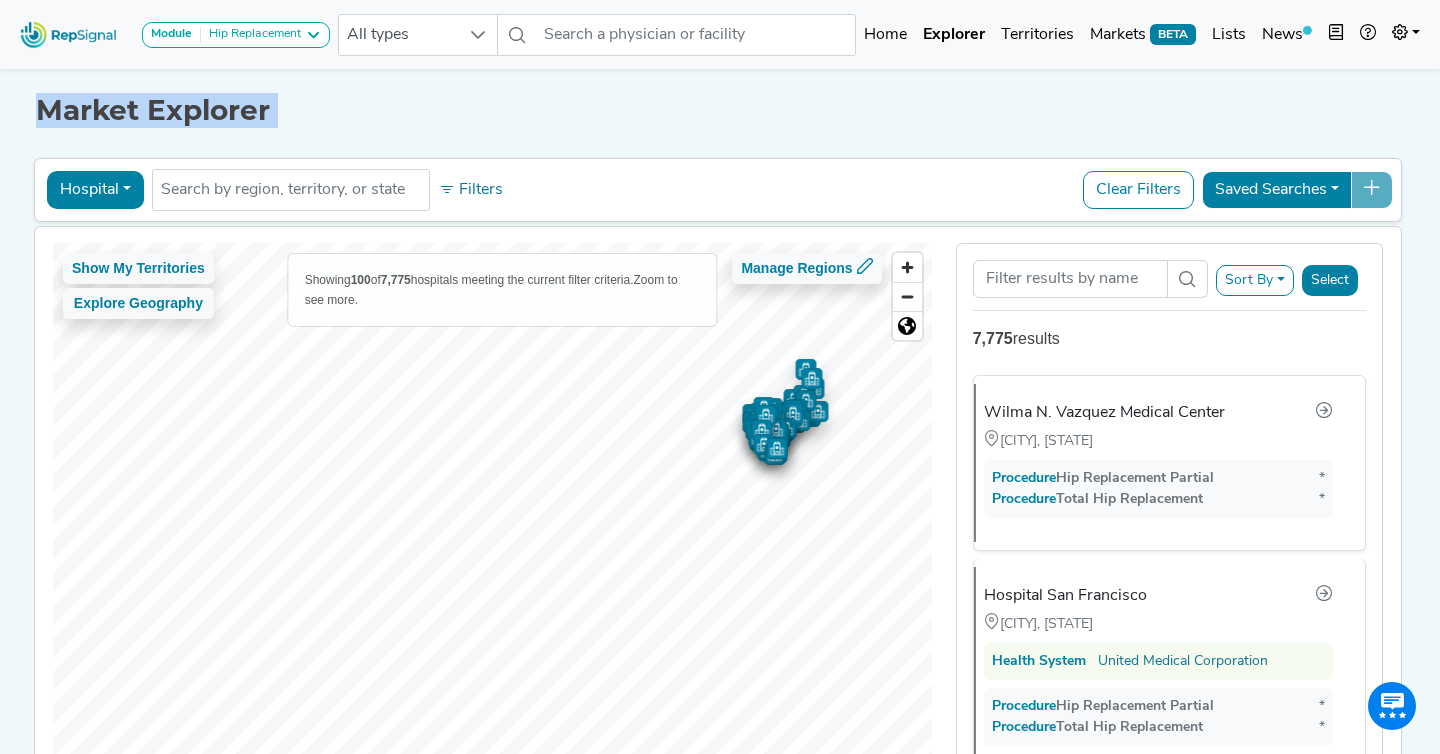 click on "Market Explorer" 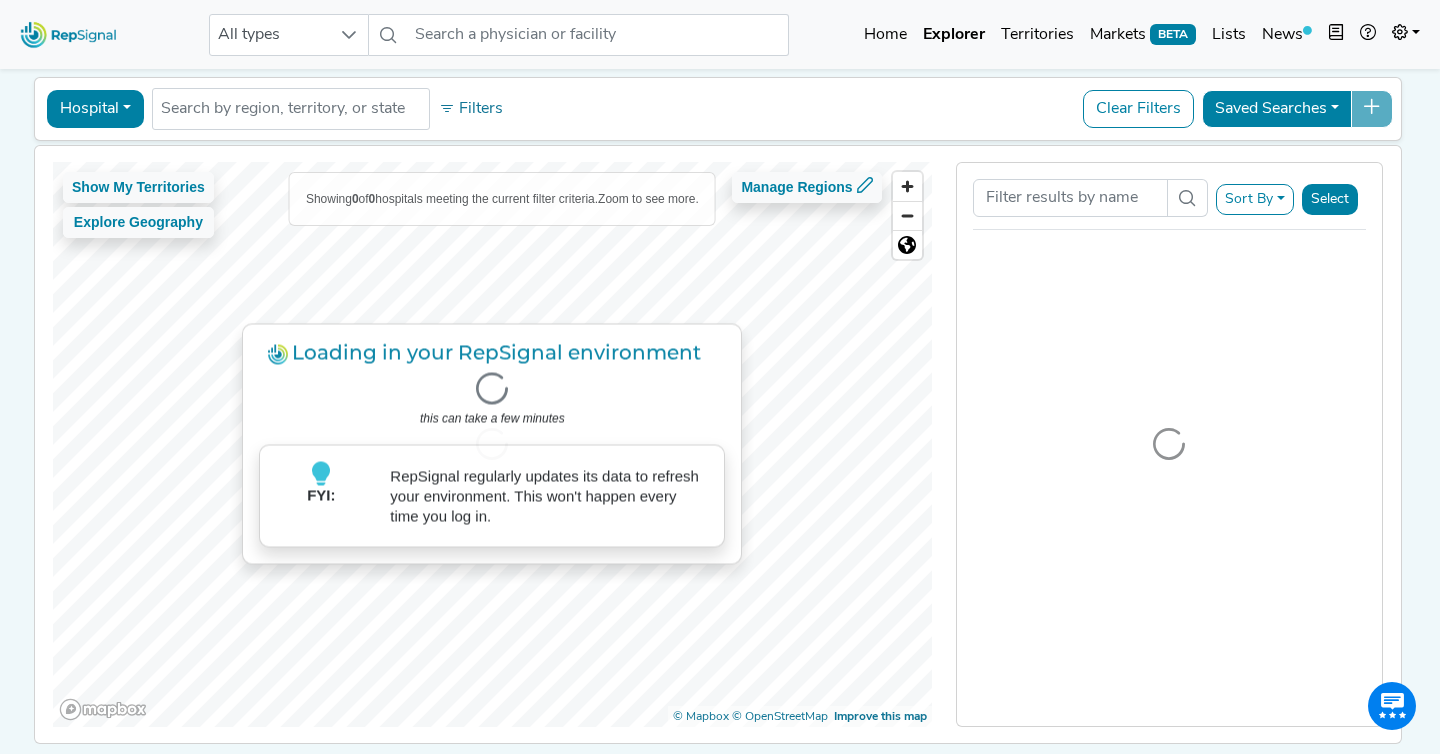 scroll, scrollTop: 82, scrollLeft: 0, axis: vertical 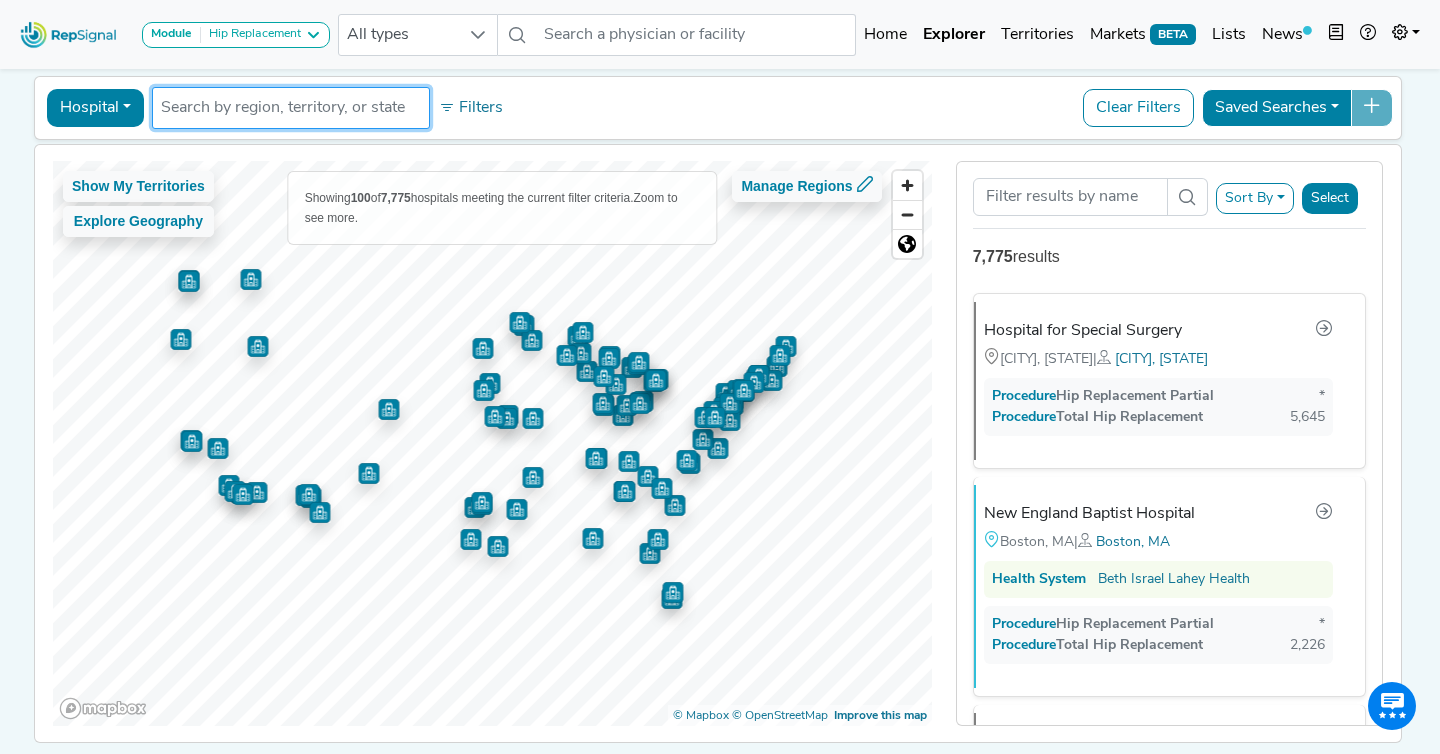 click at bounding box center (291, 108) 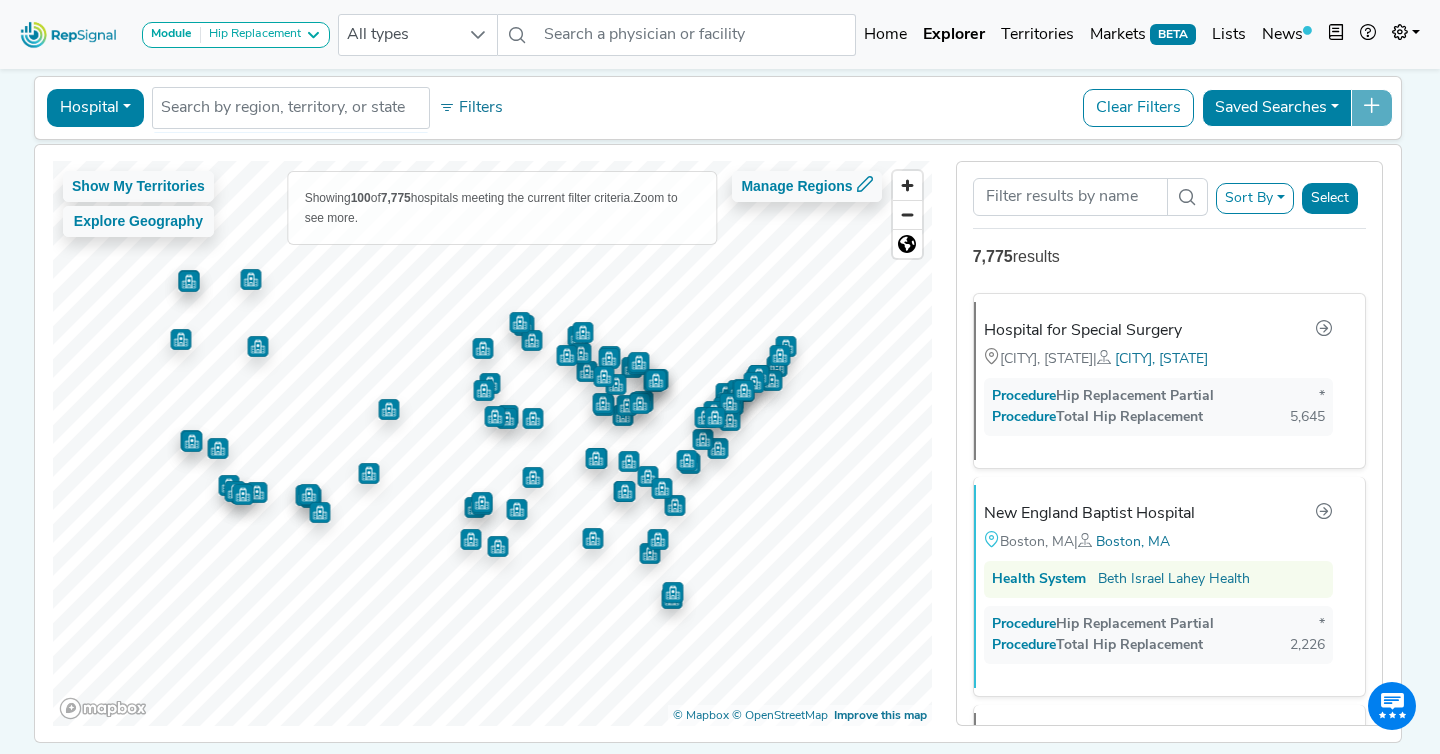 click on "Hospital" at bounding box center [95, 108] 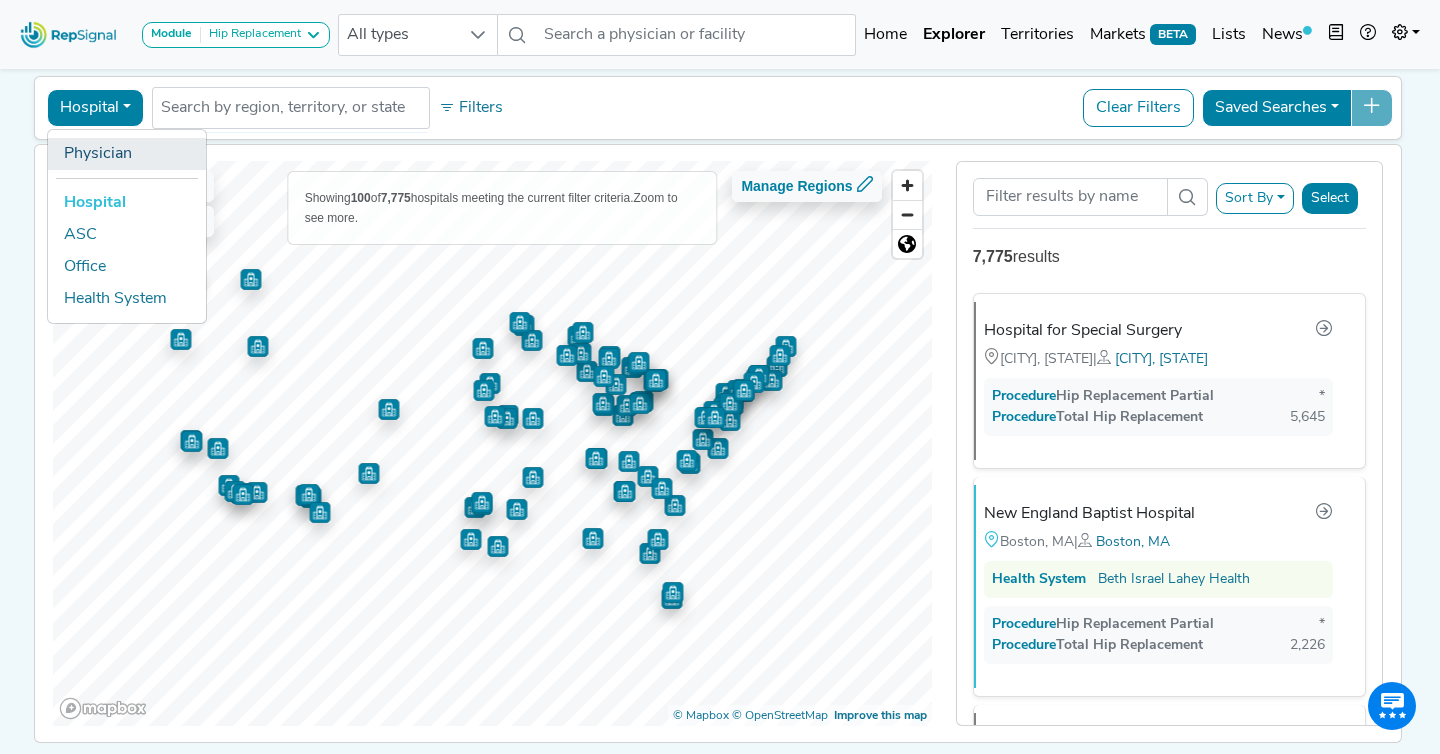click on "Physician" at bounding box center (127, 154) 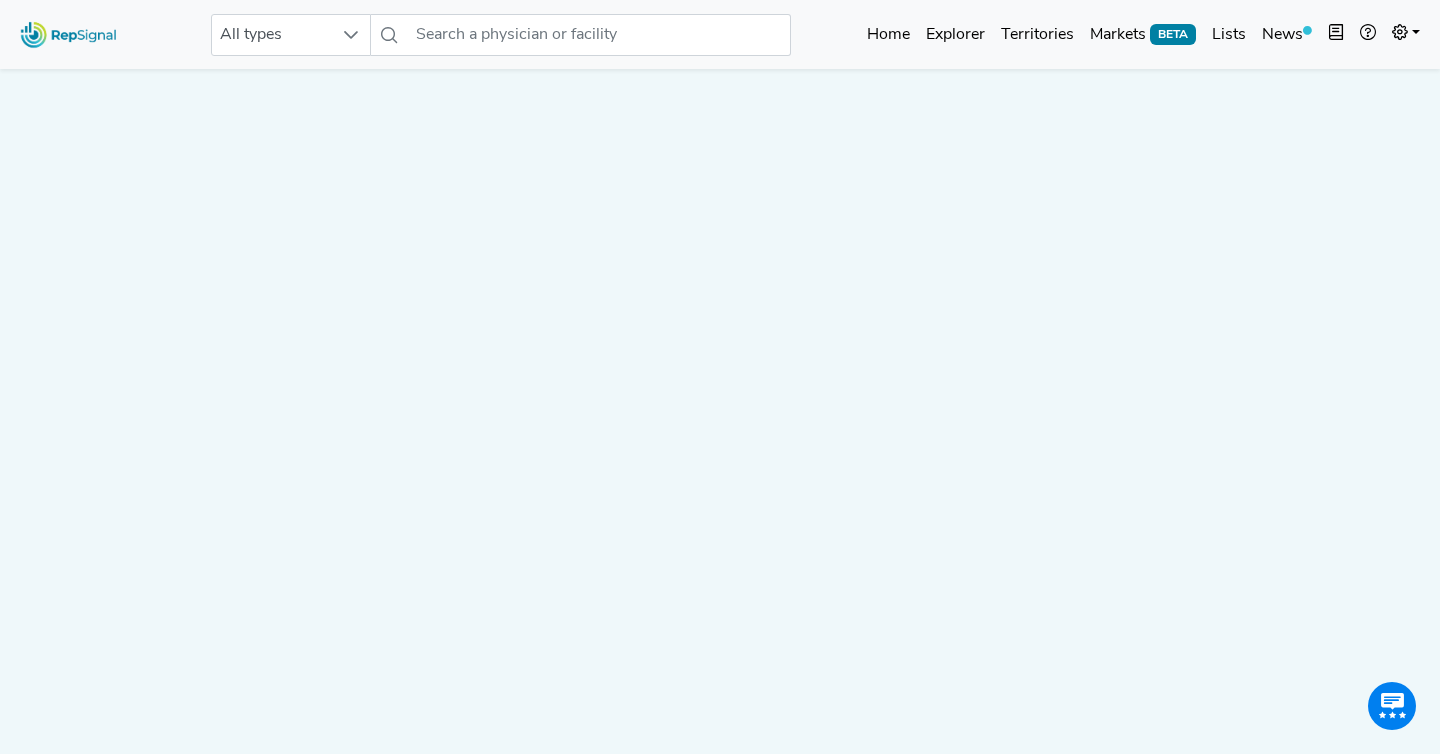 scroll, scrollTop: 0, scrollLeft: 0, axis: both 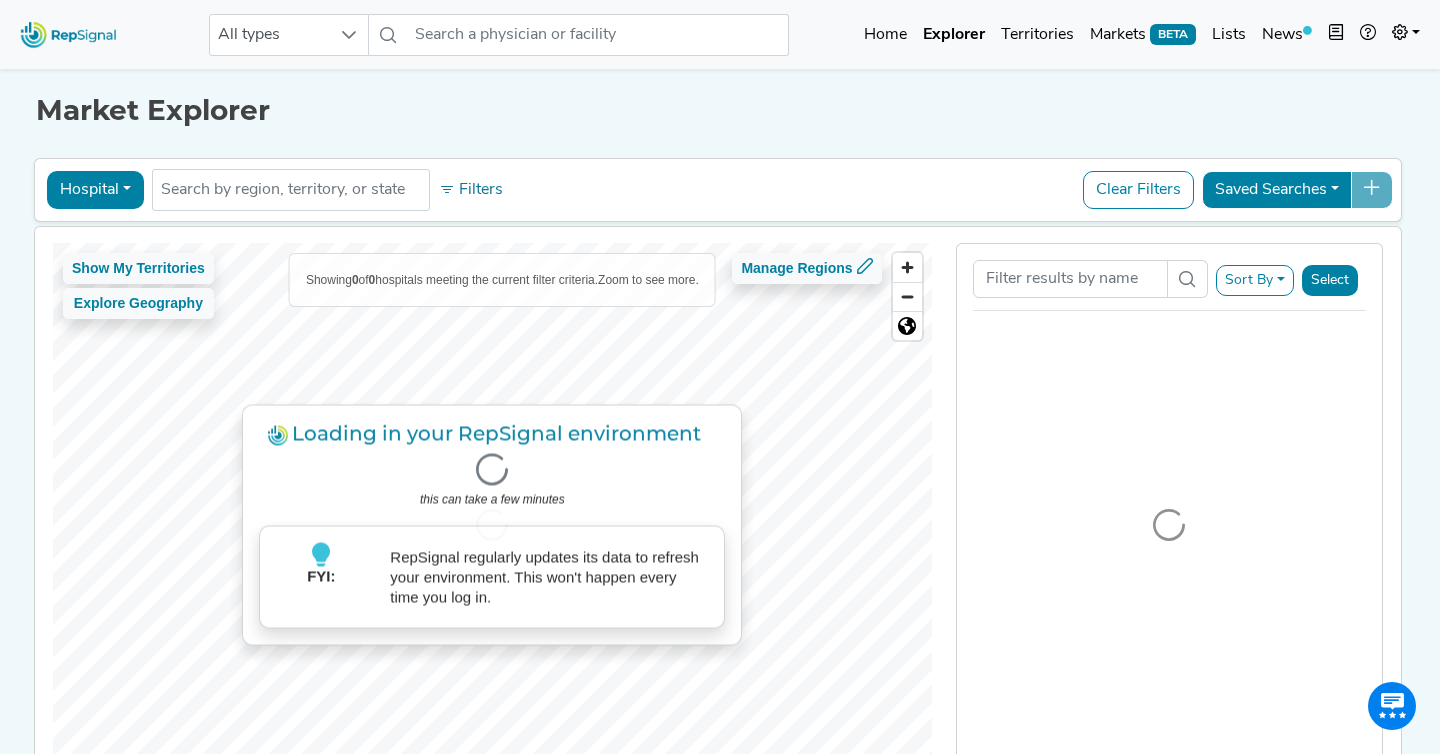 click on "Hospital" at bounding box center (95, 190) 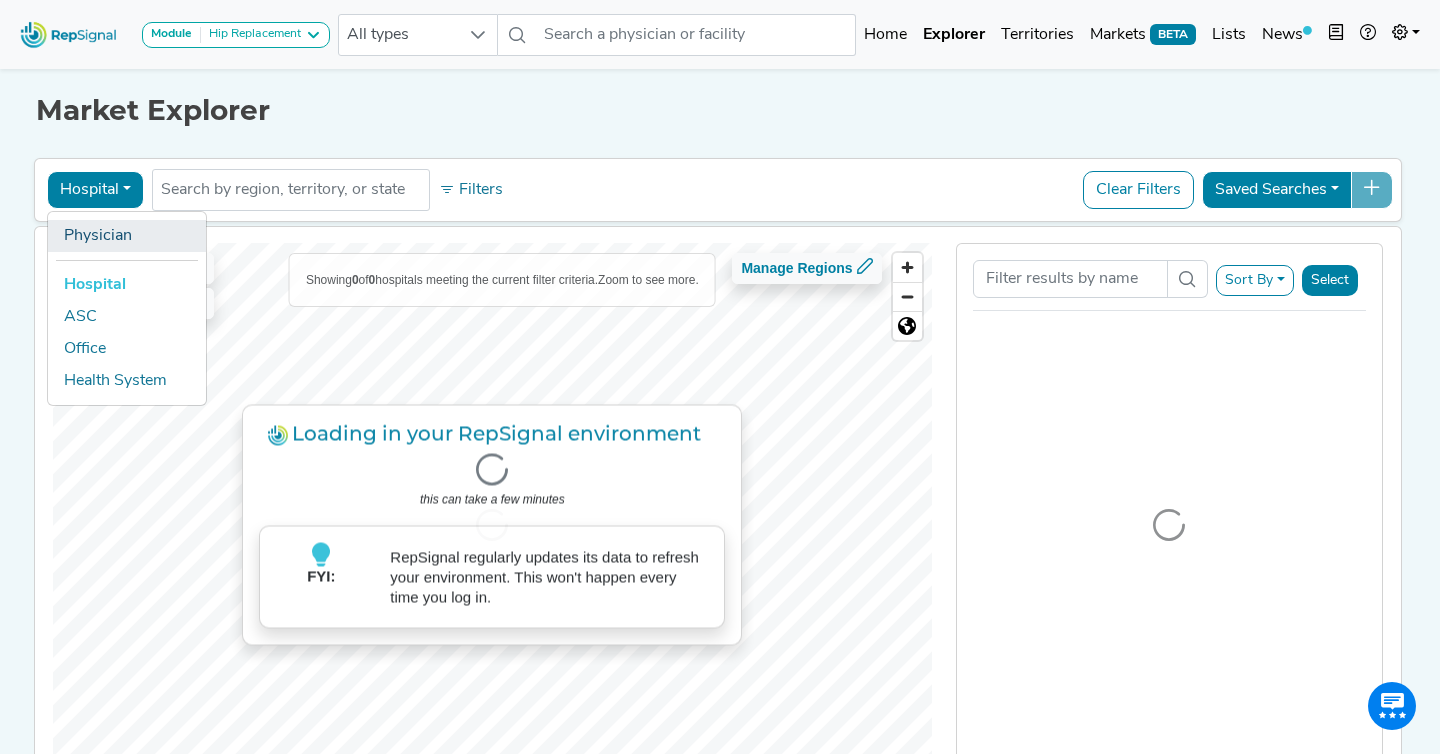 click on "Physician" at bounding box center (127, 236) 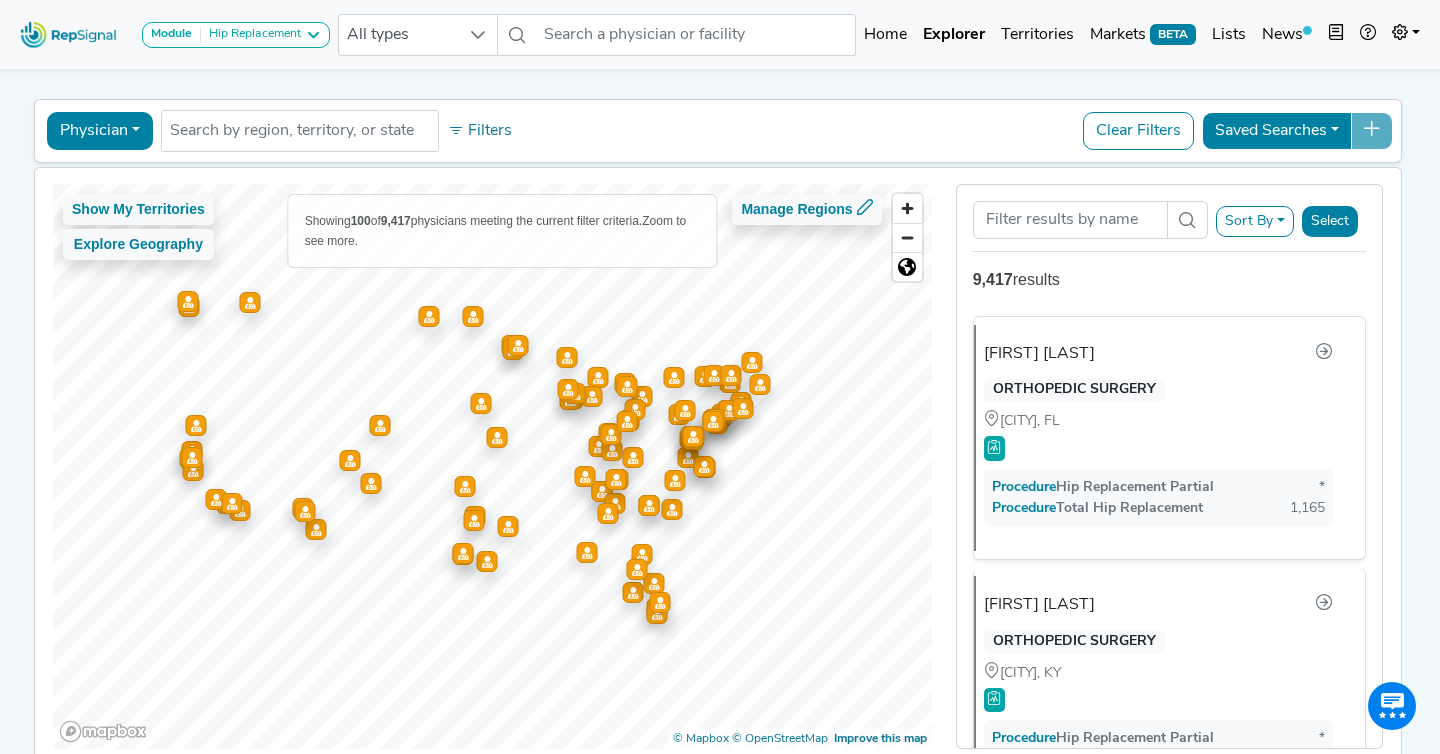 scroll, scrollTop: 54, scrollLeft: 0, axis: vertical 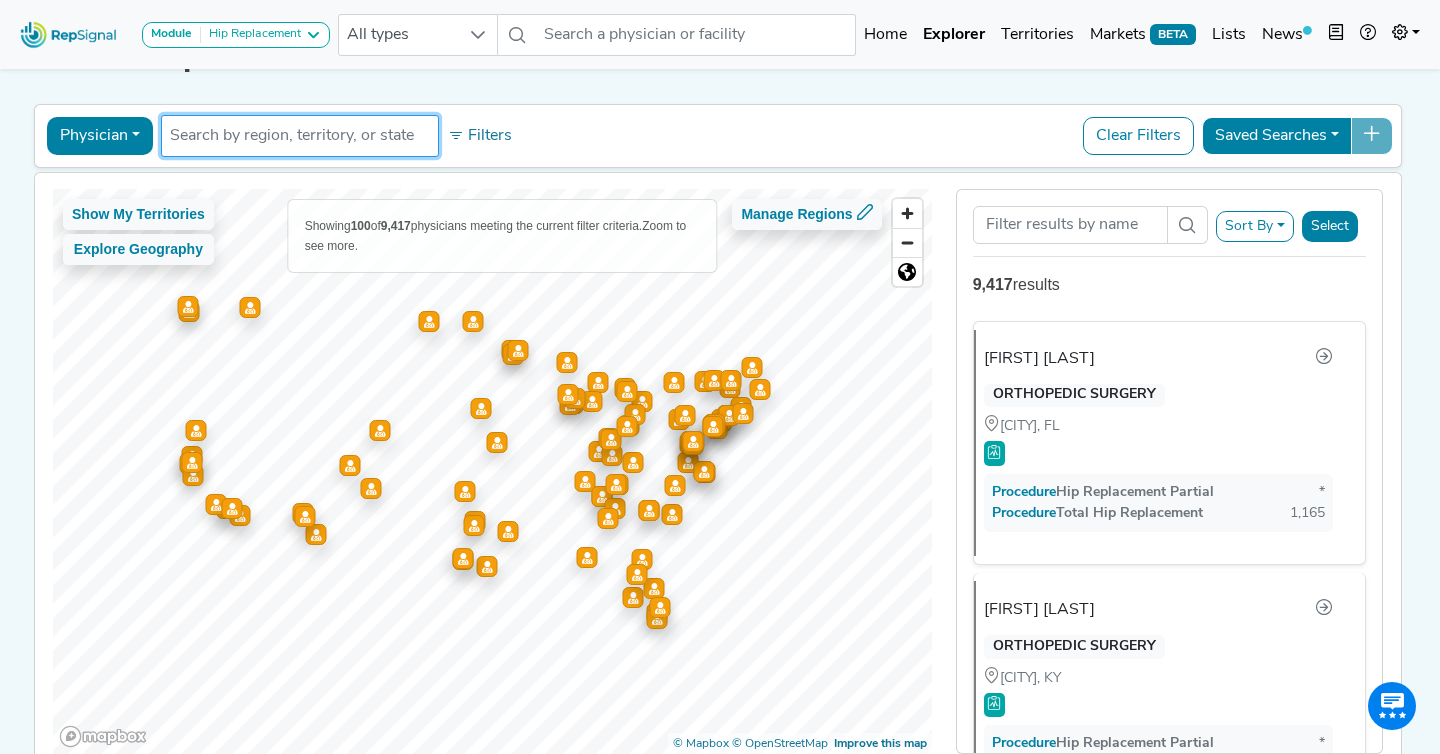 click at bounding box center (300, 136) 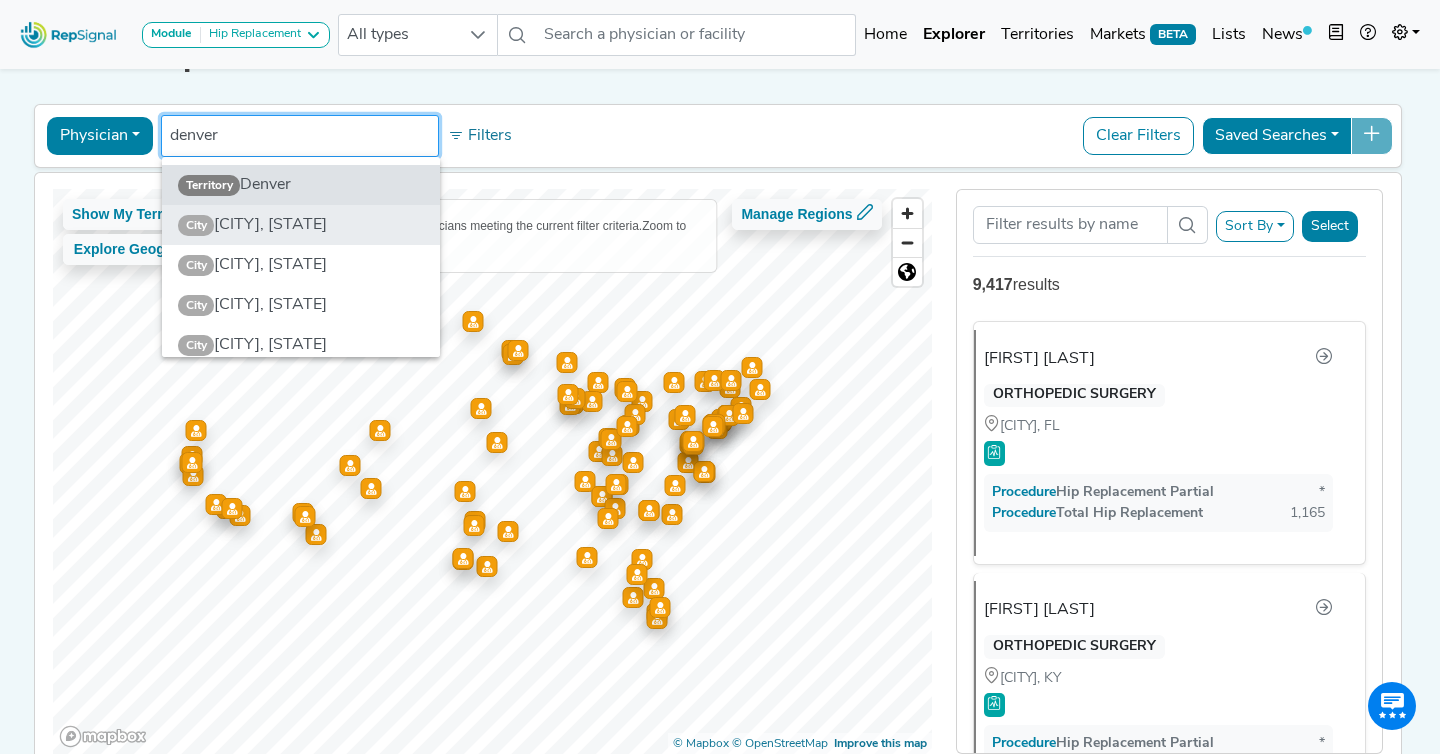 type on "denver" 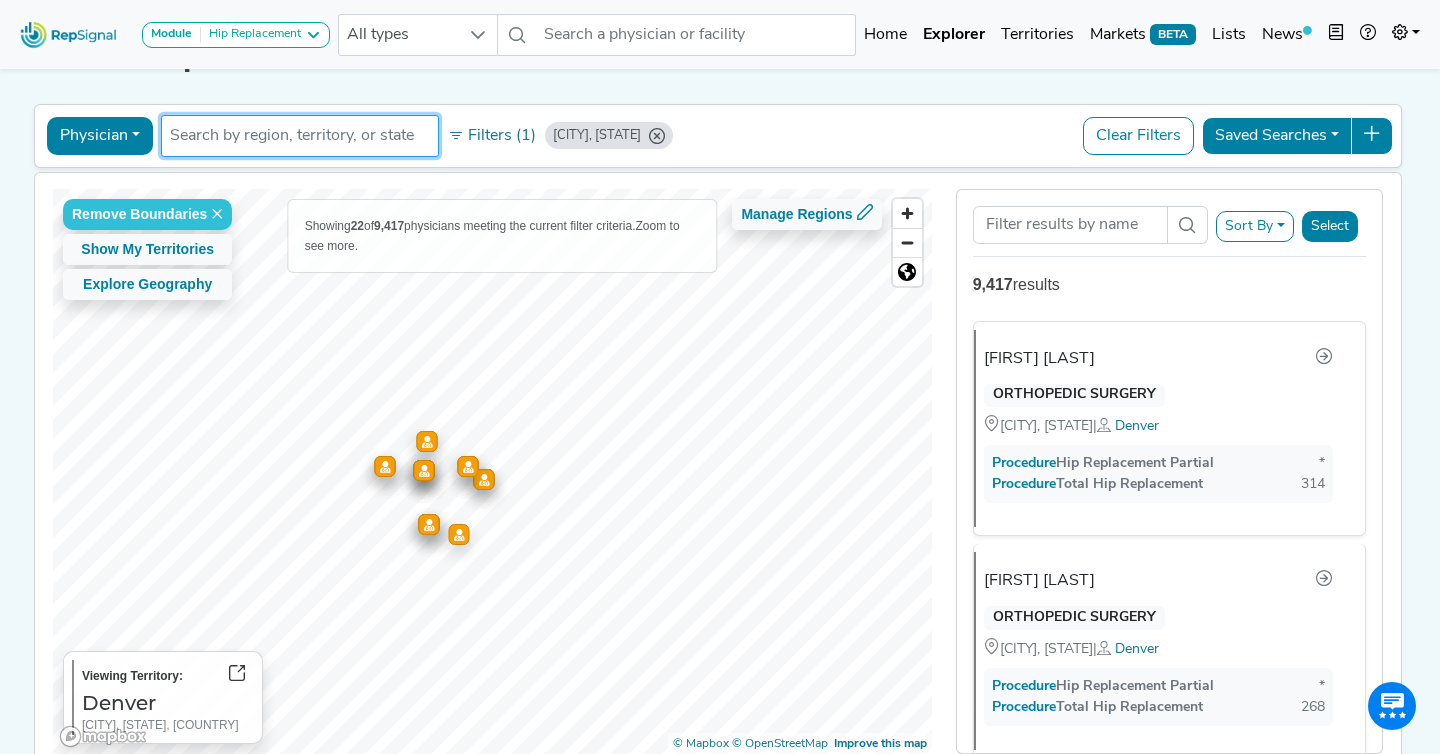 click on "Sort By" at bounding box center (1255, 226) 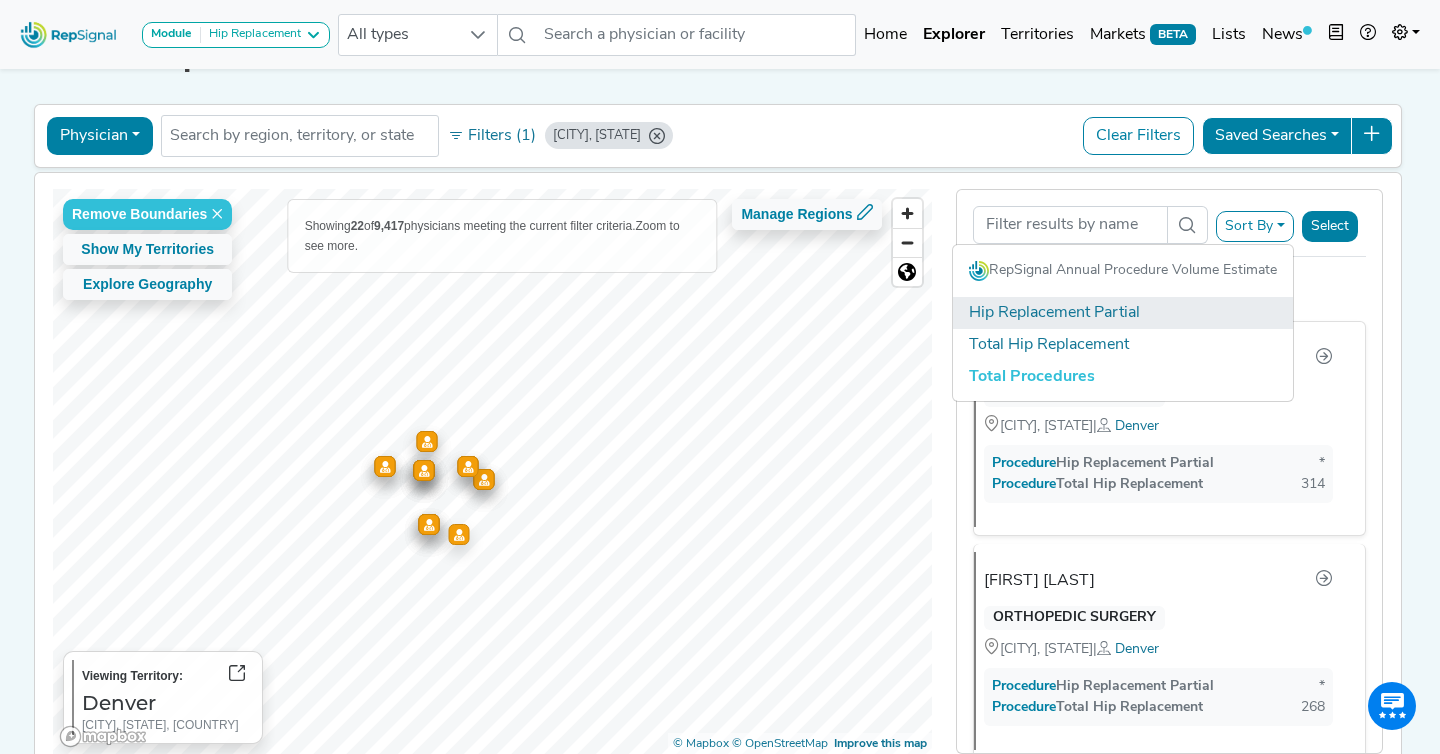 click on "Hip Replacement Partial" at bounding box center (1123, 313) 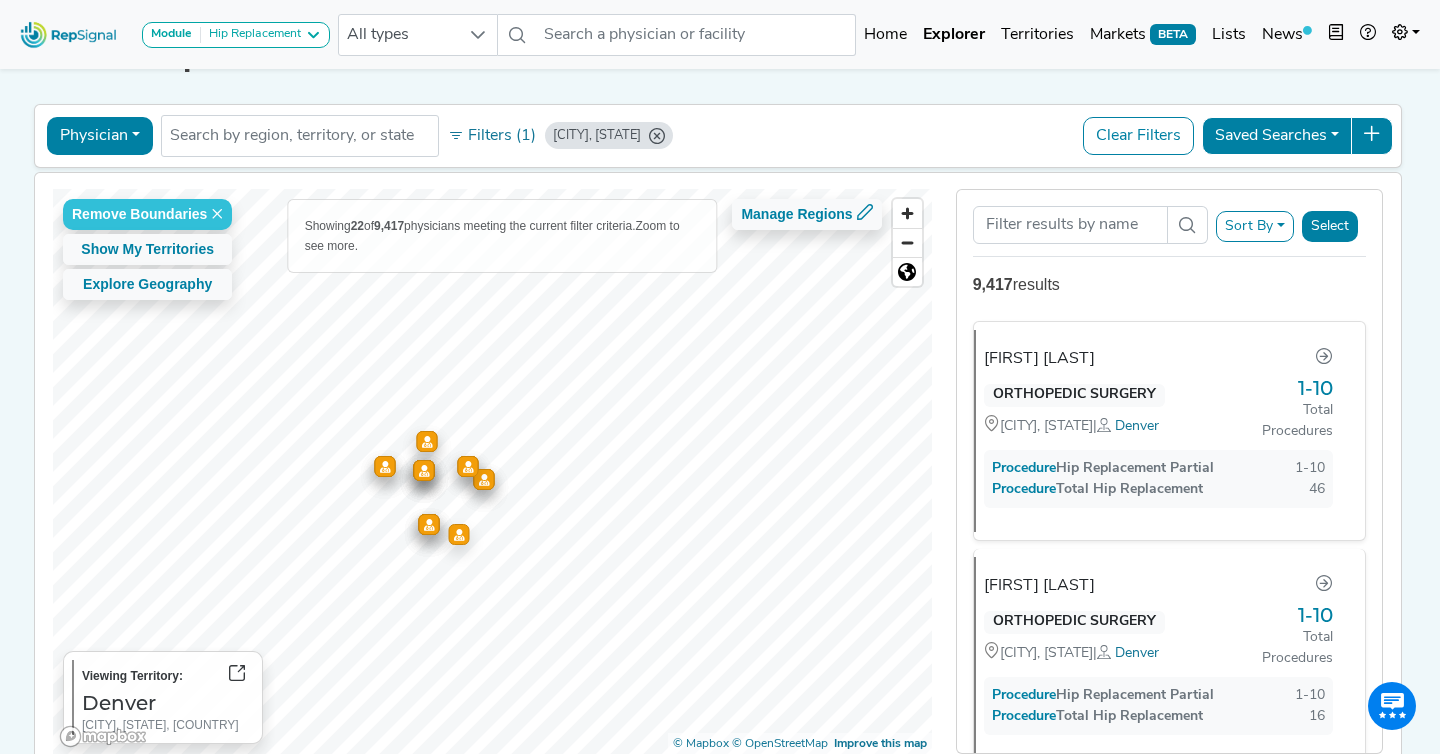 click on "Sort By" at bounding box center (1255, 226) 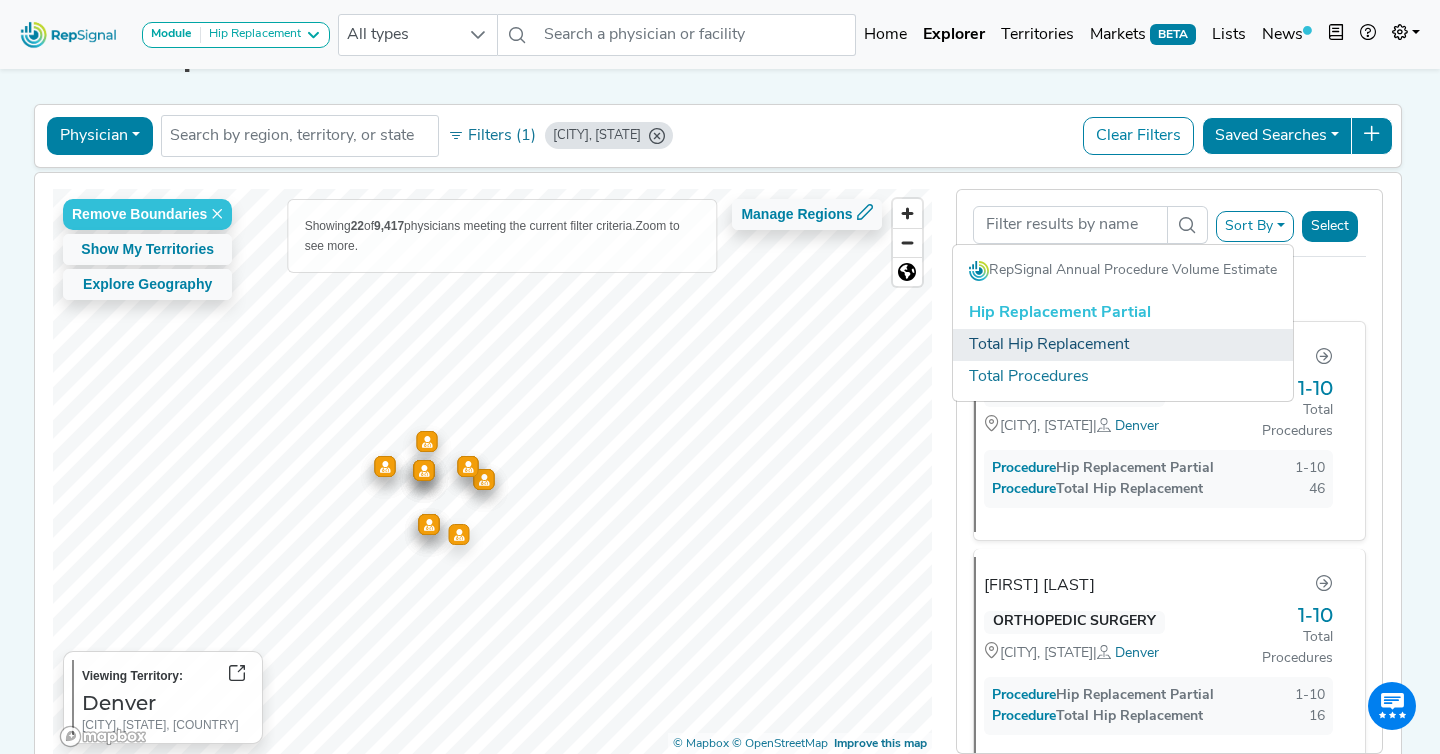 click on "Total Hip Replacement" at bounding box center [1123, 345] 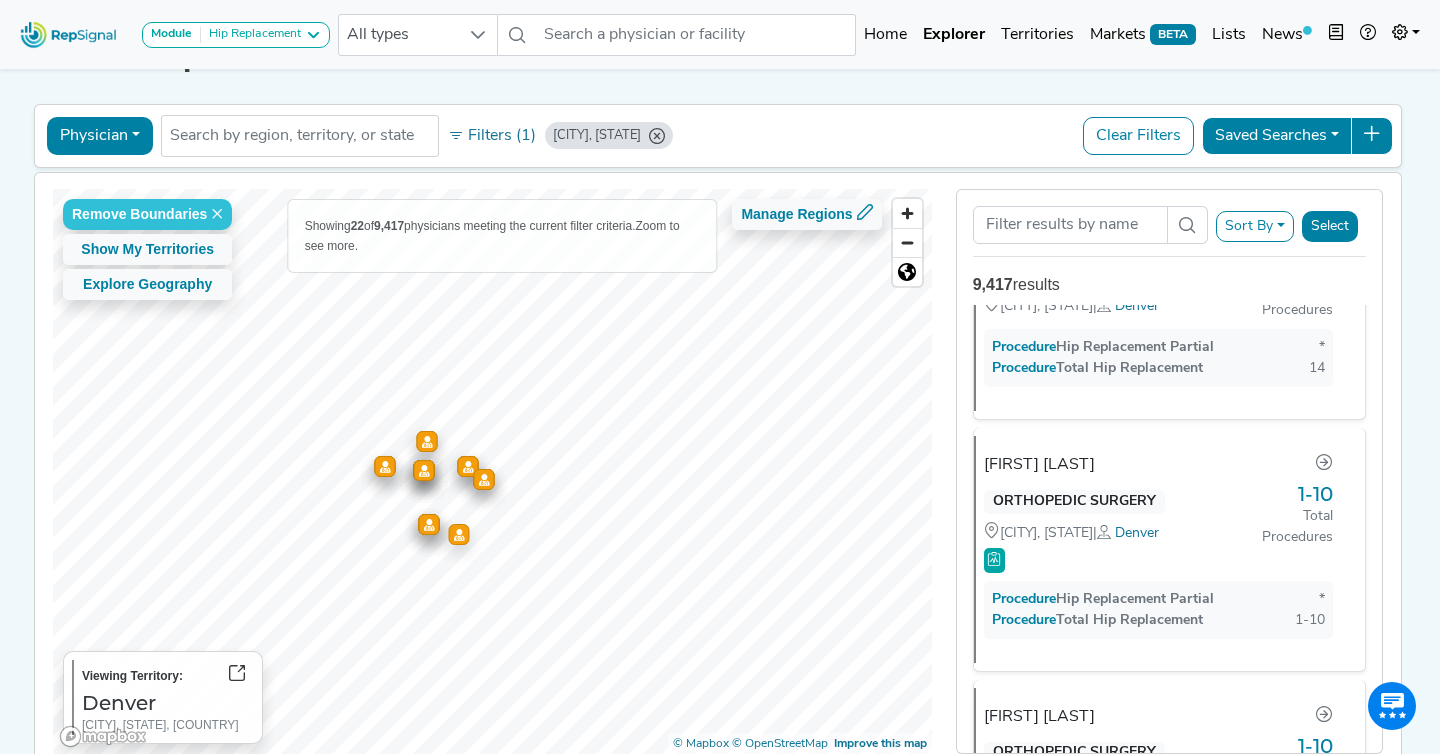 scroll, scrollTop: 4360, scrollLeft: 0, axis: vertical 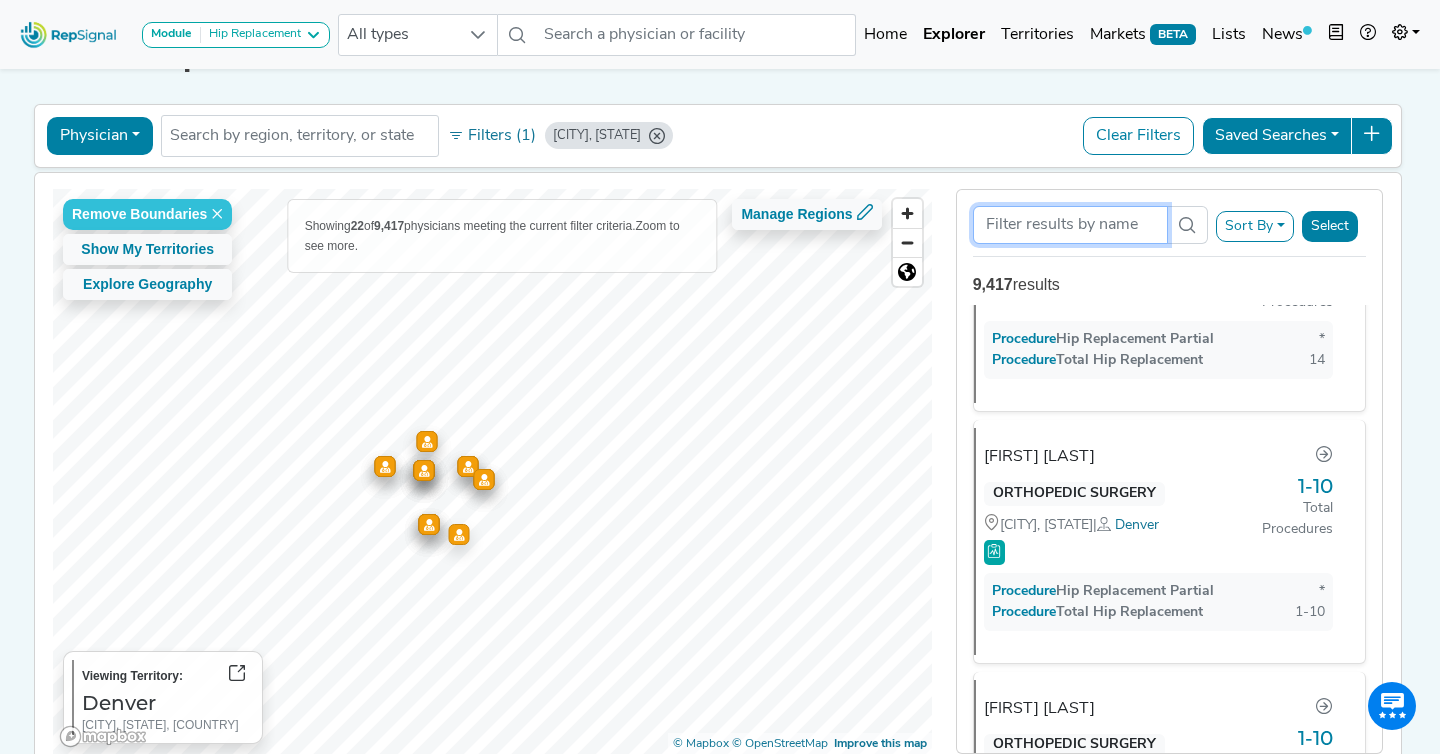 click at bounding box center [1071, 225] 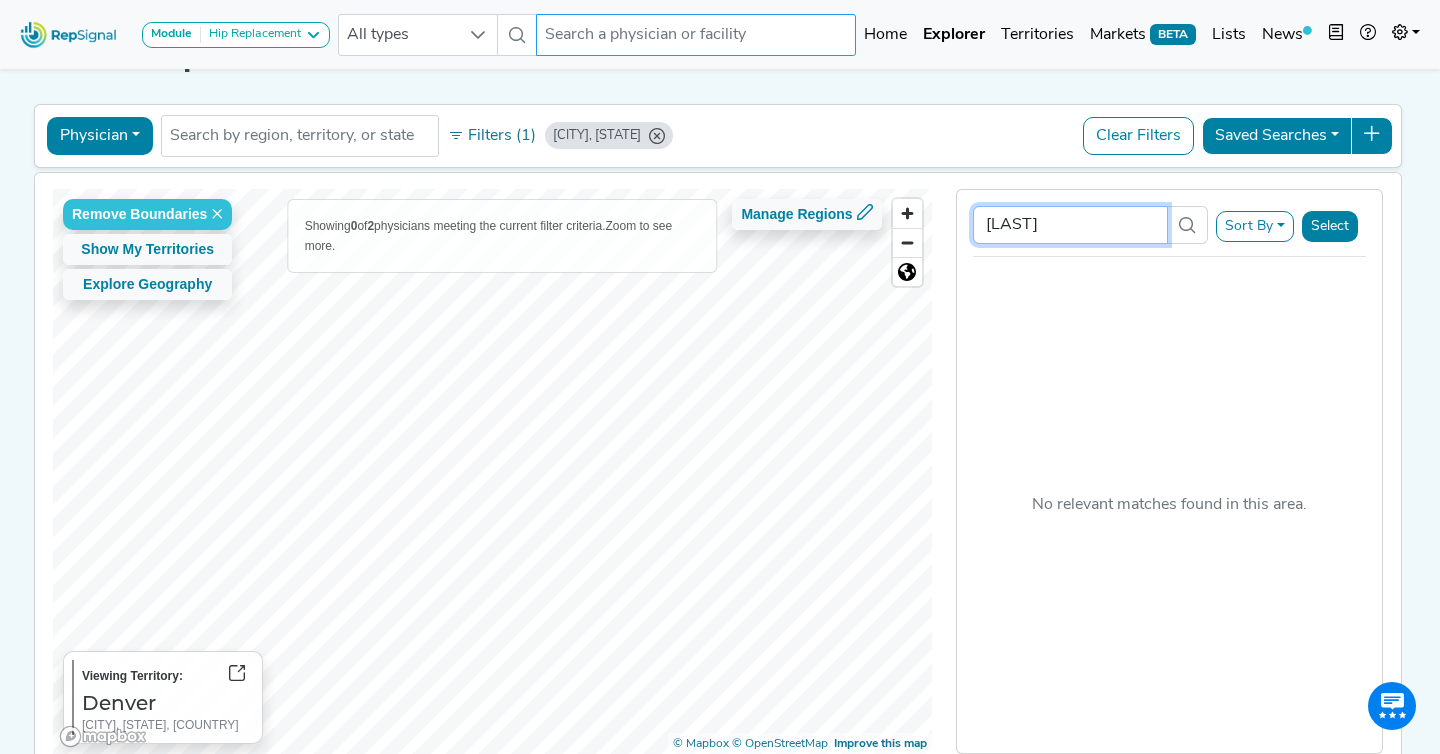 type on "shapiro" 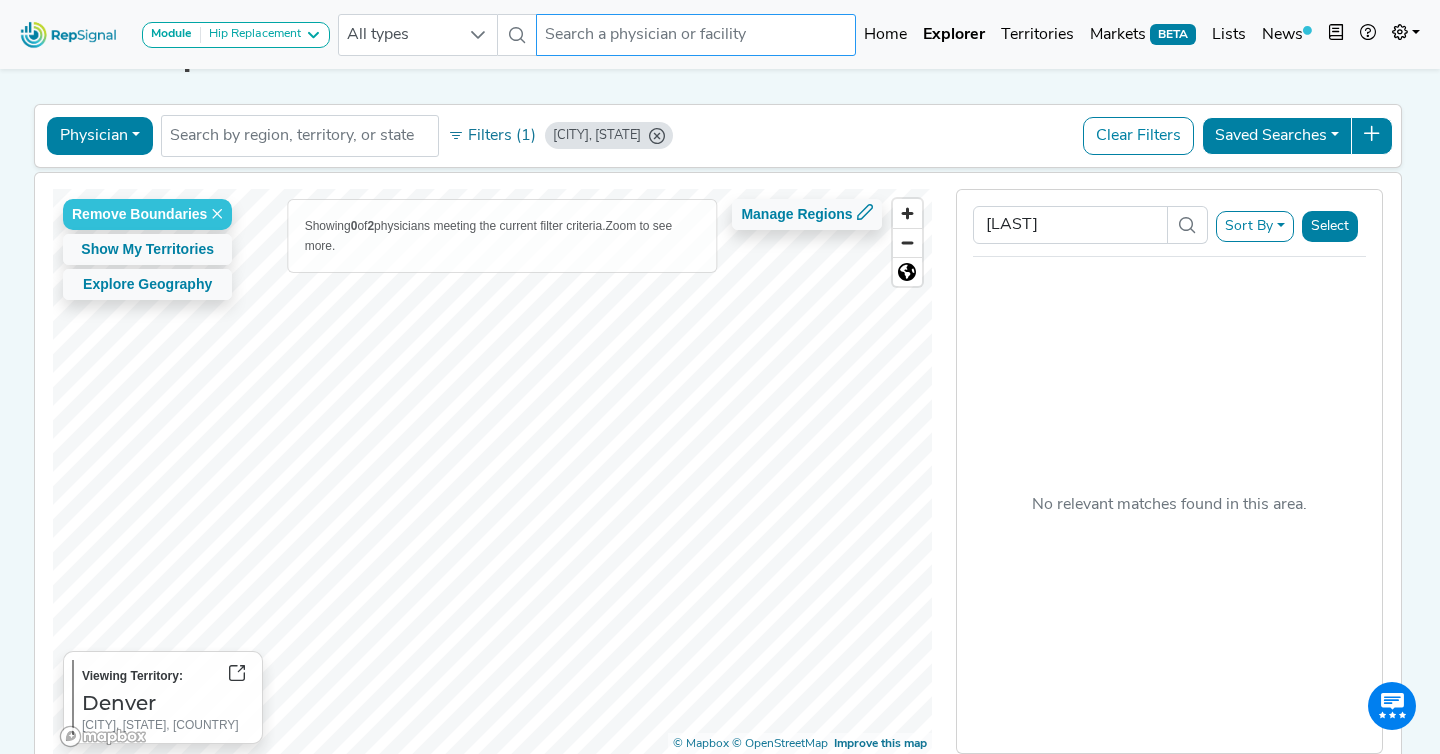 click at bounding box center (696, 35) 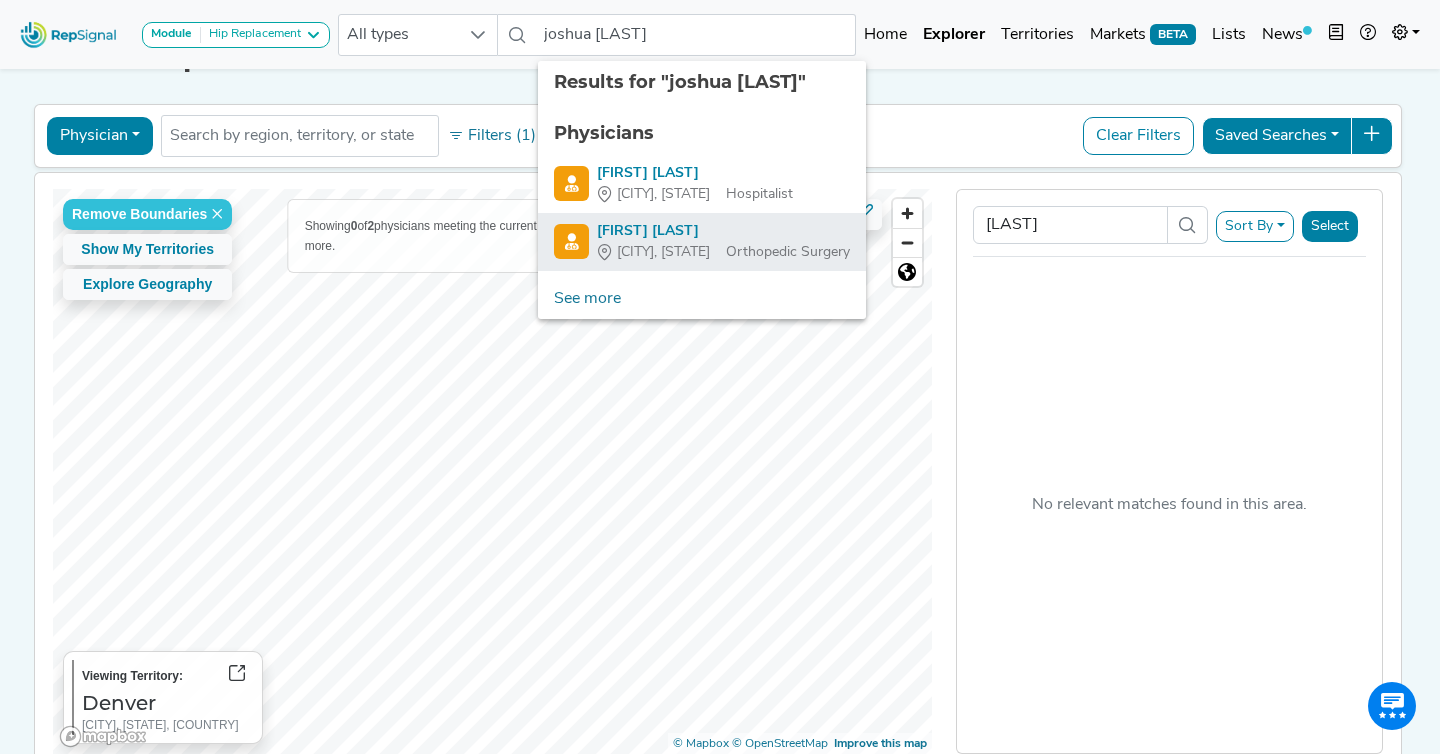 click on "Joshua Shapiro" at bounding box center (723, 231) 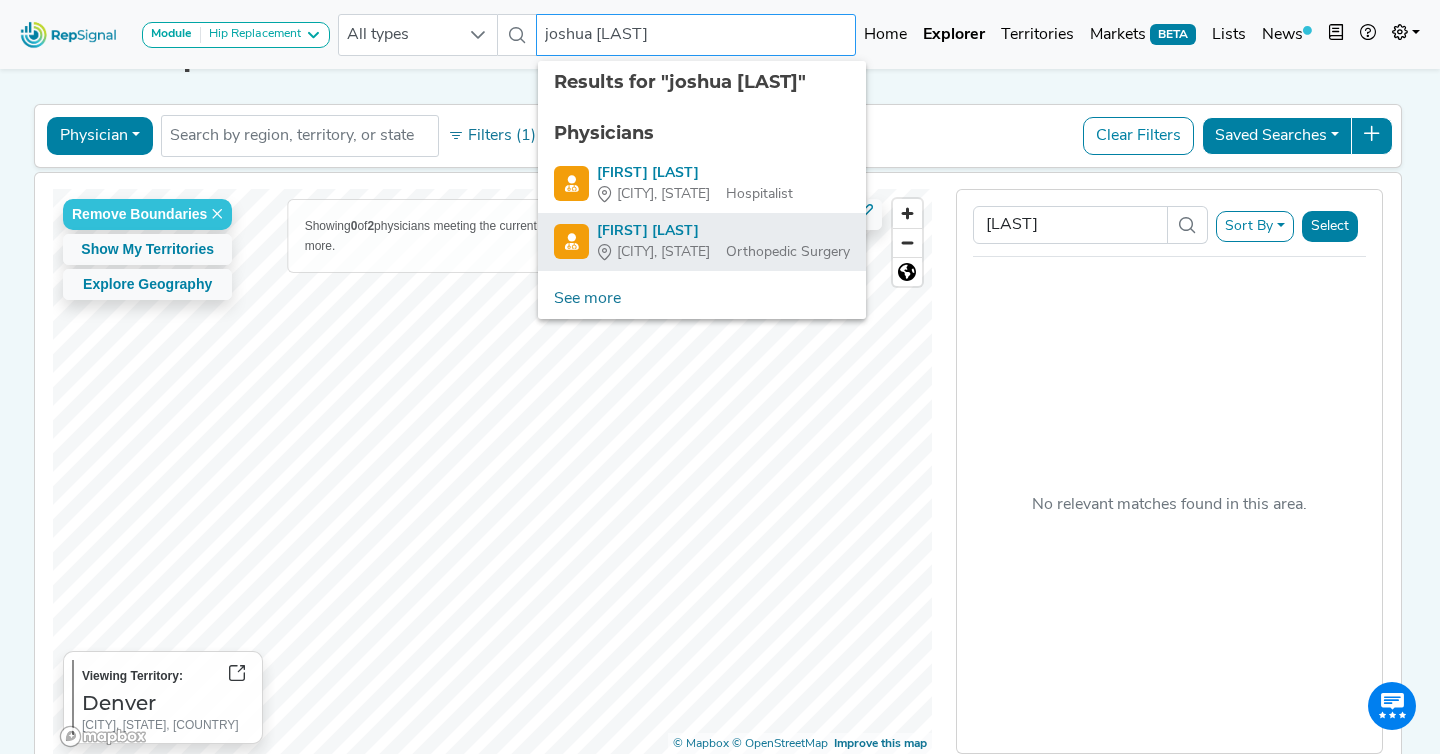 type on "Joshua Shapiro" 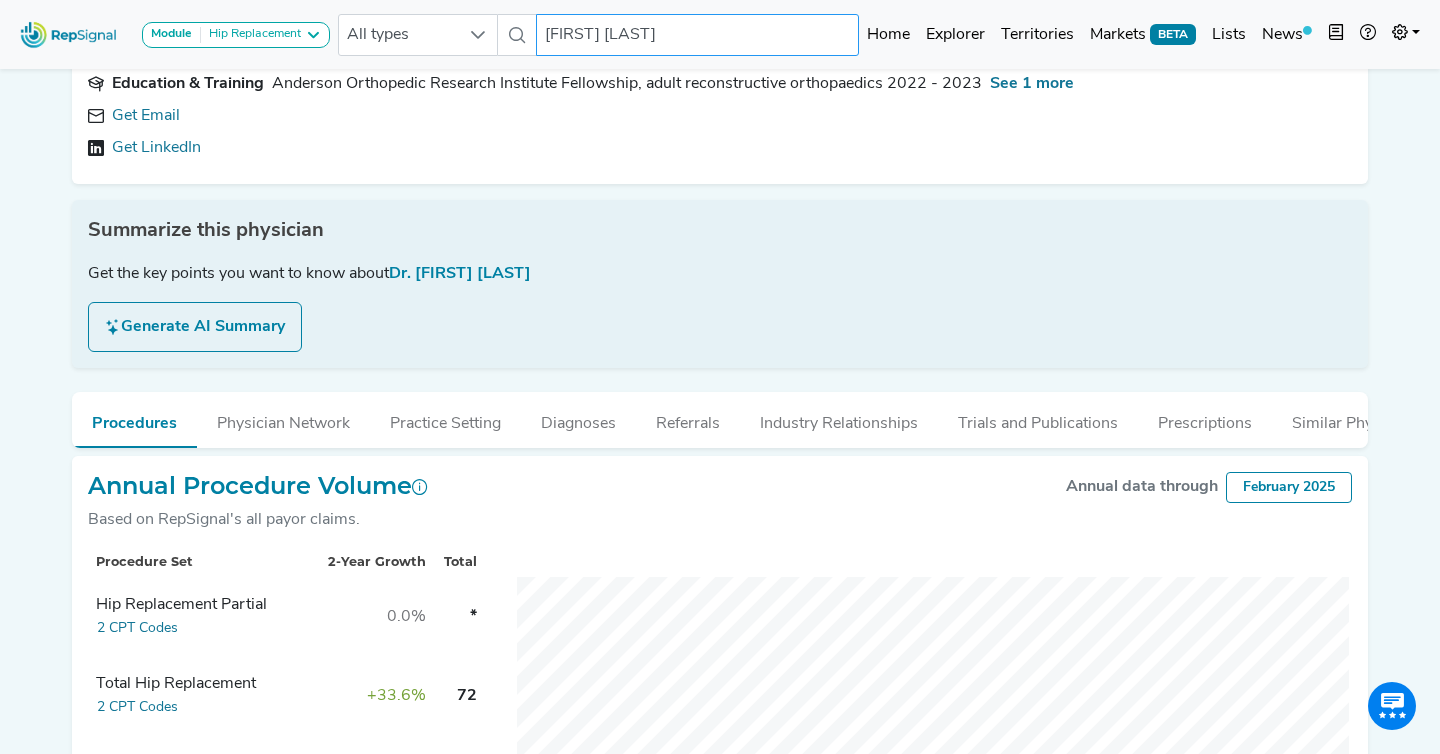 scroll, scrollTop: 349, scrollLeft: 0, axis: vertical 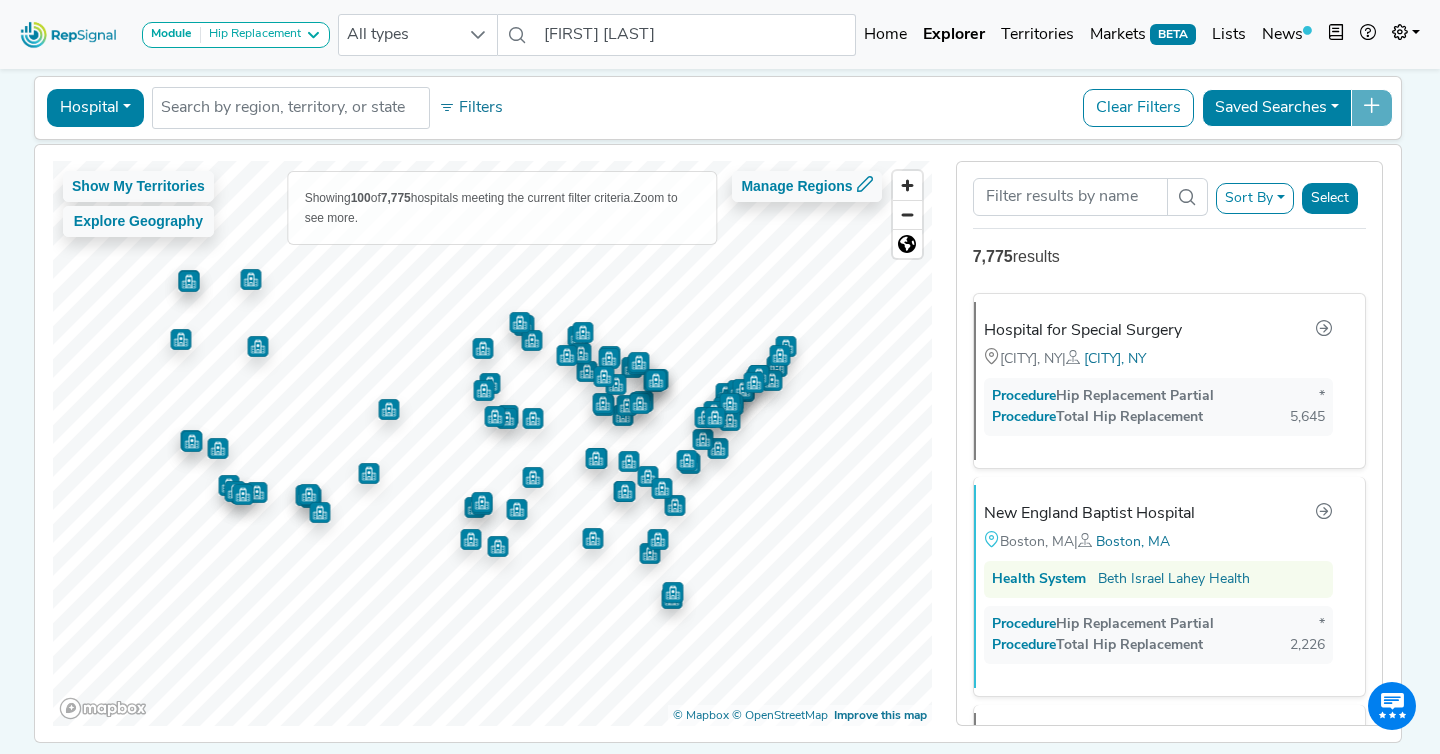 click on "Hospital" at bounding box center [95, 108] 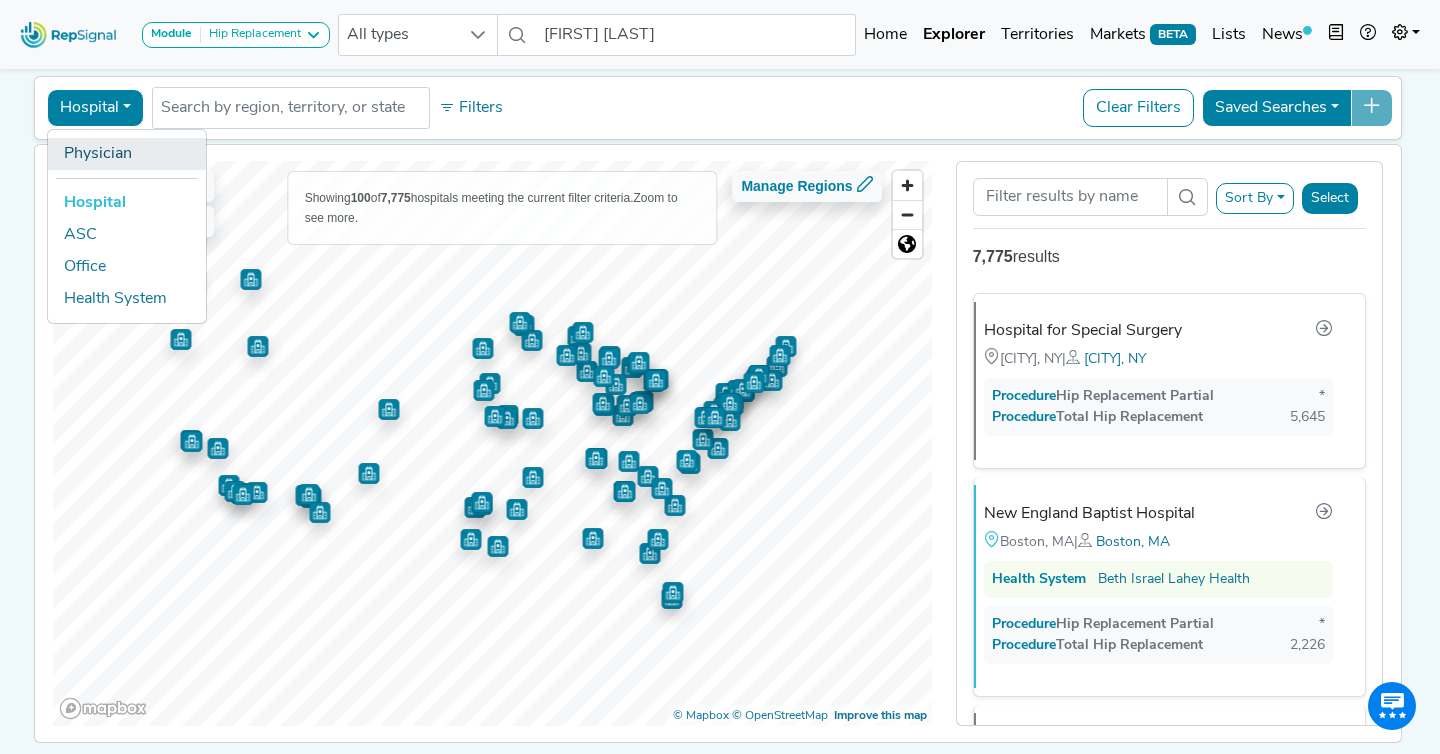 click on "Physician" at bounding box center [127, 154] 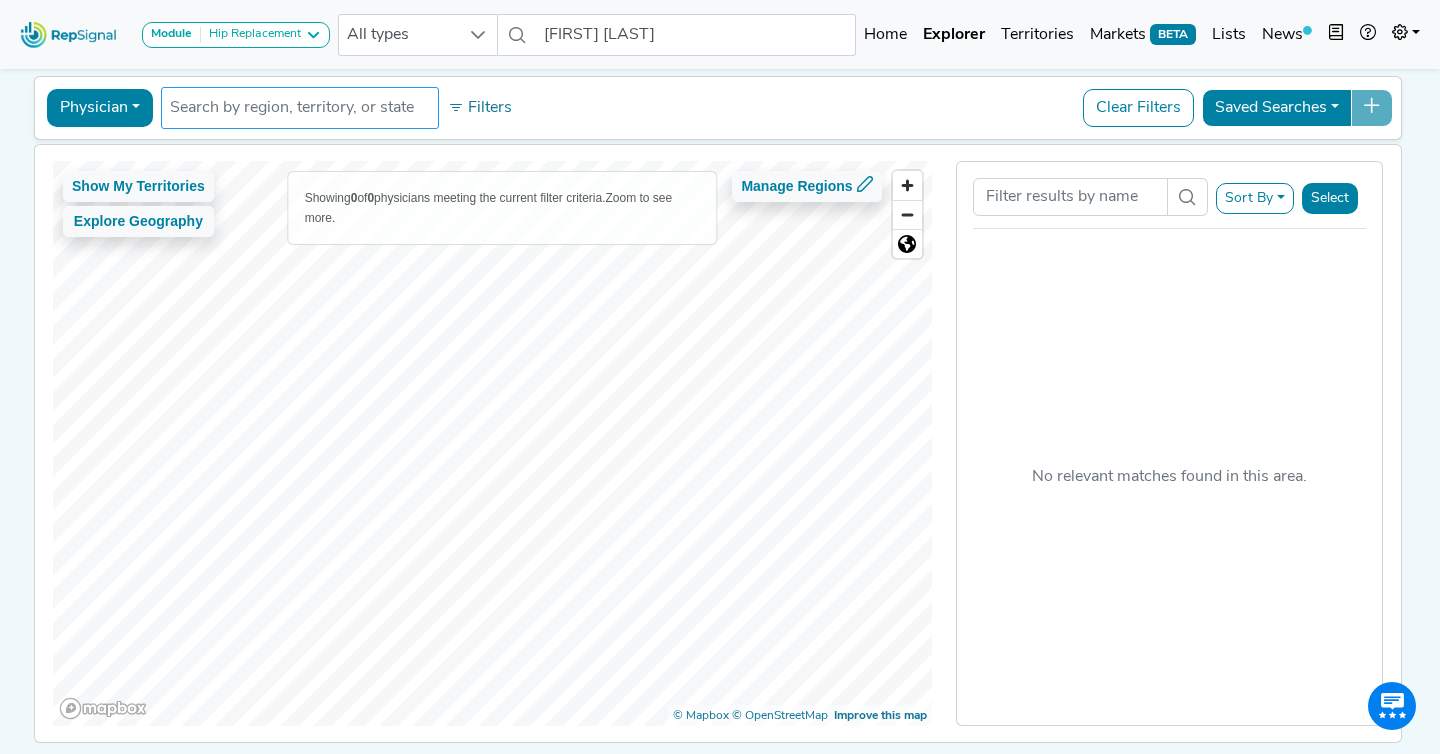 click at bounding box center (300, 108) 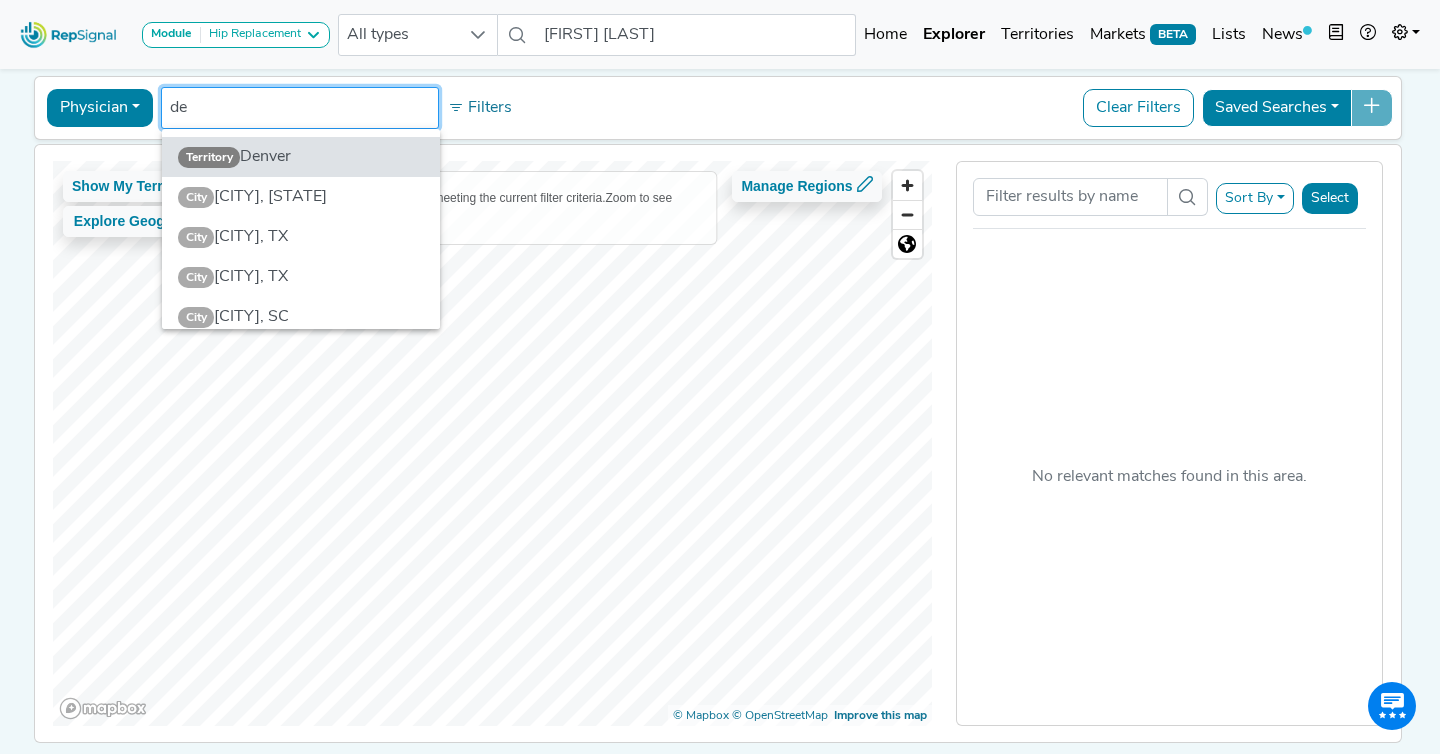 type on "d" 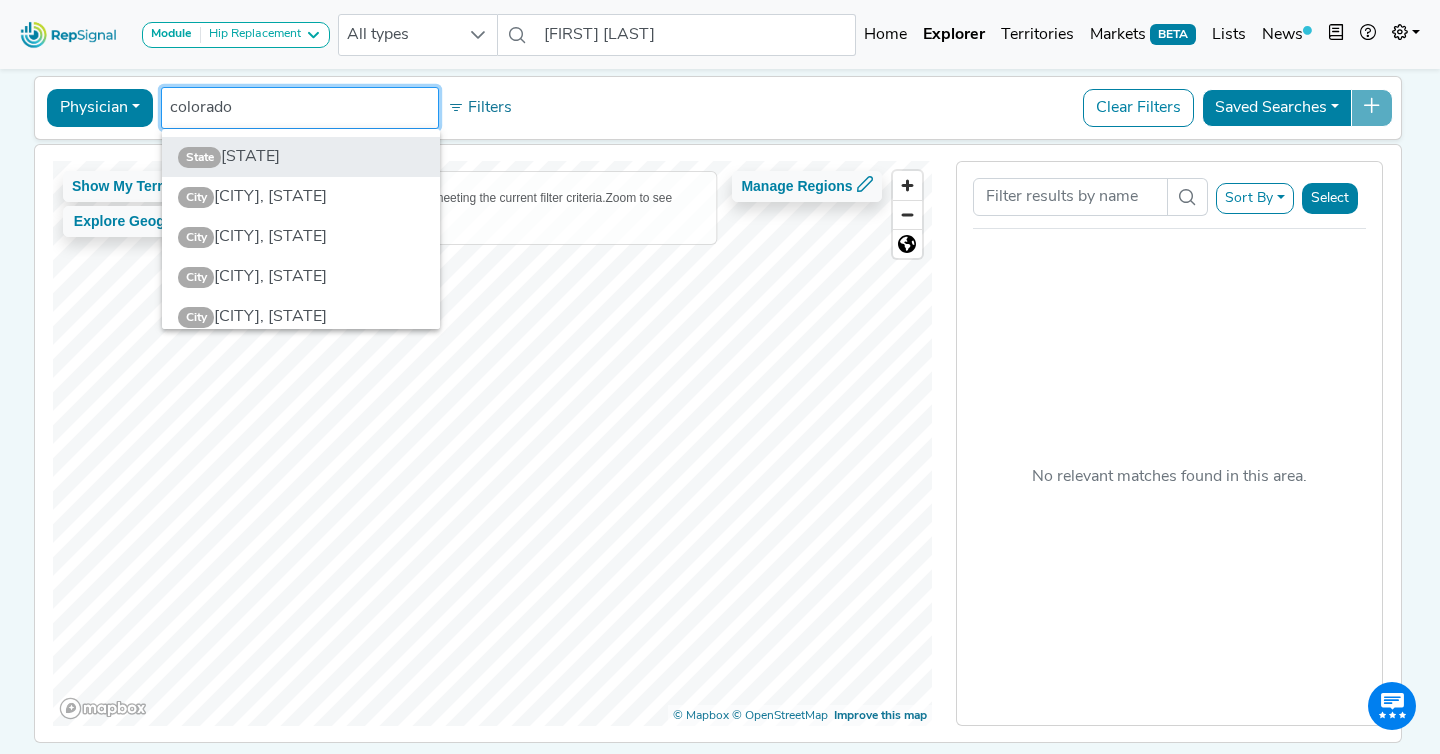 type on "colorado" 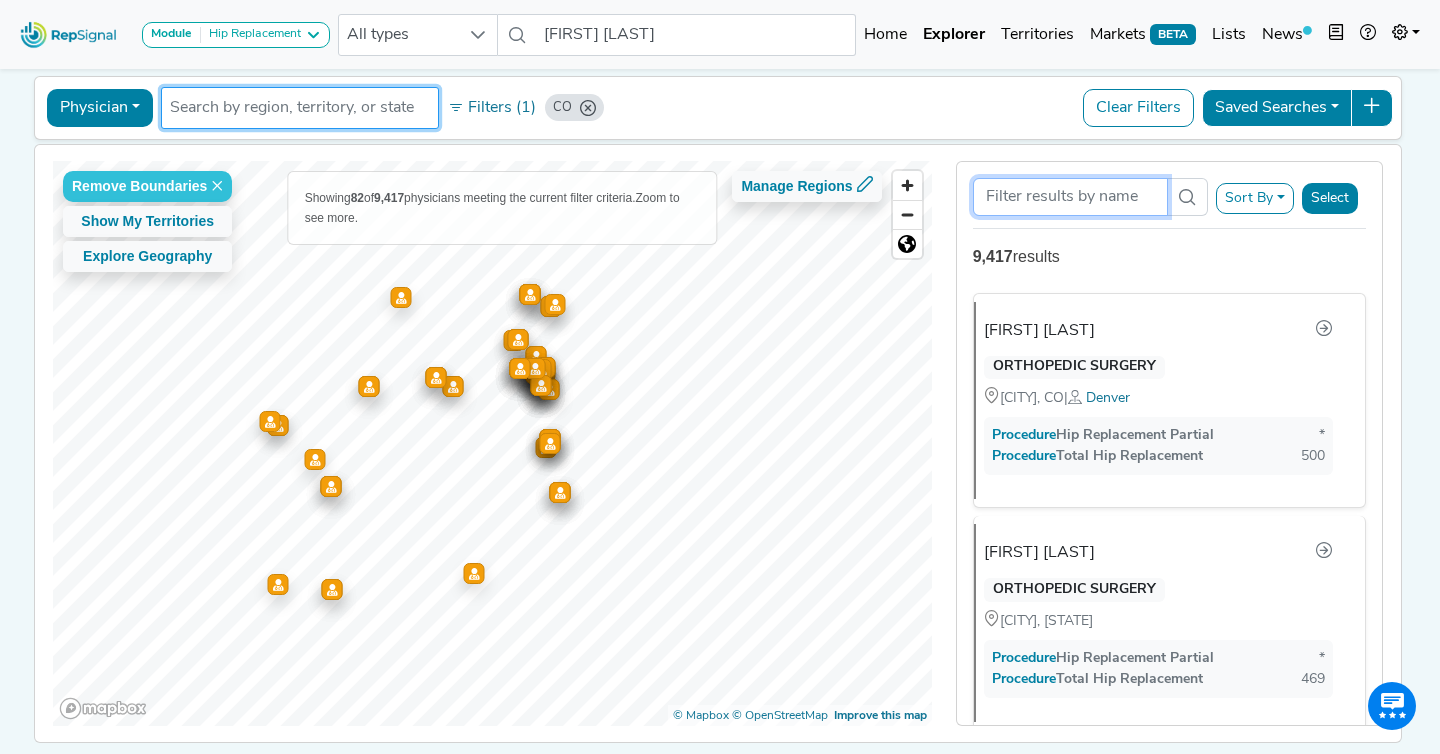 click at bounding box center [1071, 197] 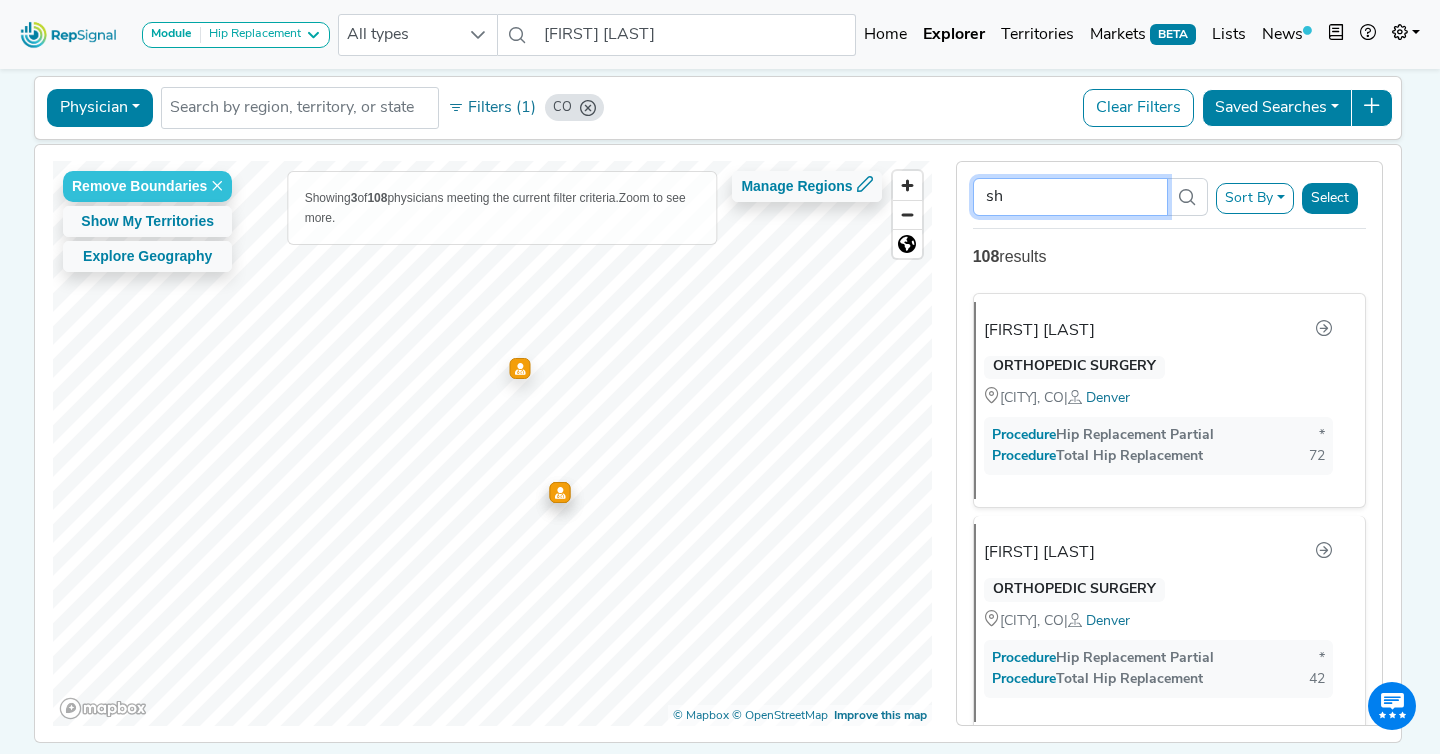 type on "s" 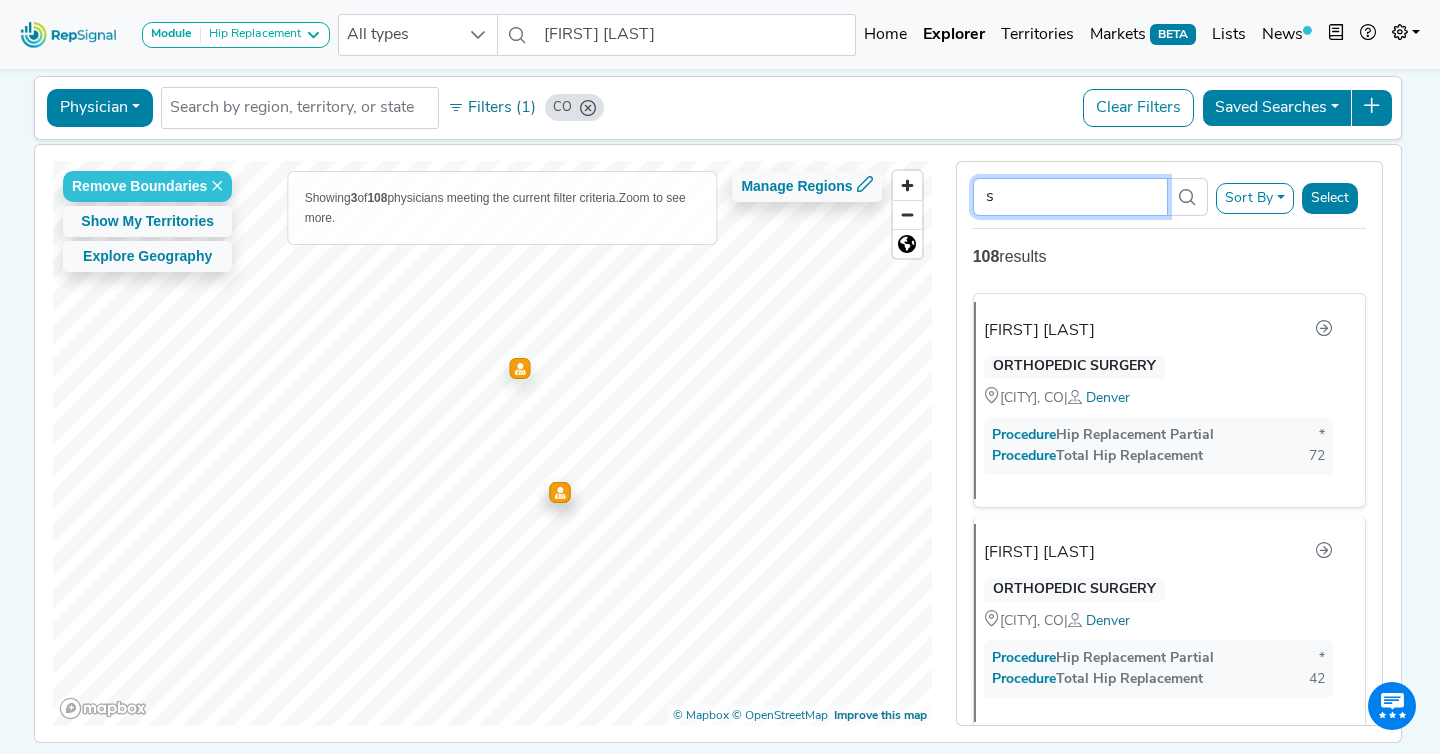 type 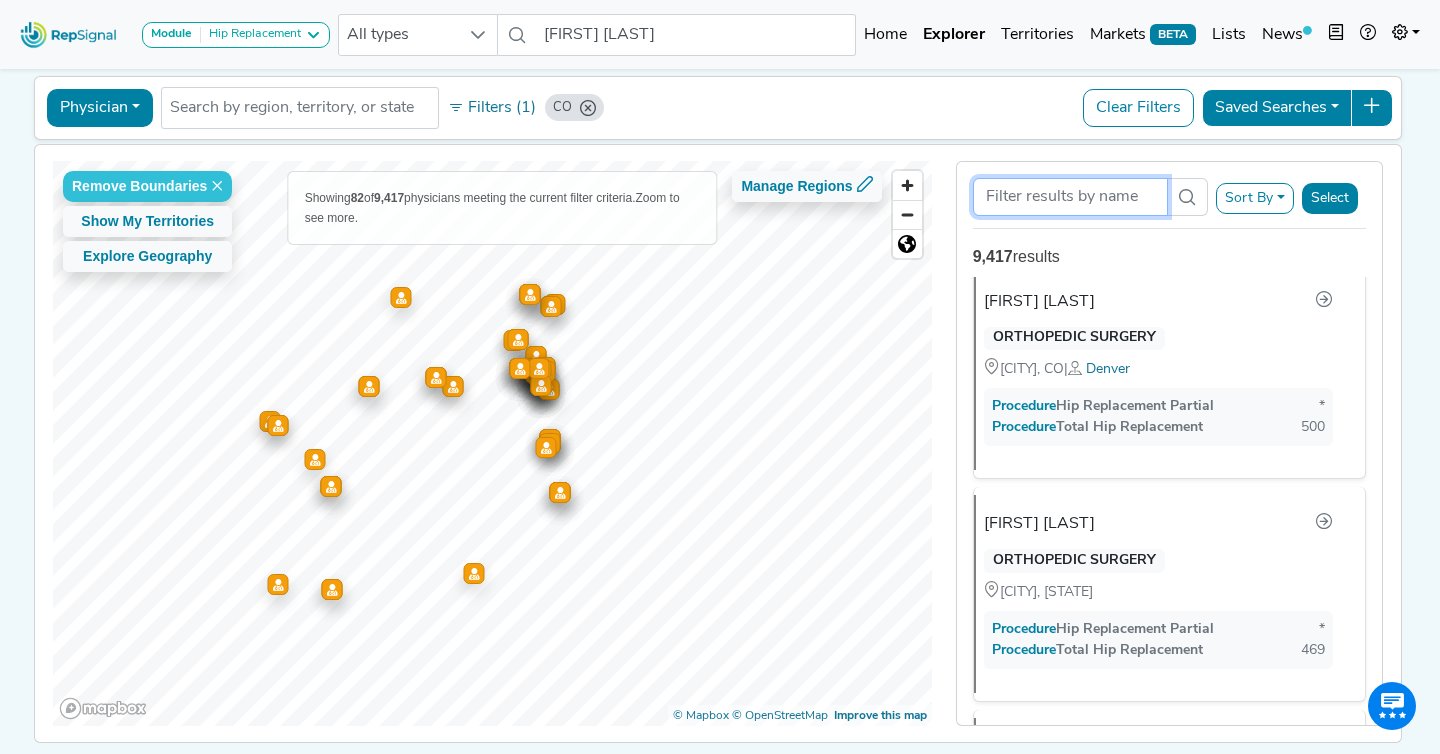 scroll, scrollTop: 0, scrollLeft: 0, axis: both 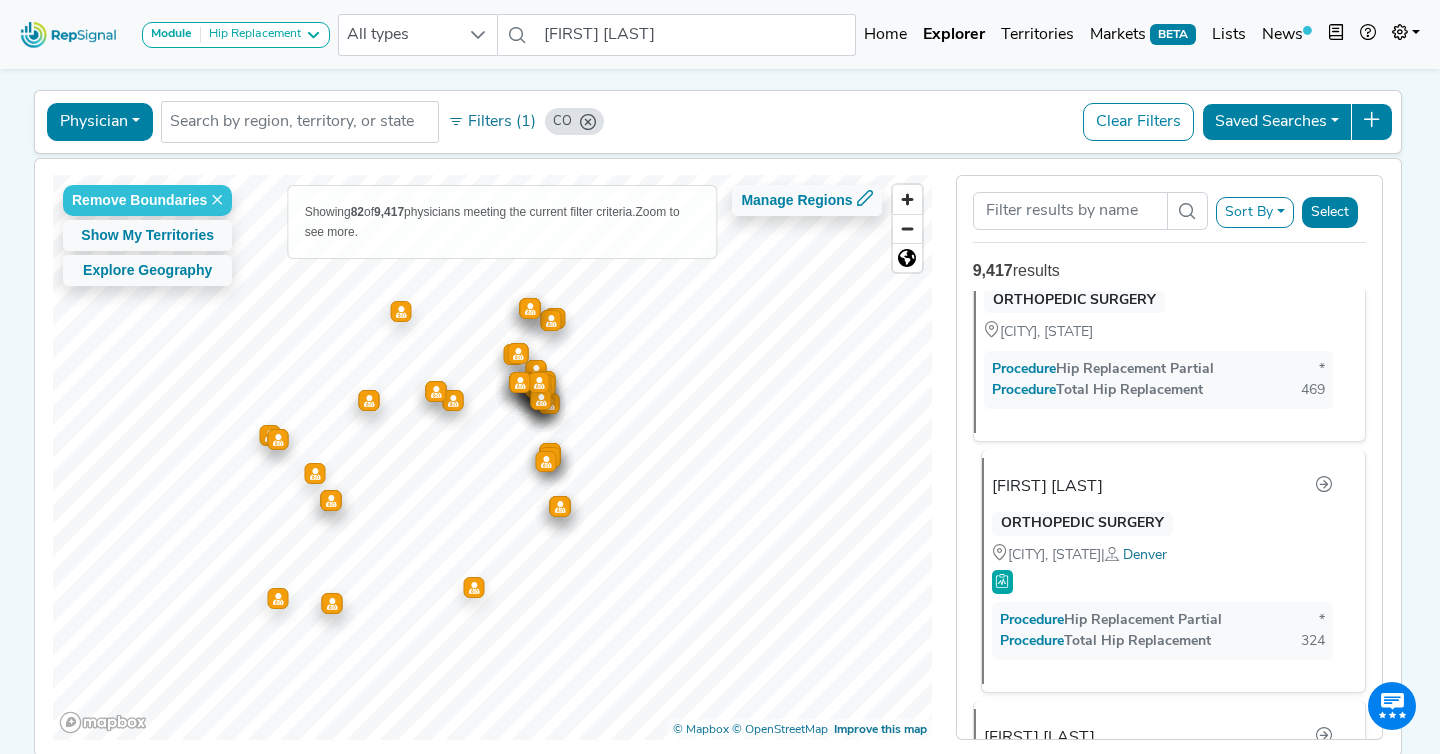 click on "Raymond Kim" at bounding box center (1047, 487) 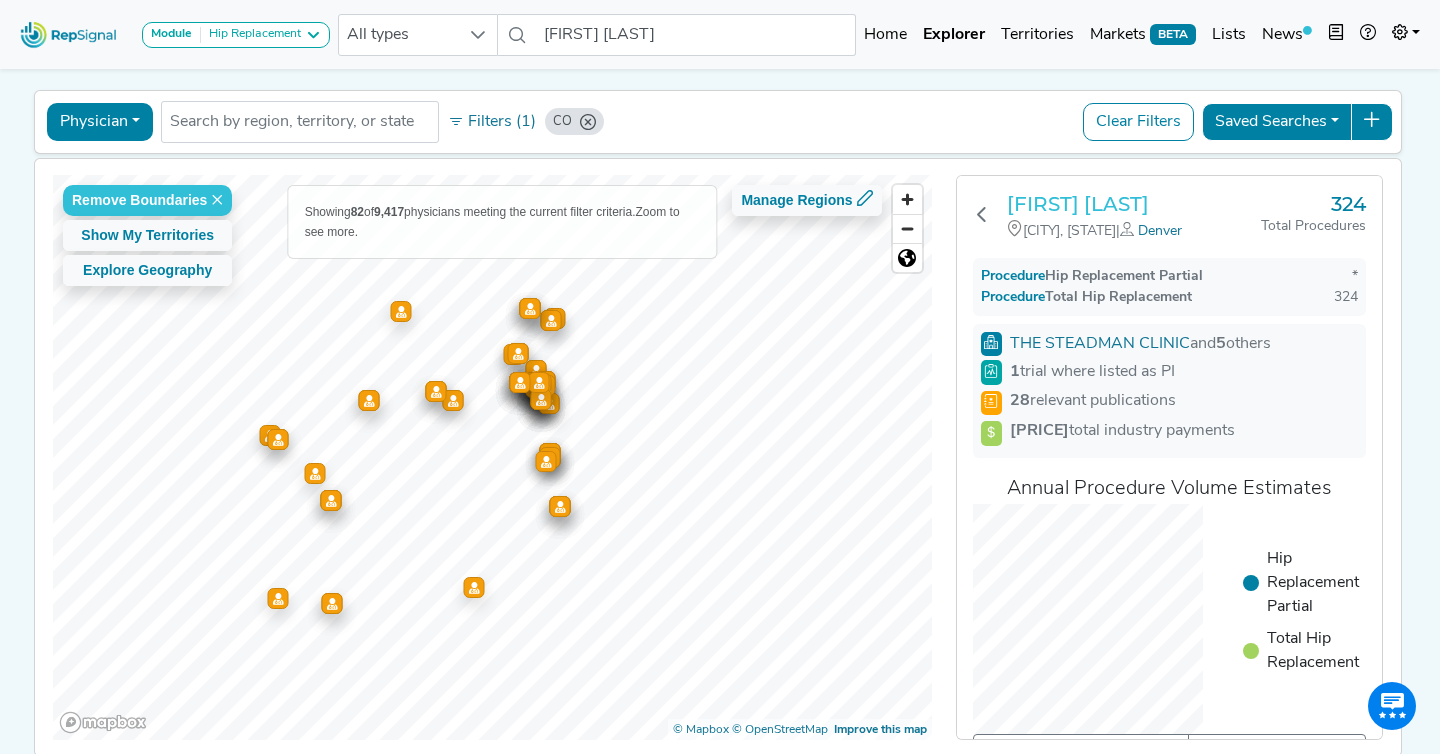 click on "Raymond Kim" at bounding box center (1134, 204) 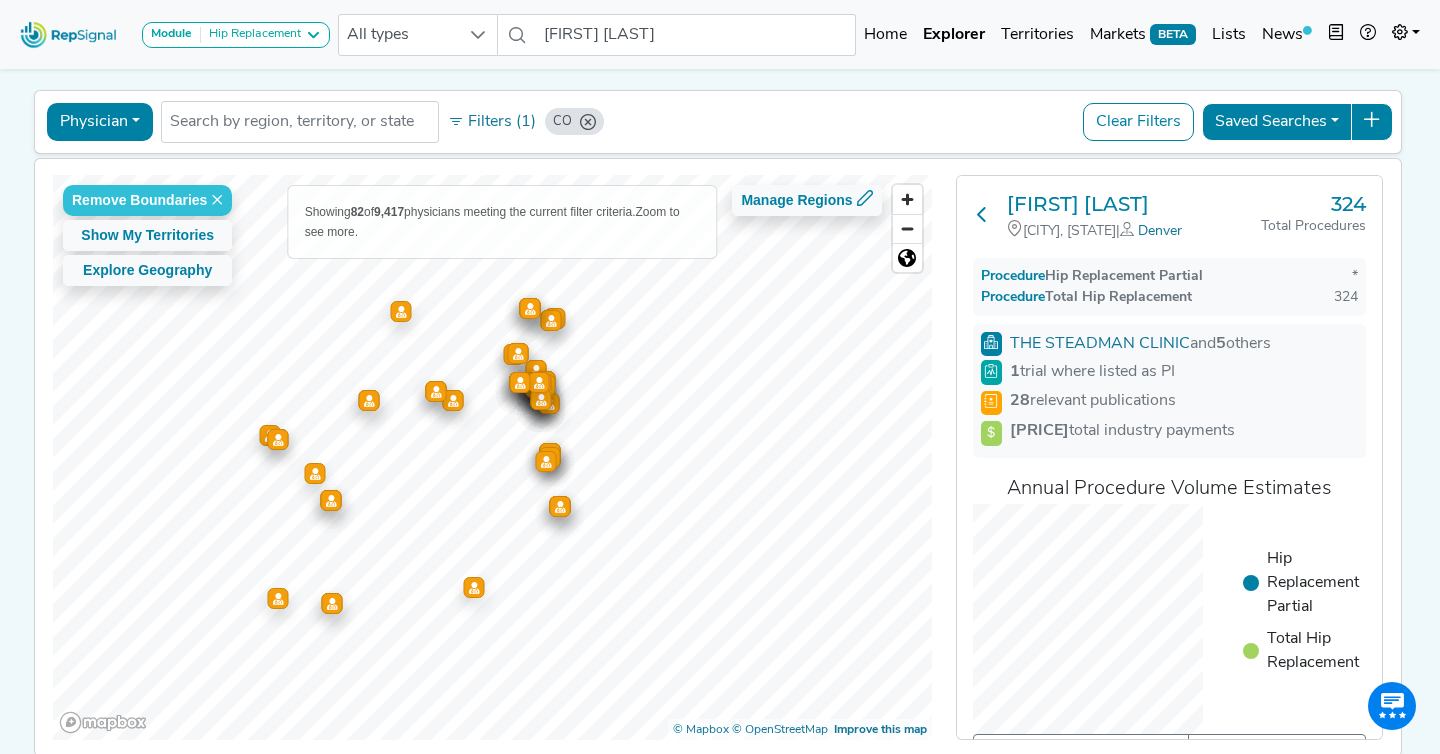 click at bounding box center (982, 214) 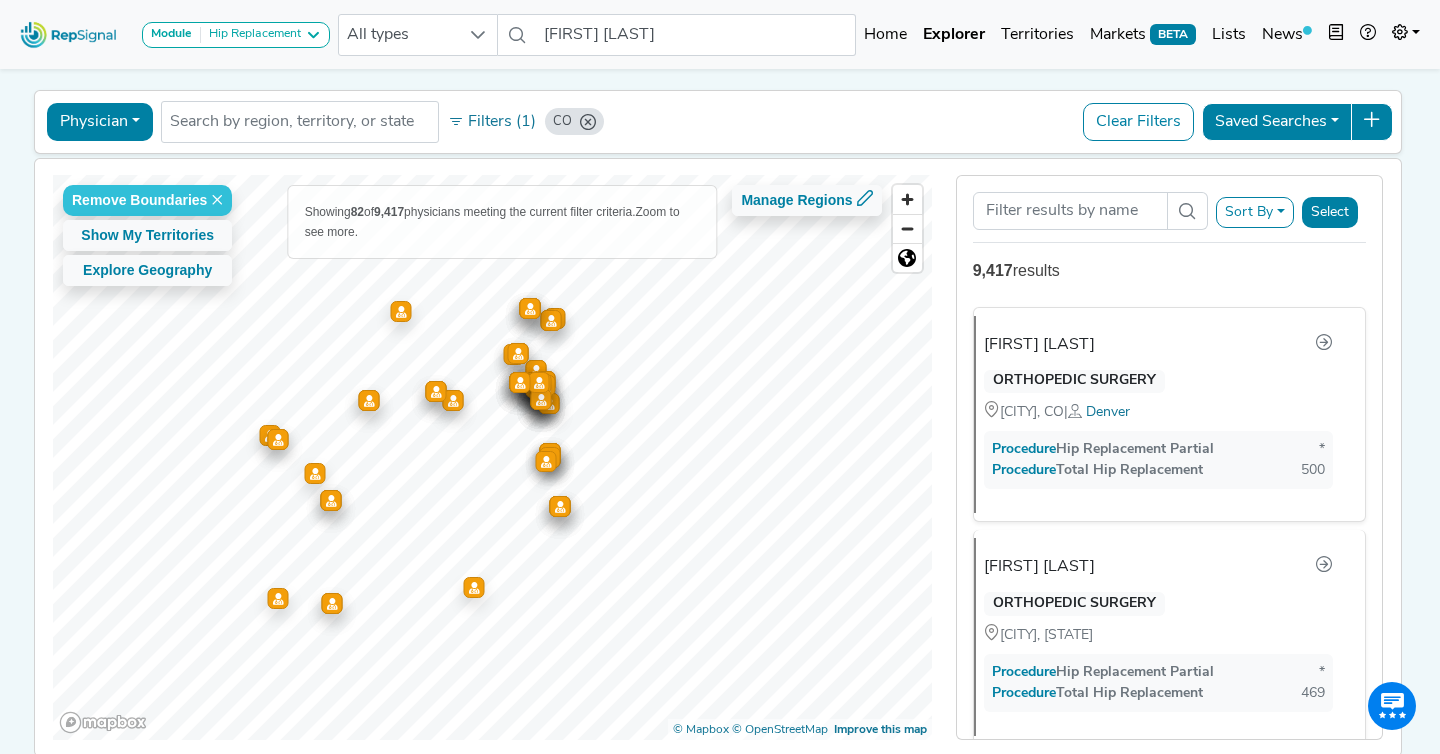 scroll, scrollTop: 85, scrollLeft: 0, axis: vertical 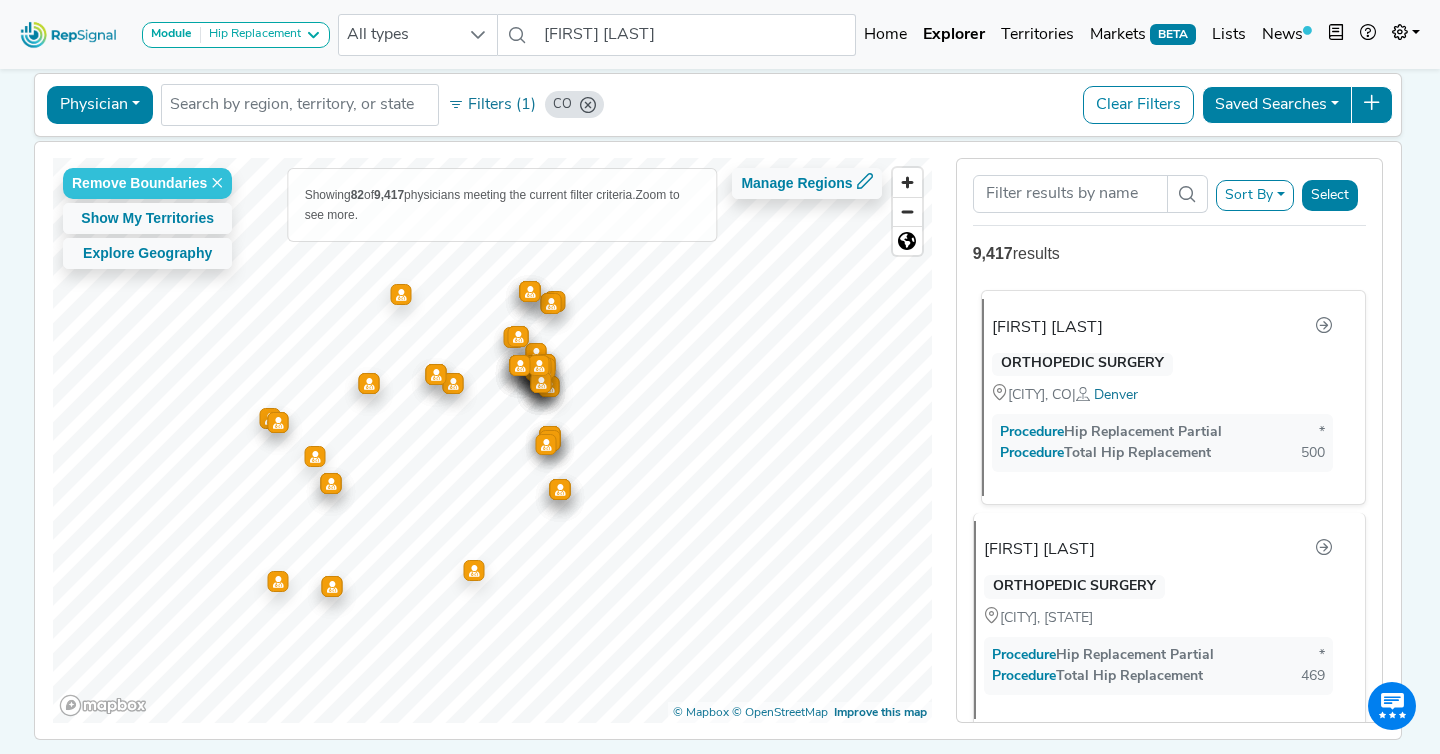 click on "Jesse Chrastil" at bounding box center [1162, 328] 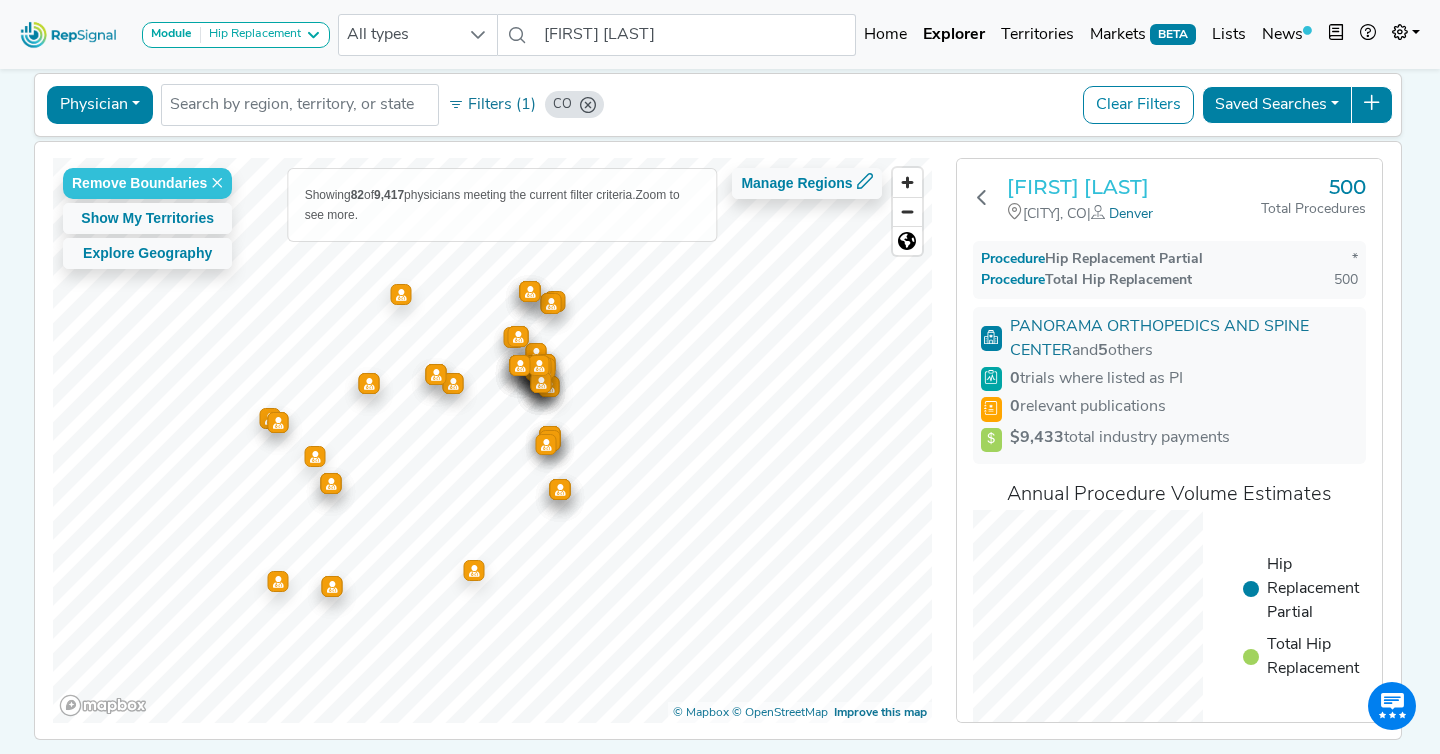 click on "Jesse Chrastil" at bounding box center (1134, 187) 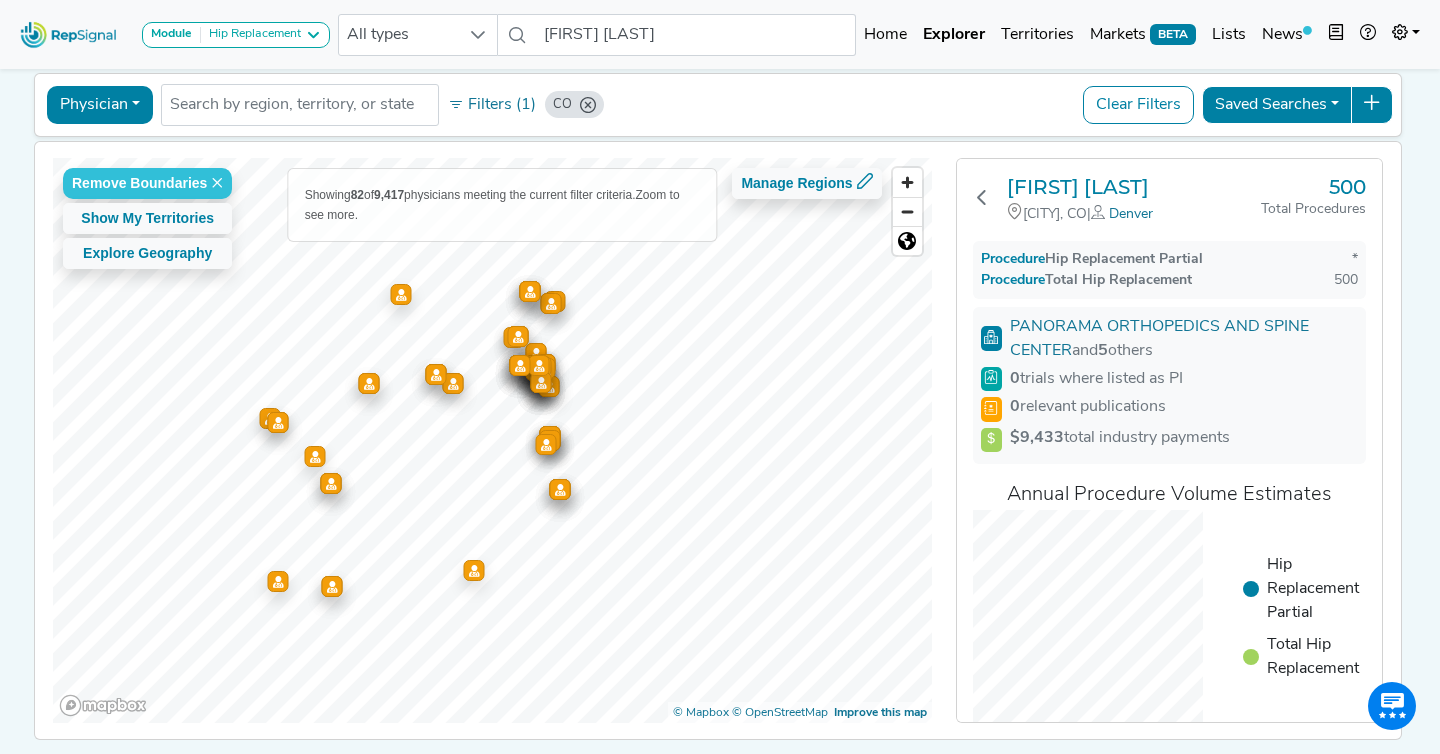 drag, startPoint x: 976, startPoint y: 196, endPoint x: 999, endPoint y: 220, distance: 33.24154 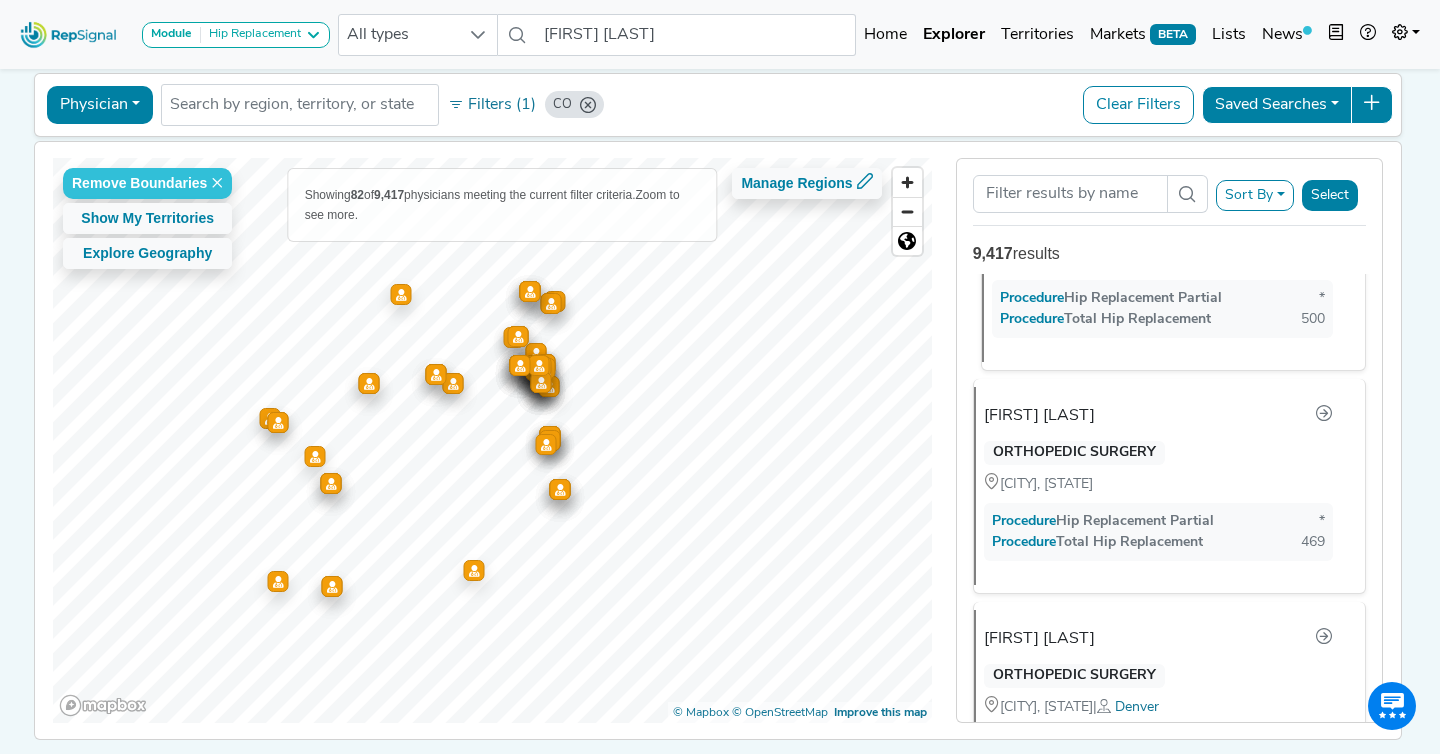 scroll, scrollTop: 155, scrollLeft: 0, axis: vertical 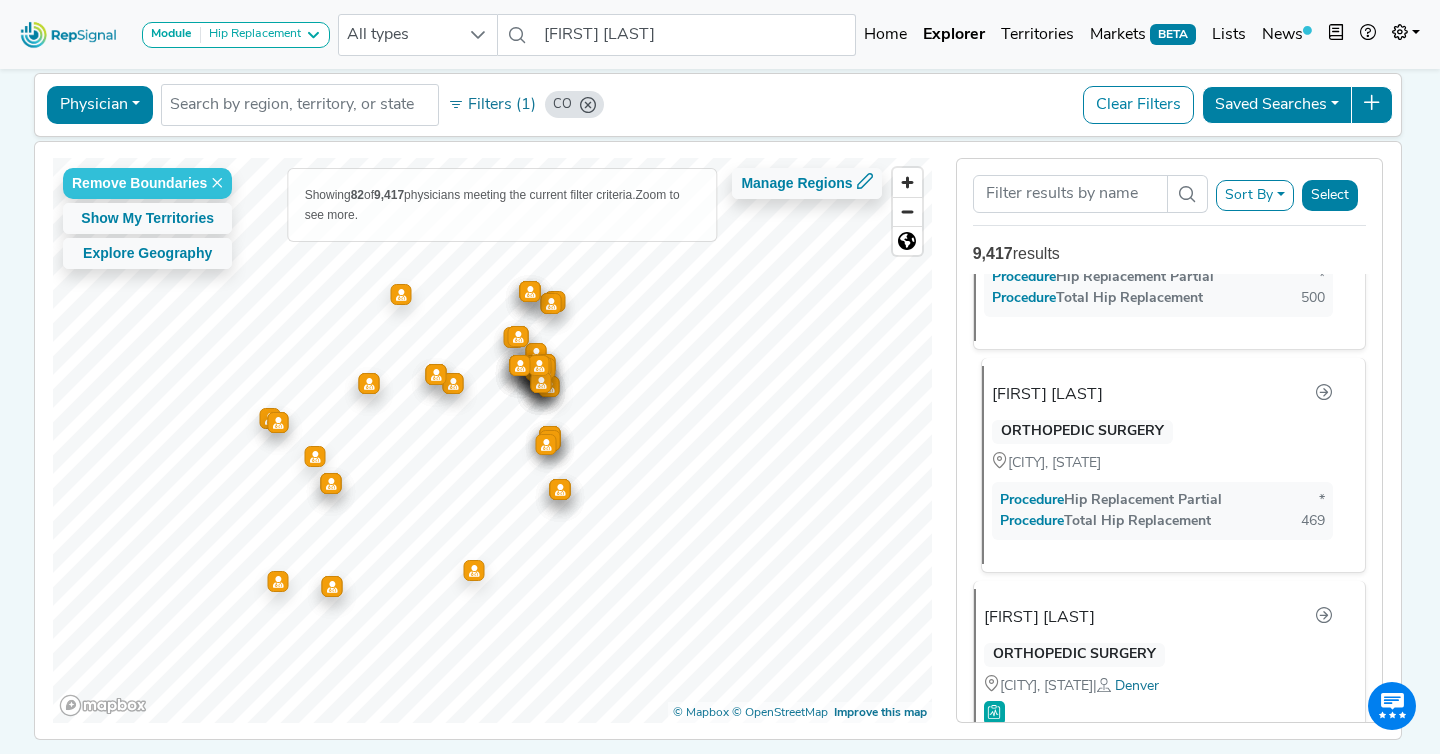click on "Brinceton Phipps" at bounding box center [1047, 395] 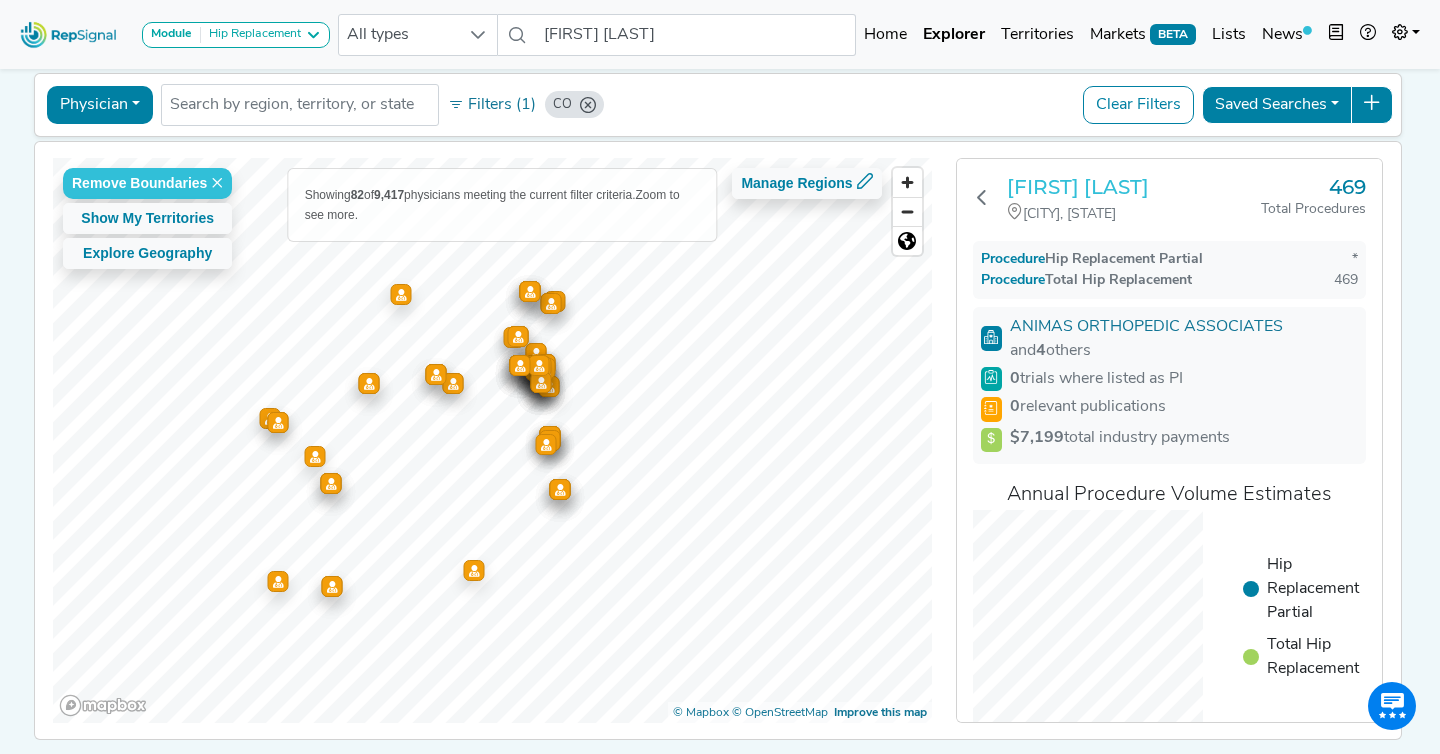 copy on "Brinceton Phipps" 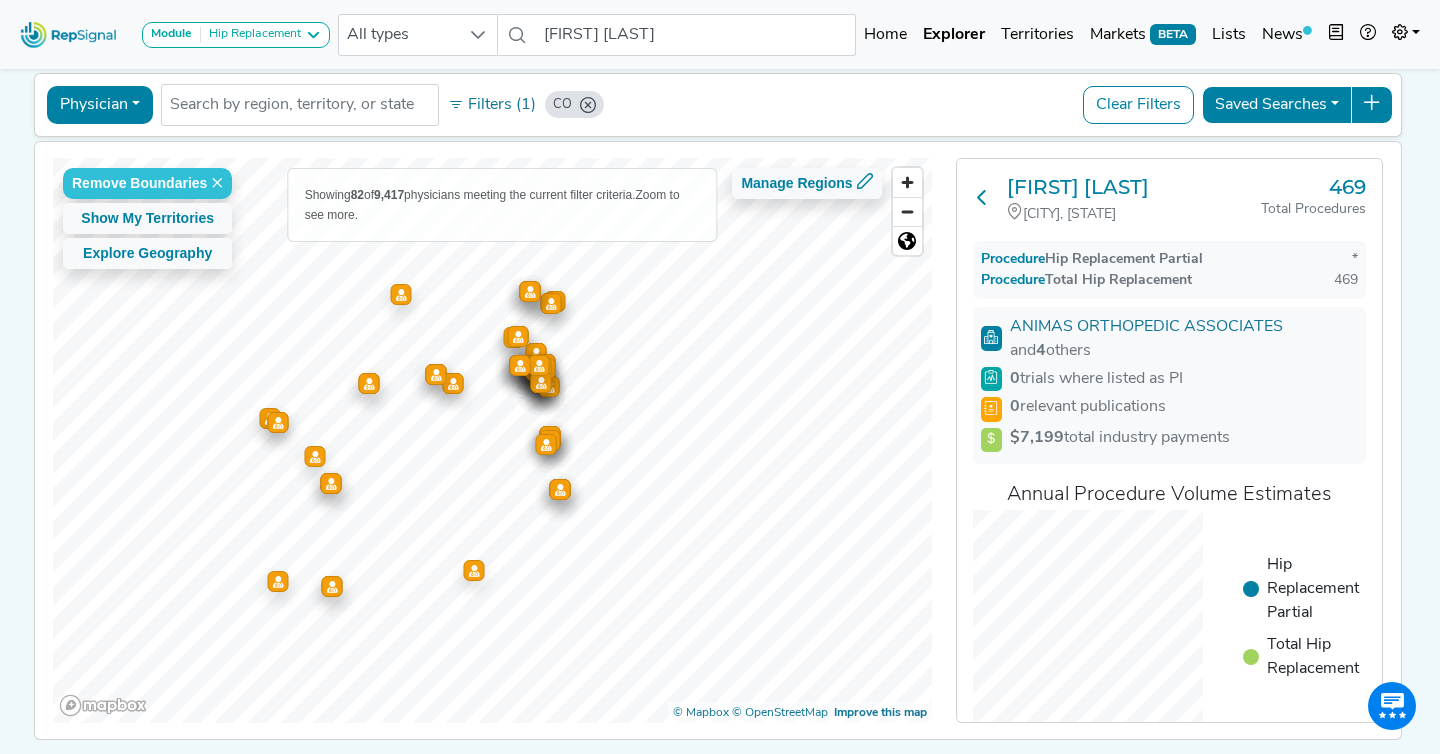 click at bounding box center (982, 197) 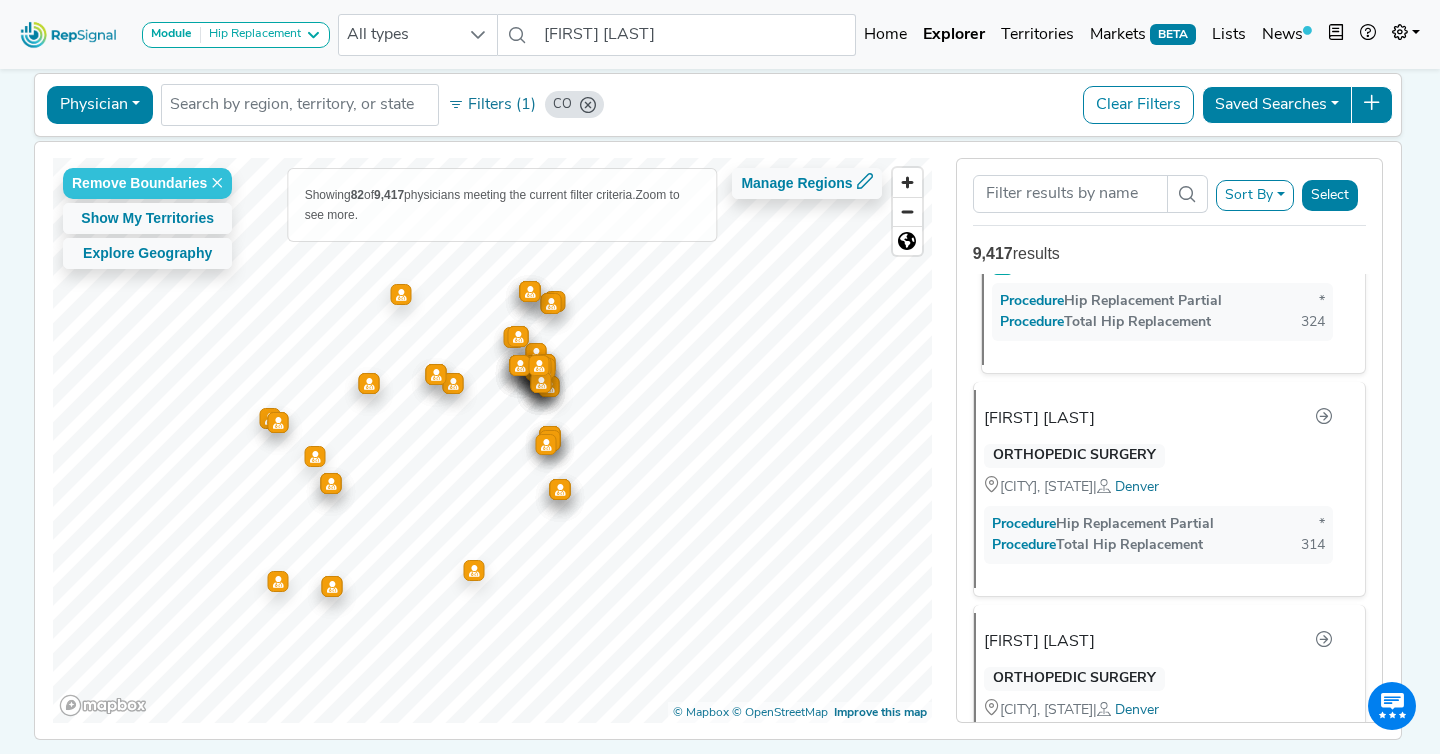 scroll, scrollTop: 640, scrollLeft: 0, axis: vertical 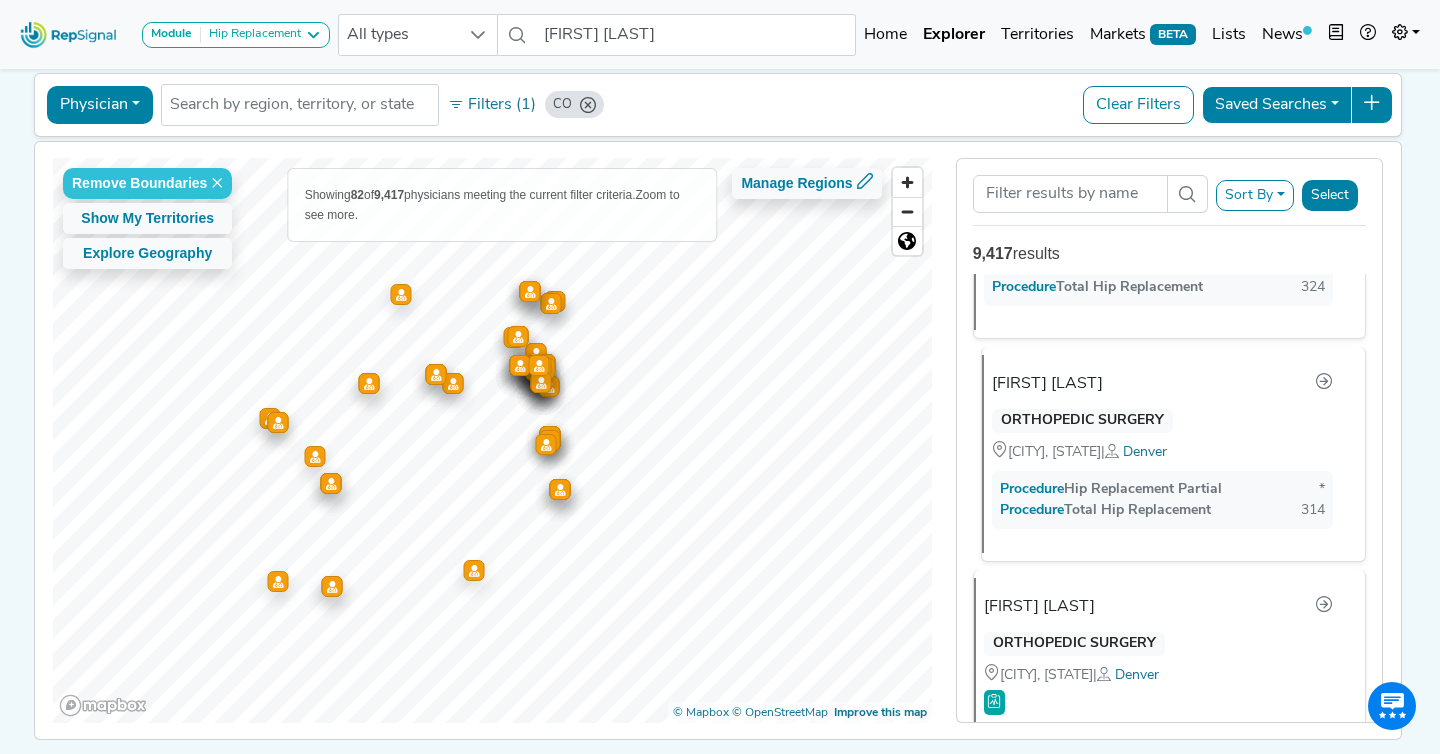 click on "Brian Larkin" at bounding box center [1047, 384] 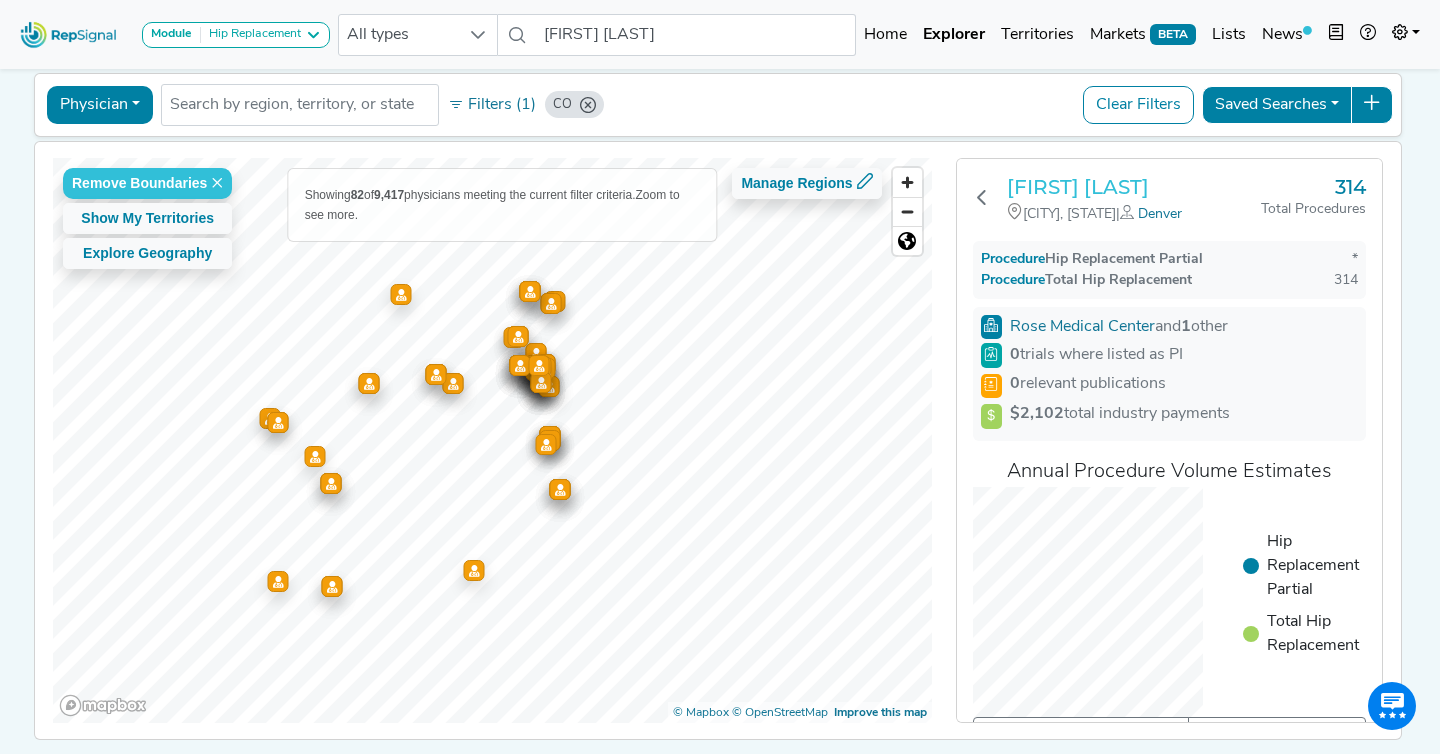 click on "Brian Larkin" at bounding box center [1134, 187] 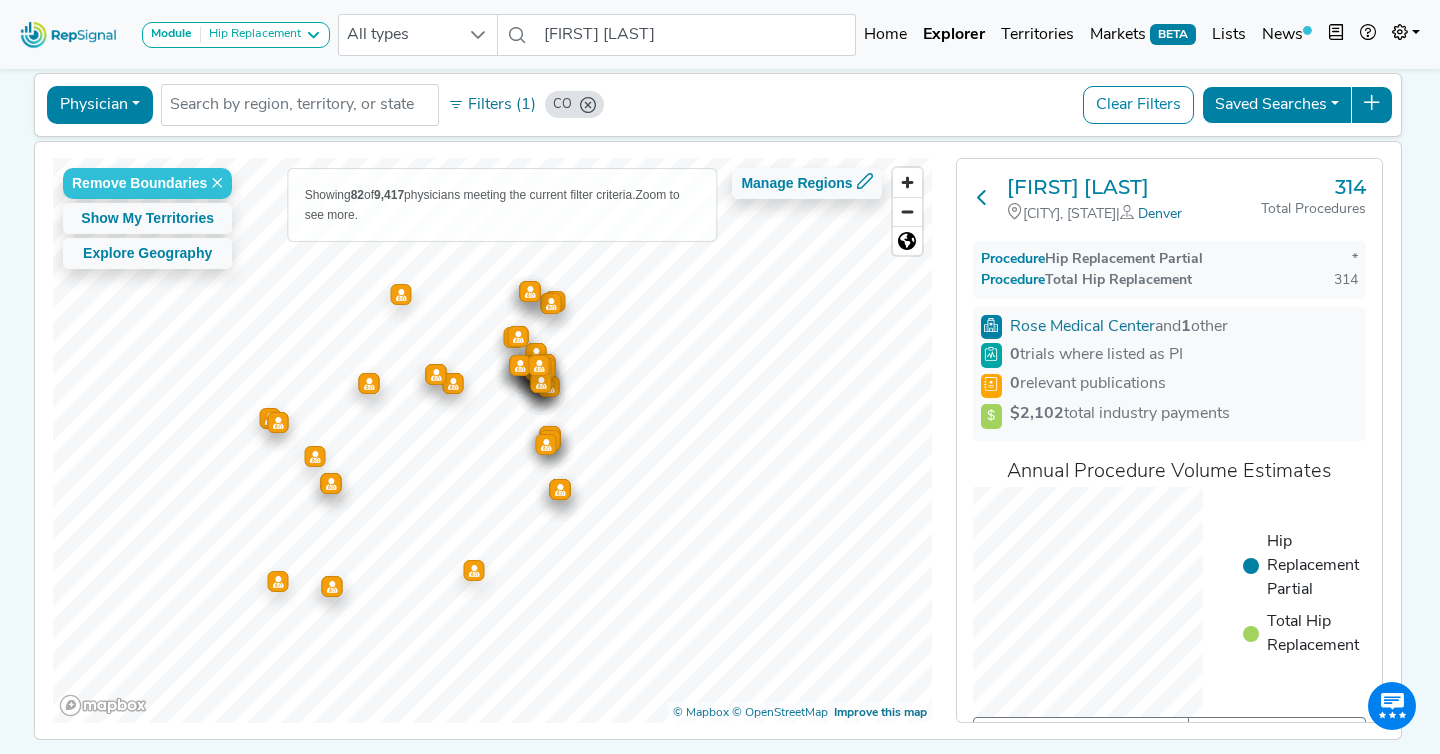 click at bounding box center [982, 197] 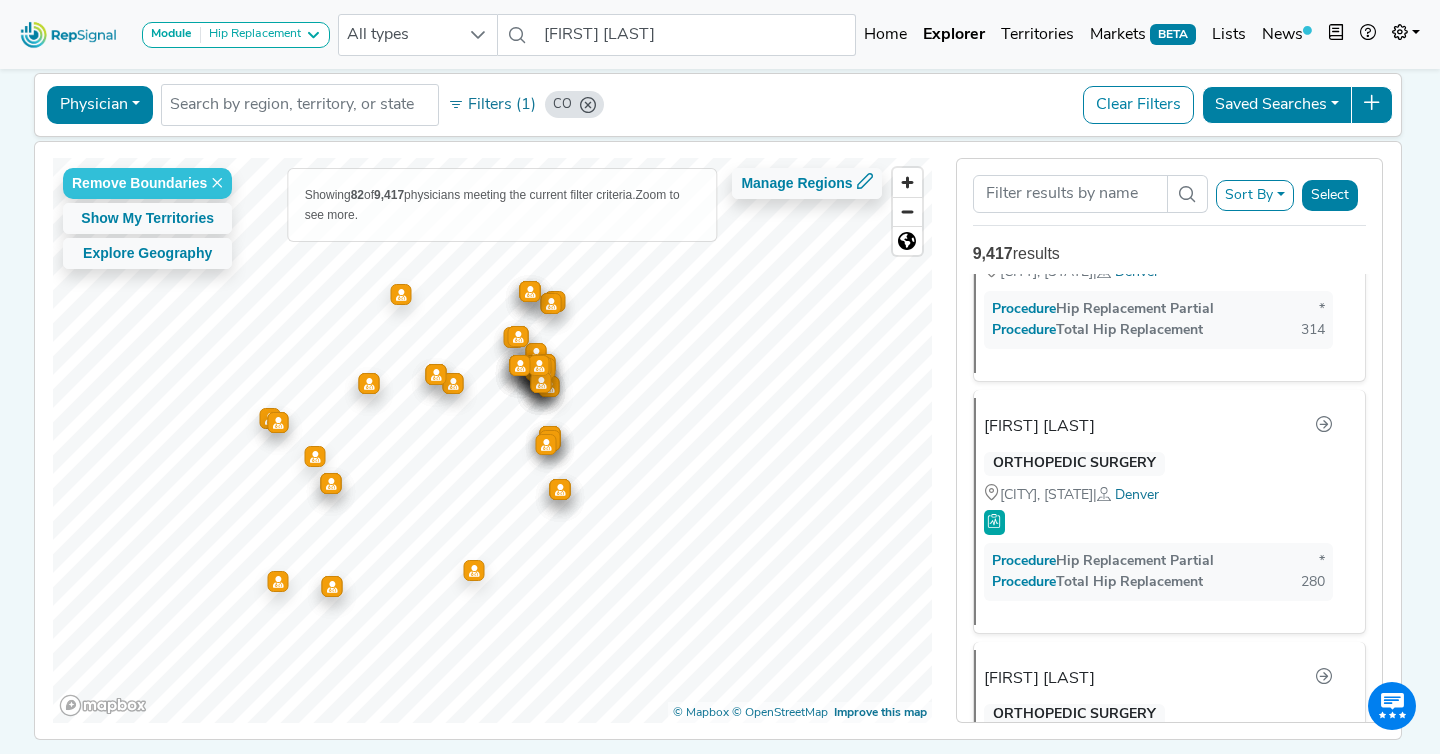 scroll, scrollTop: 835, scrollLeft: 0, axis: vertical 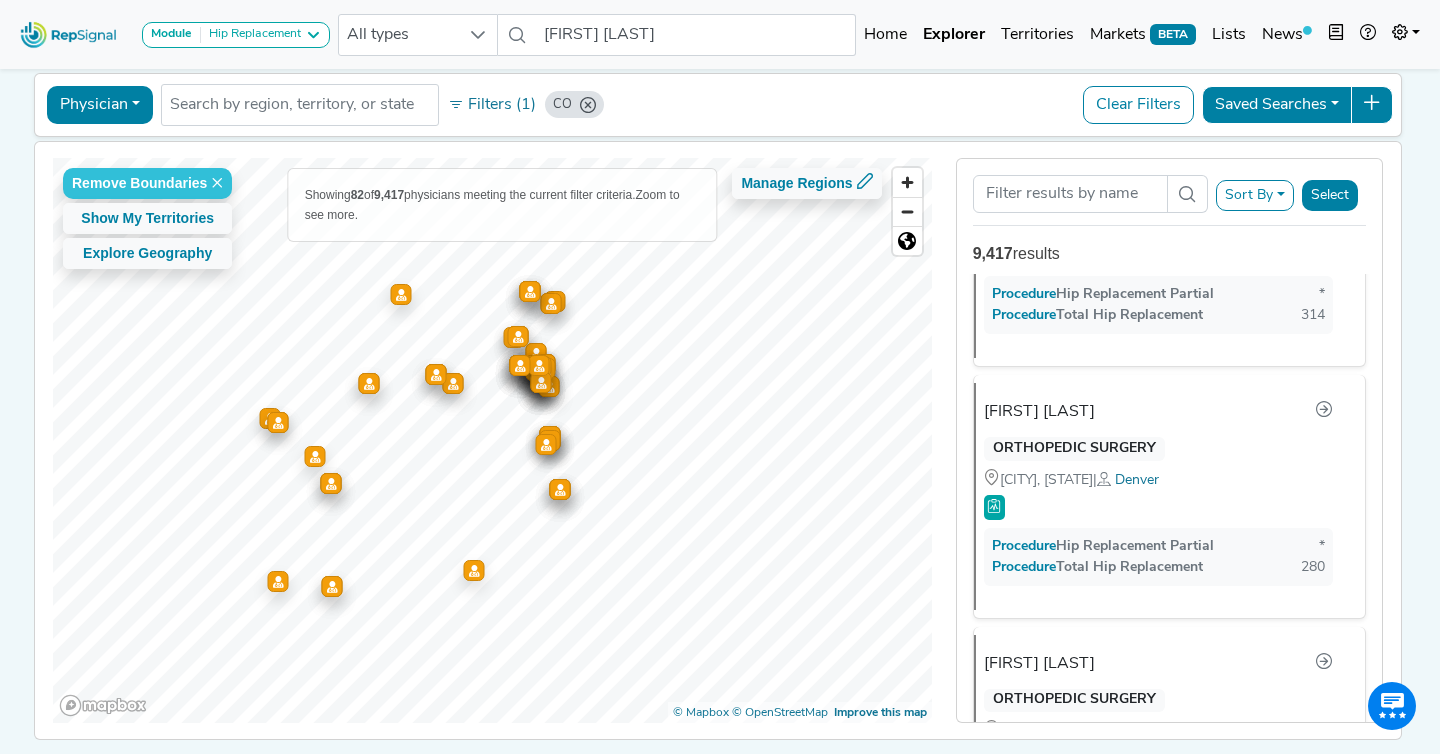 click on "Clifford Clark" at bounding box center (1039, 412) 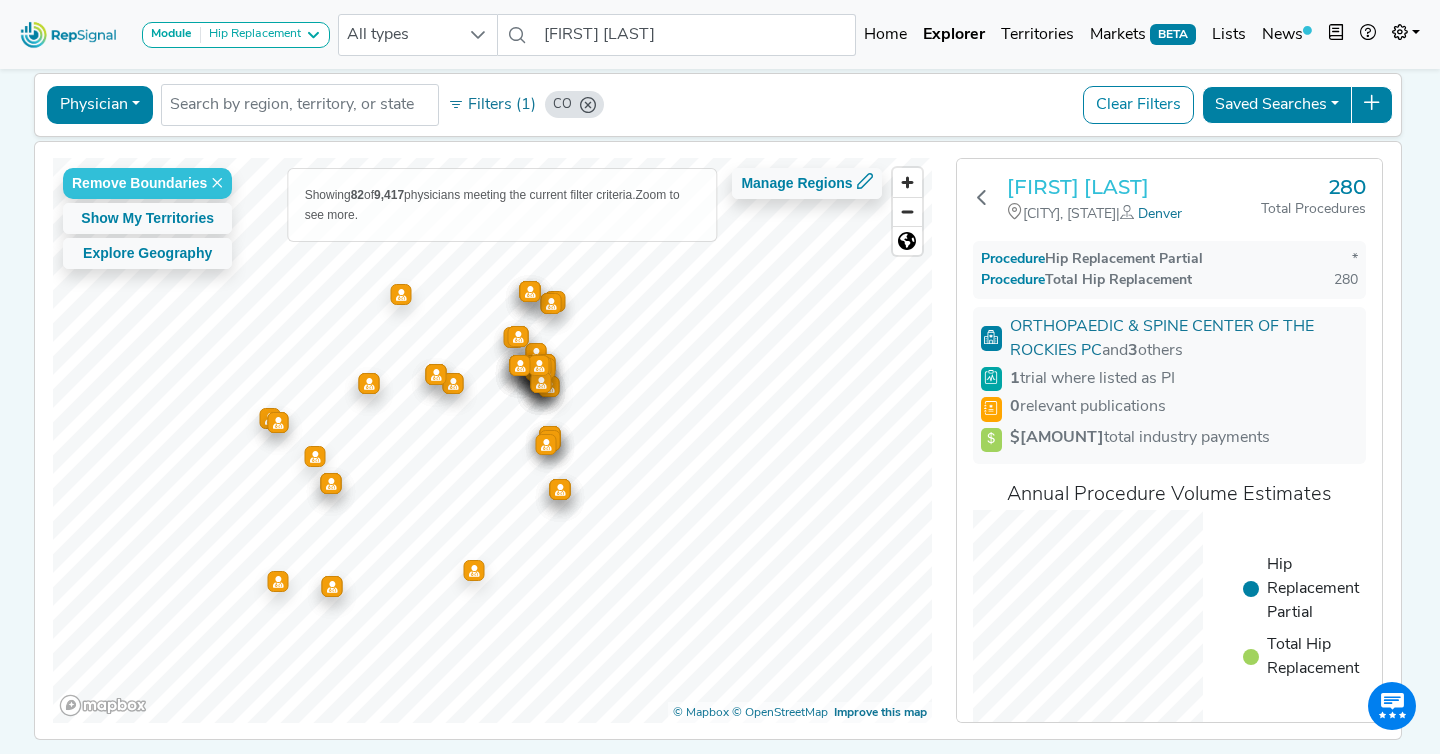 click on "Clifford Clark" at bounding box center (1134, 187) 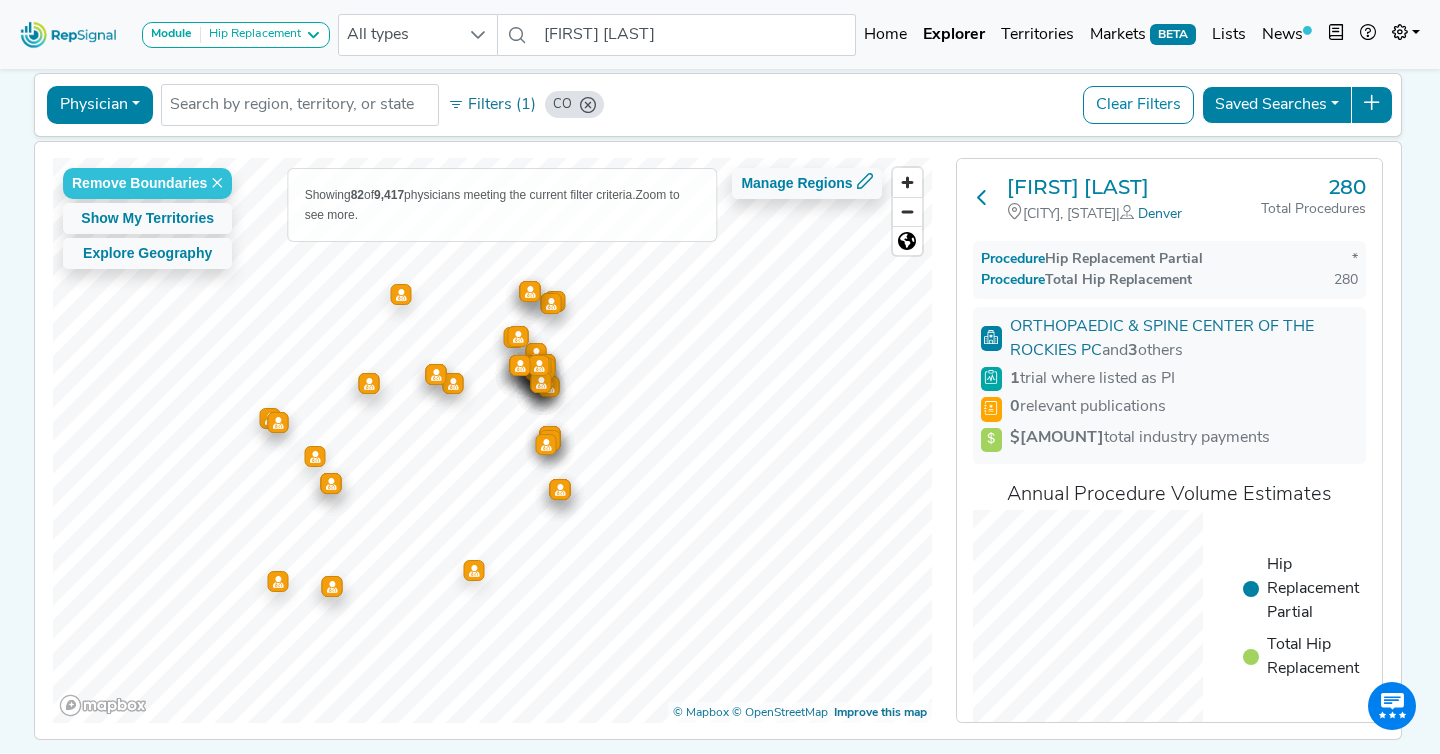 click at bounding box center (982, 197) 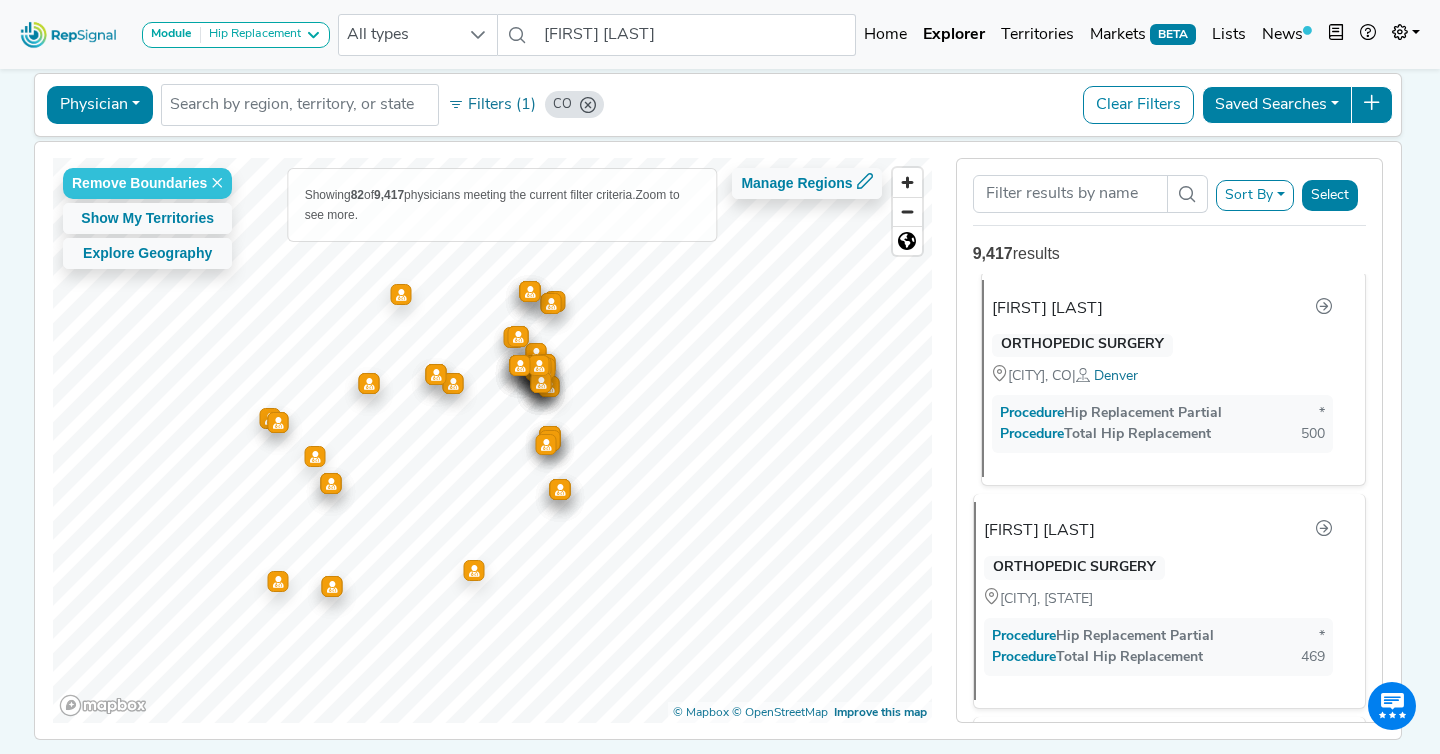 scroll, scrollTop: 0, scrollLeft: 0, axis: both 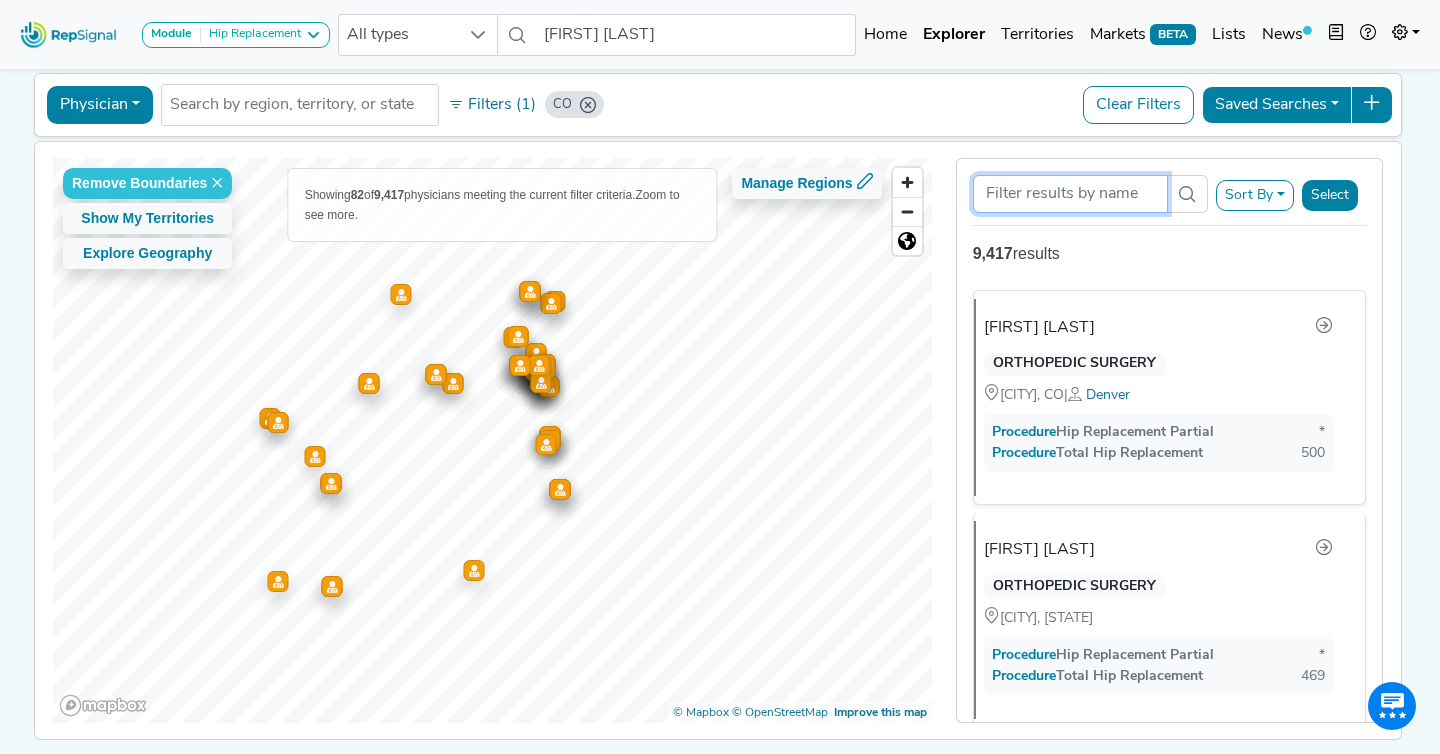 click at bounding box center (1071, 194) 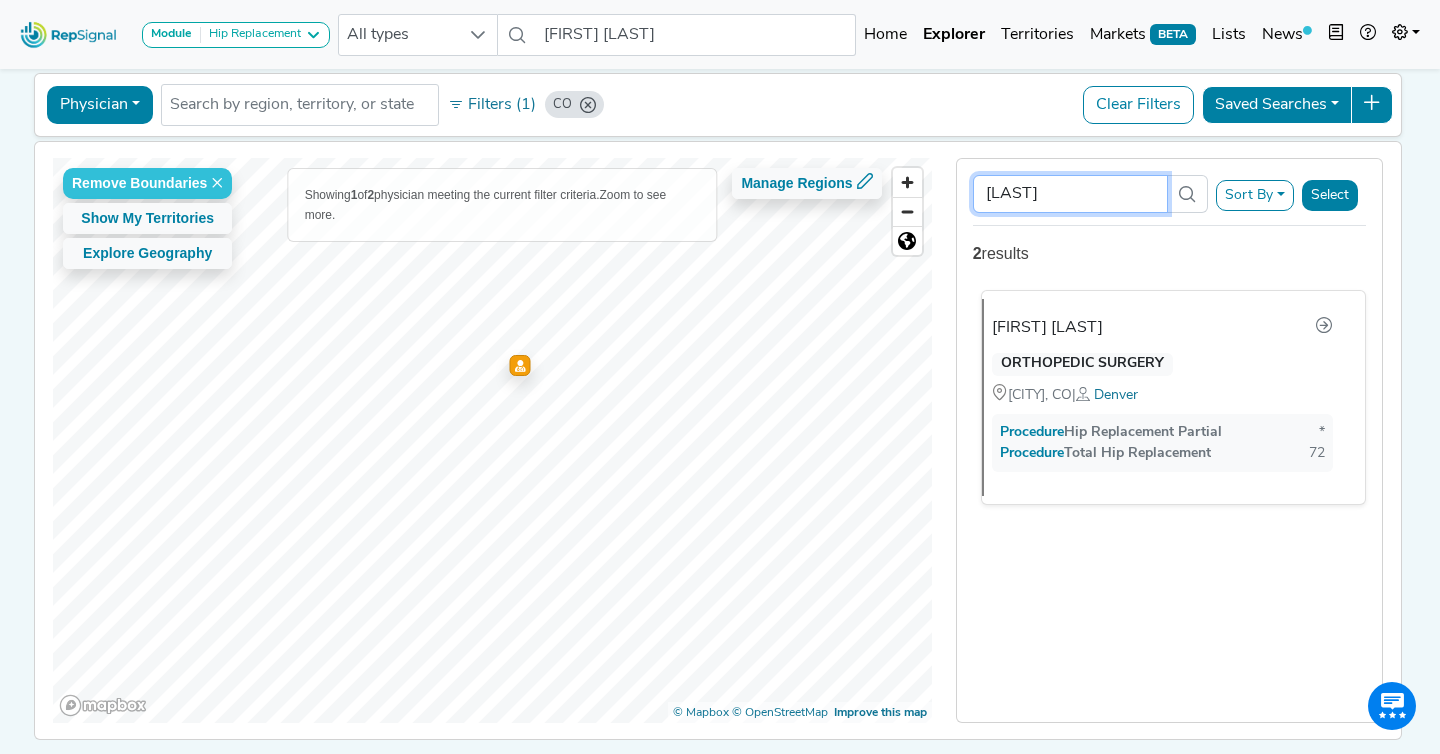 type on "shapiro" 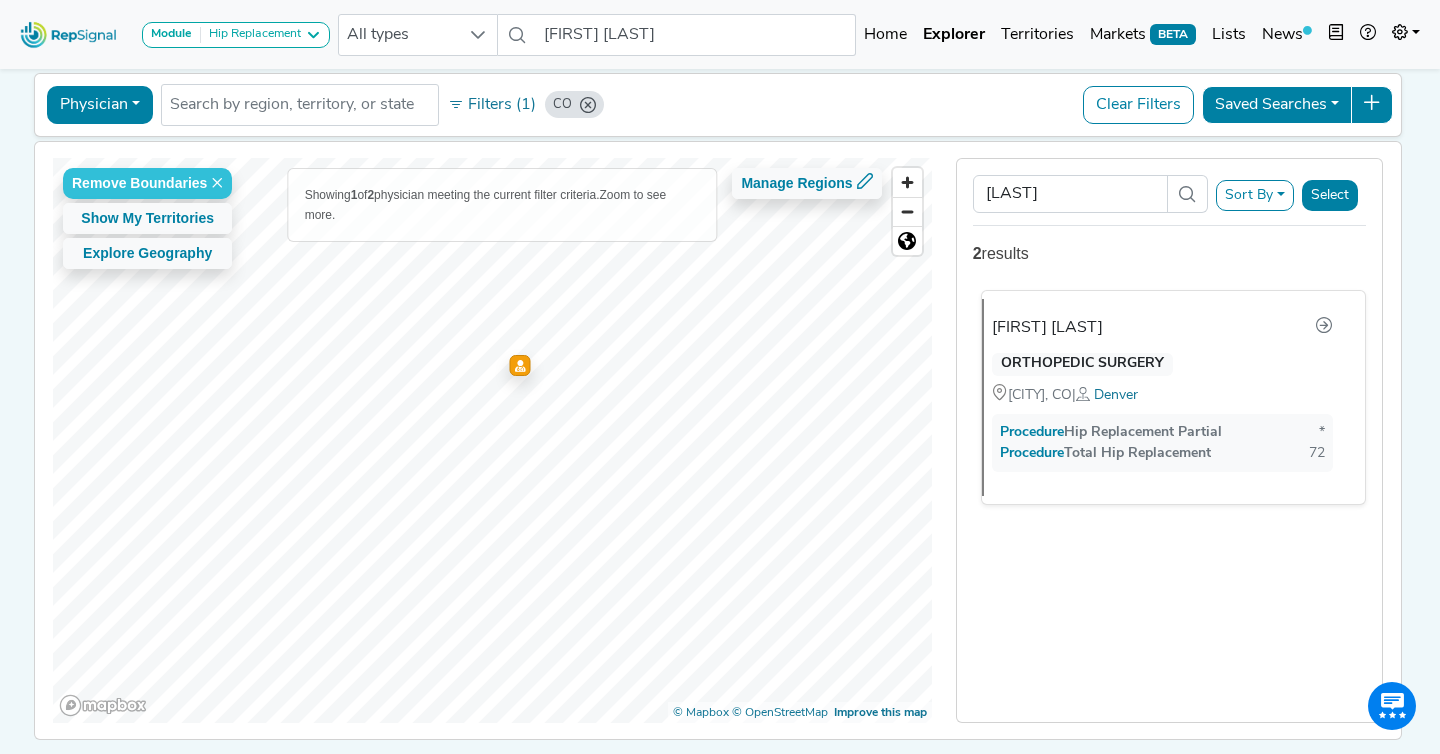 click on "[FIRST] [LAST]" at bounding box center (1047, 328) 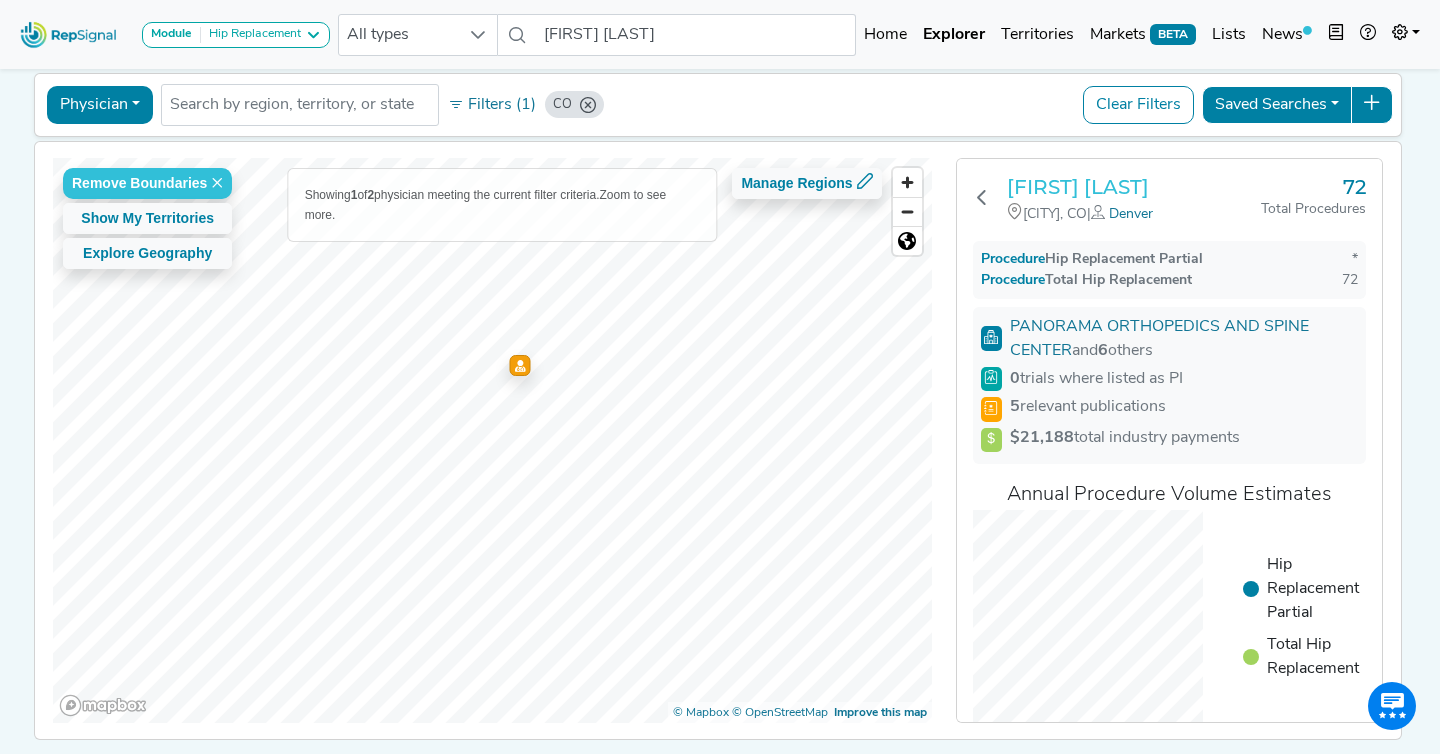 click on "[FIRST] [LAST]" at bounding box center [1134, 187] 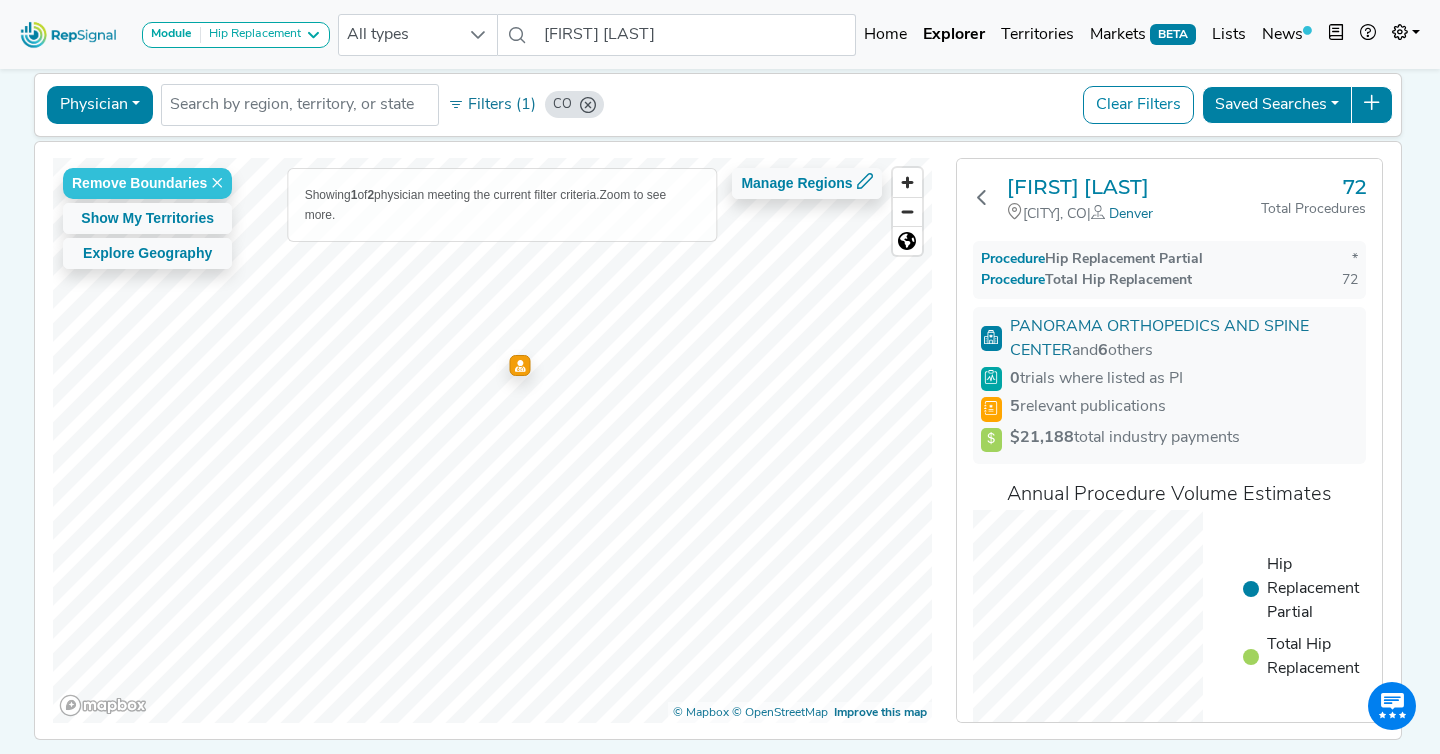 scroll, scrollTop: 10, scrollLeft: 0, axis: vertical 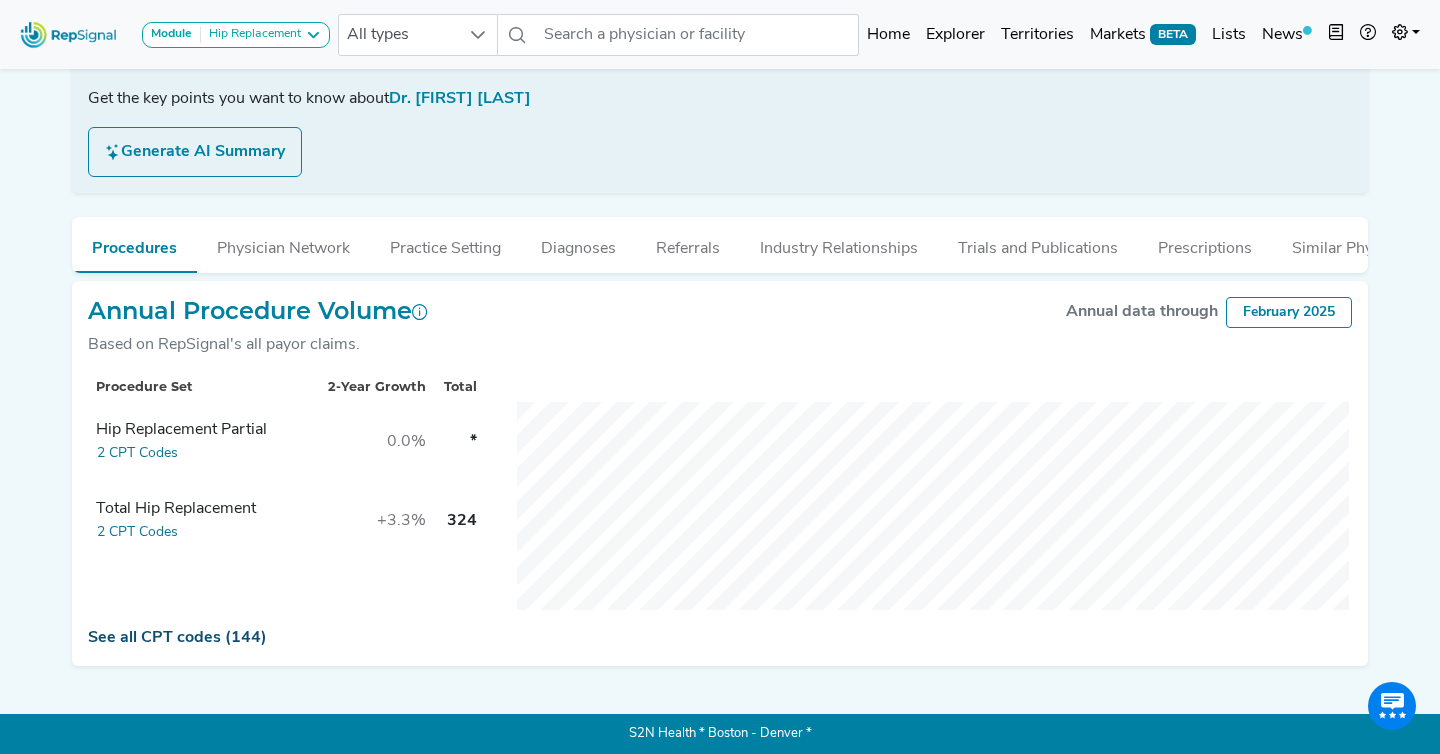 click on "See all CPT codes (144)" at bounding box center (177, 638) 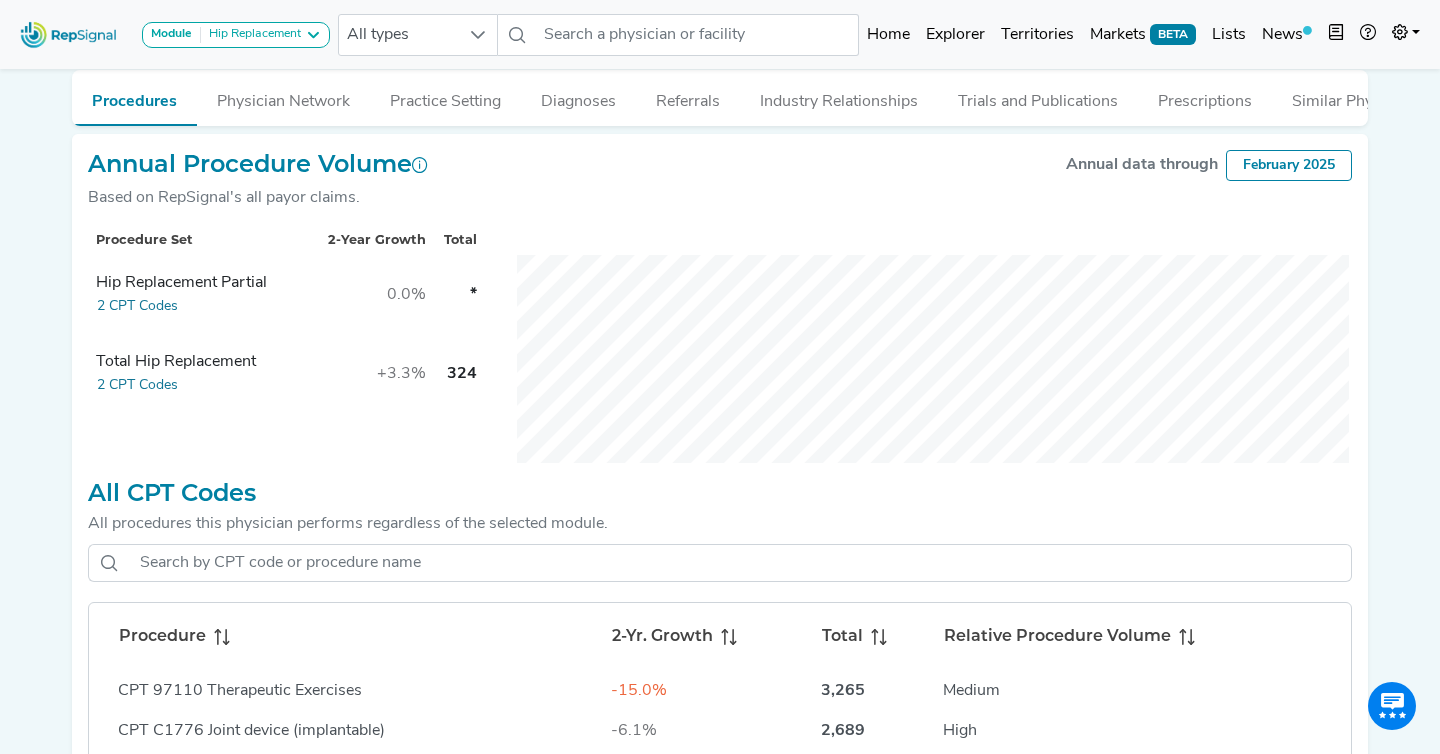 scroll, scrollTop: 706, scrollLeft: 0, axis: vertical 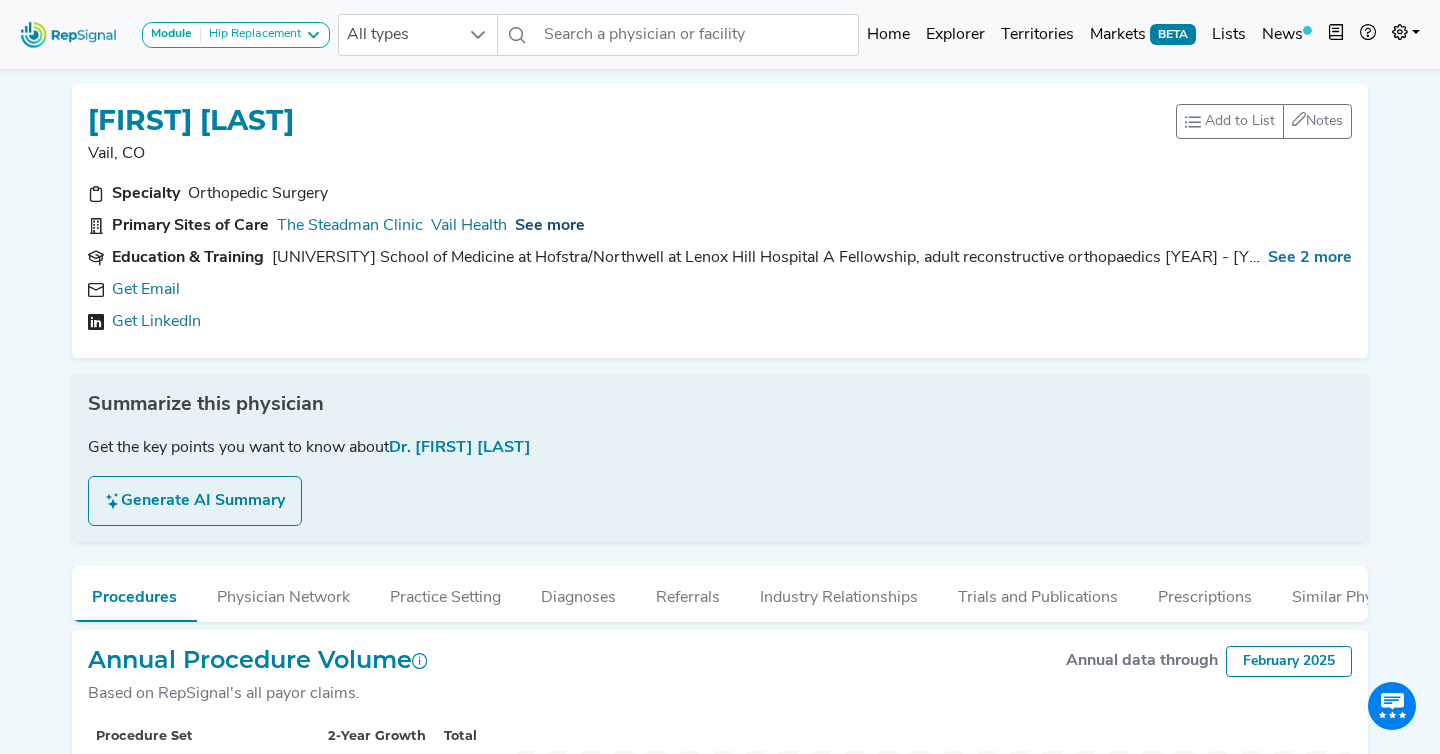 click on "See more" at bounding box center (550, 226) 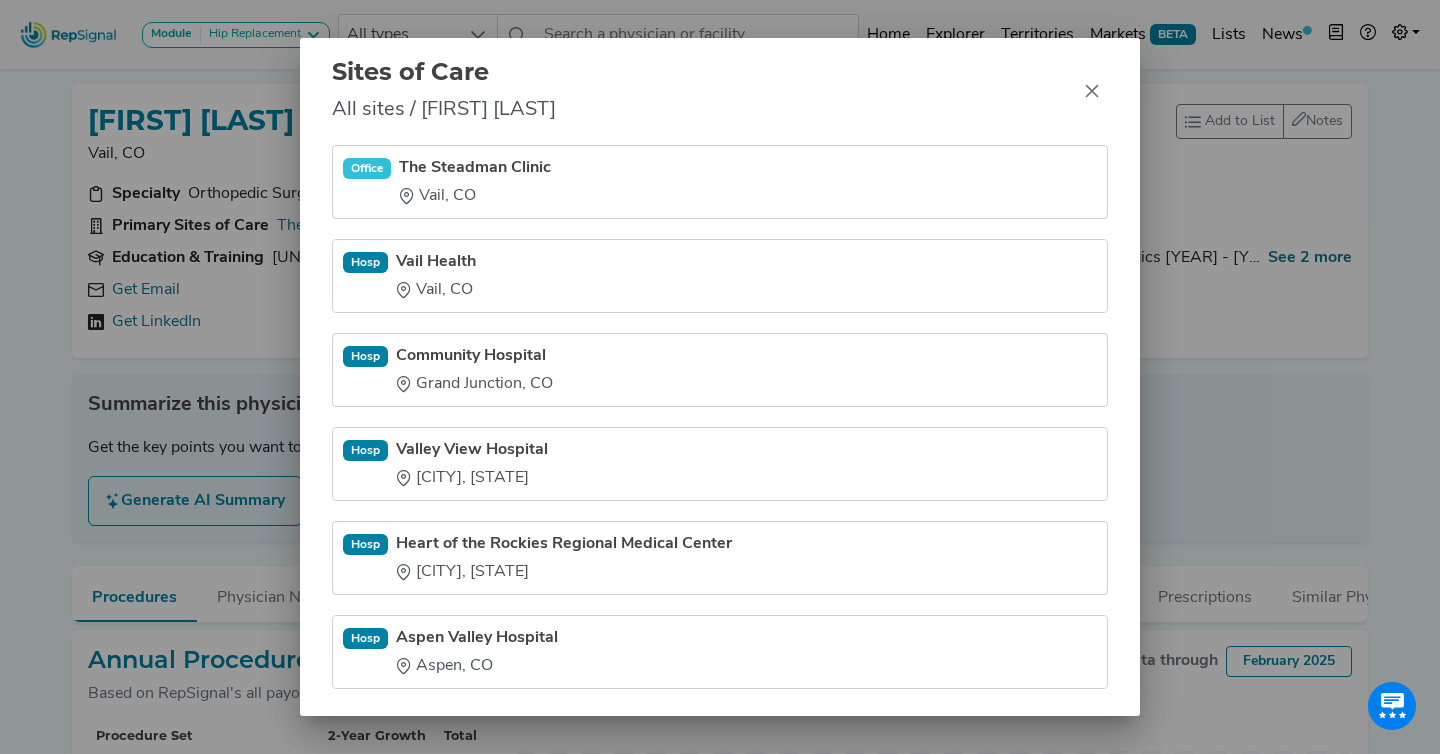 click on "Sites of Care All sites / Raymond Kim" 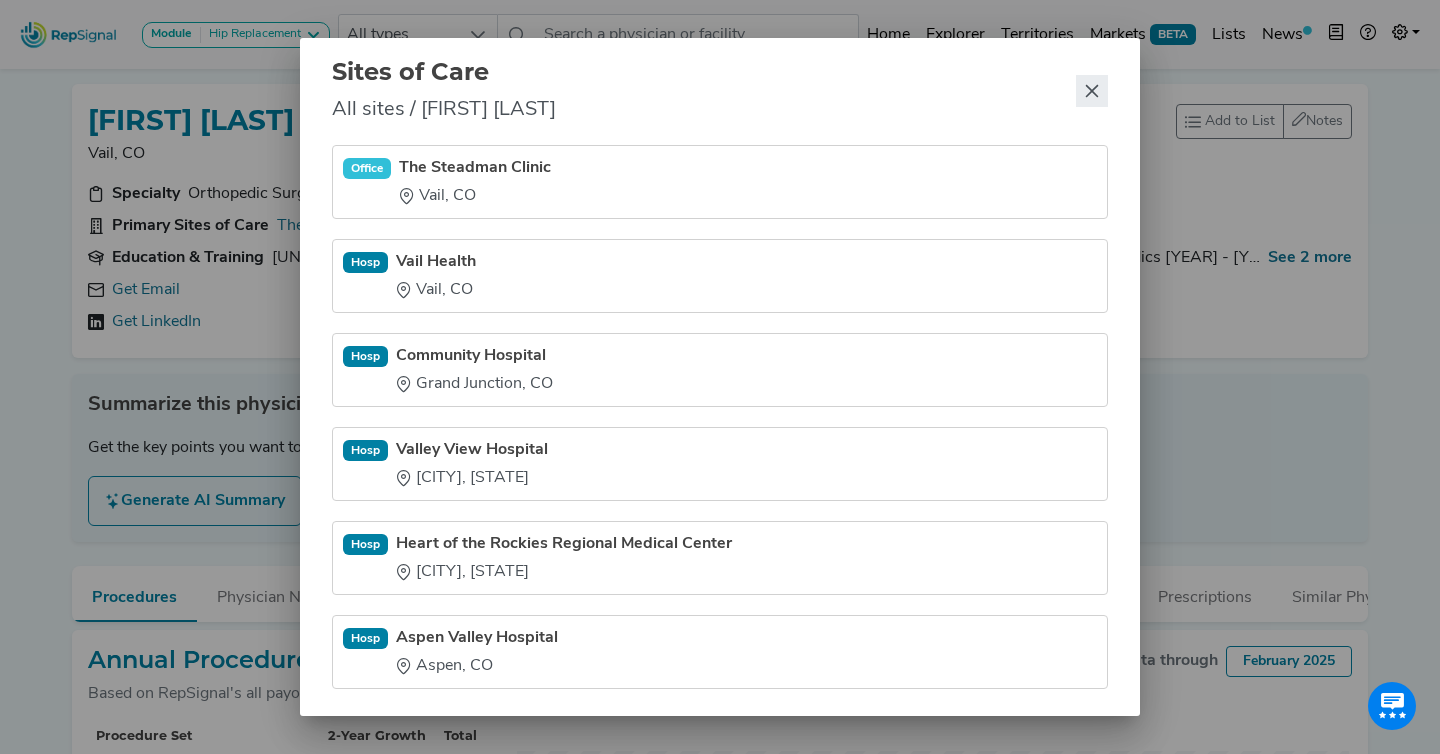 click at bounding box center (1092, 91) 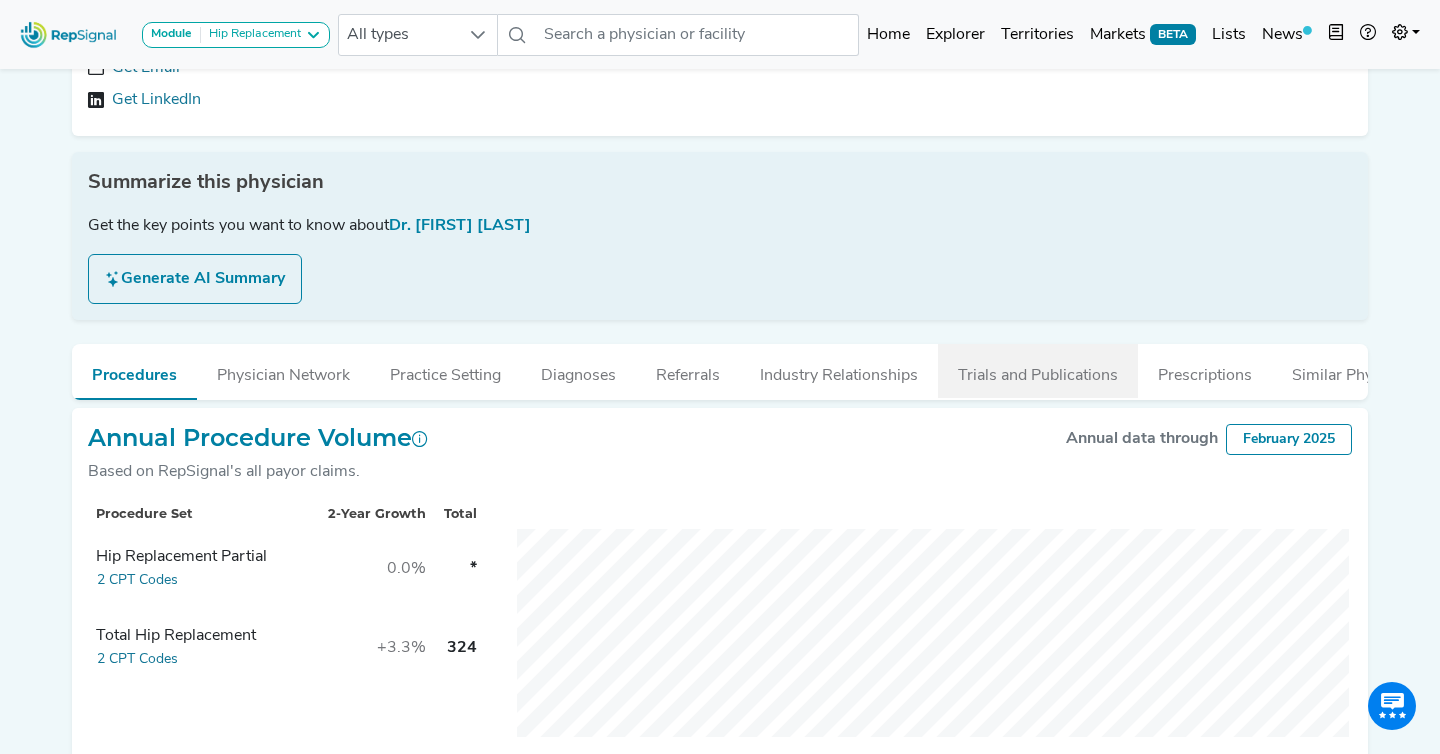 click on "Trials and Publications" at bounding box center [1038, 371] 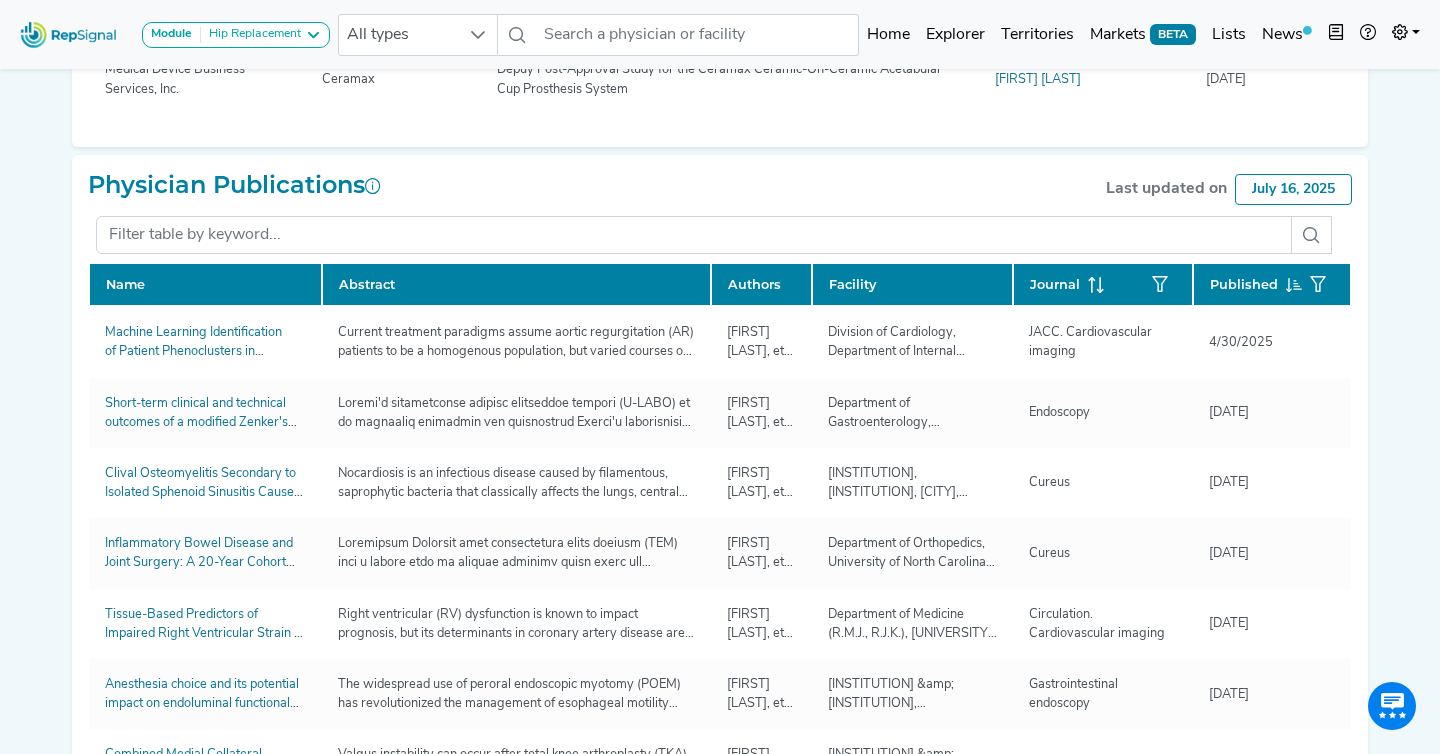 scroll, scrollTop: 758, scrollLeft: 0, axis: vertical 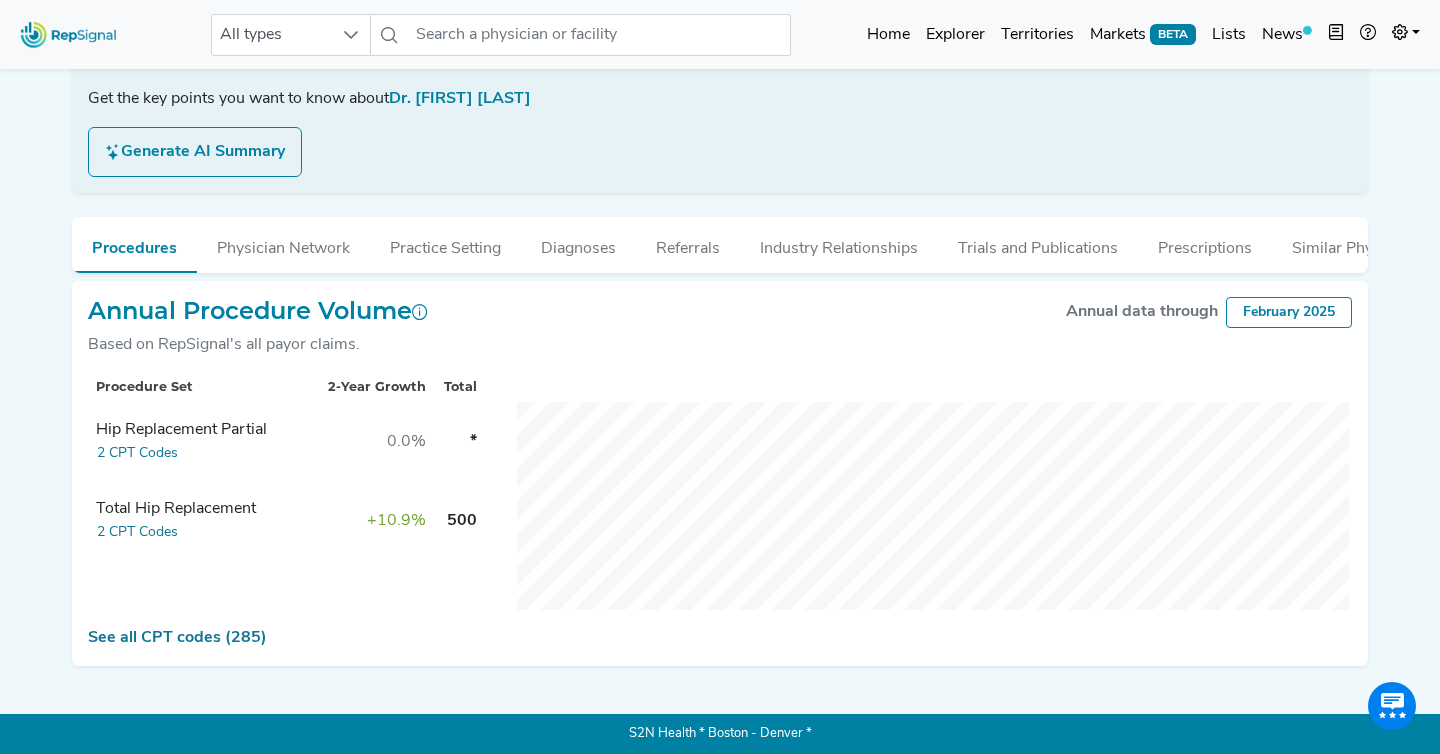 drag, startPoint x: 244, startPoint y: 629, endPoint x: 360, endPoint y: 522, distance: 157.81319 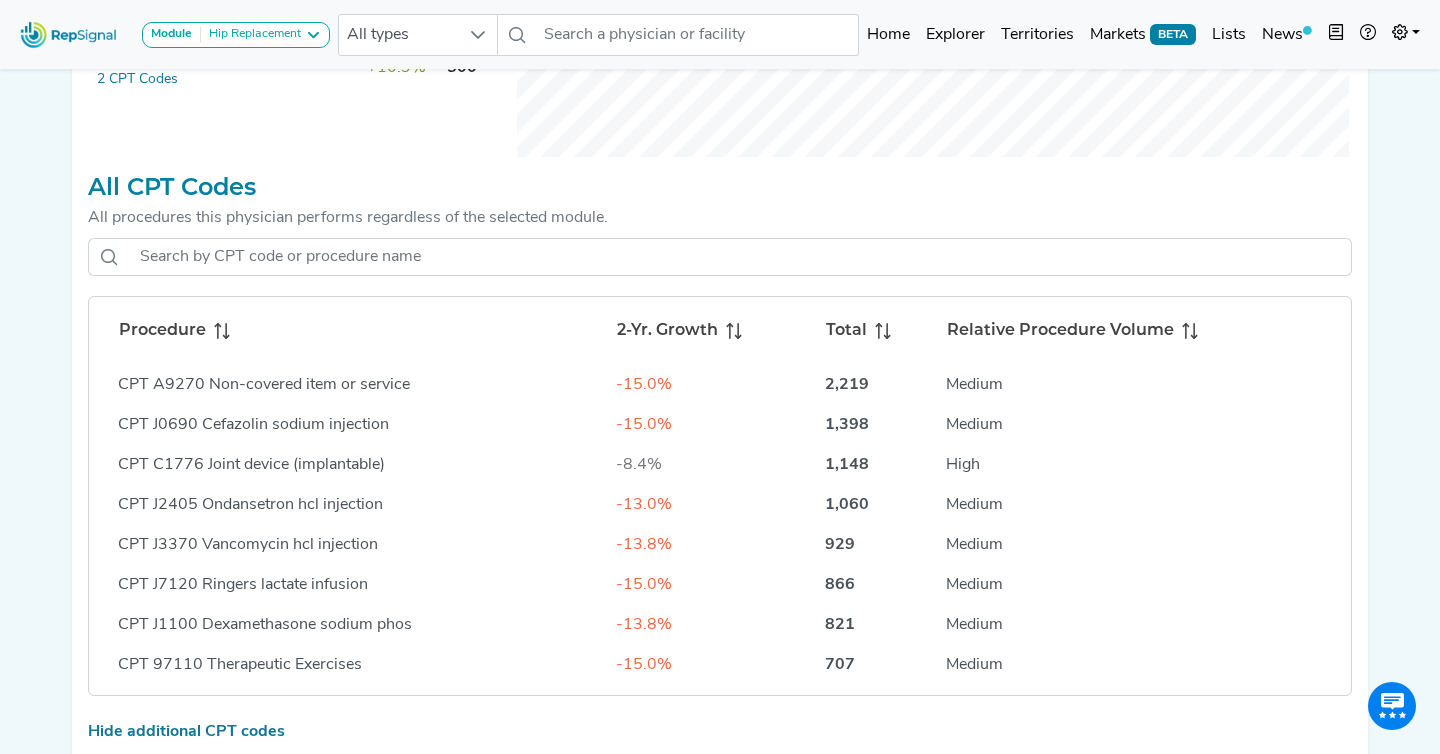 scroll, scrollTop: 817, scrollLeft: 0, axis: vertical 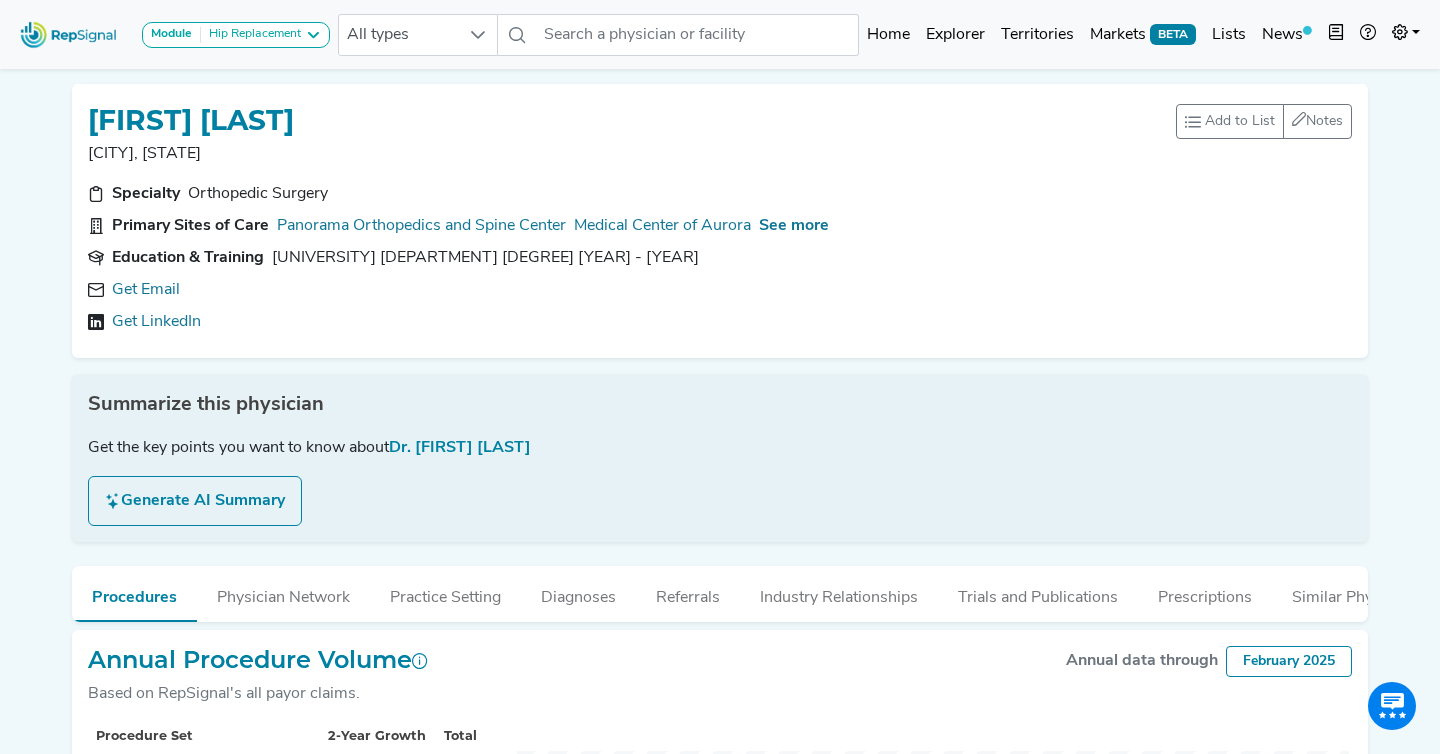 click on "JESSE CHRASTIL" at bounding box center [191, 121] 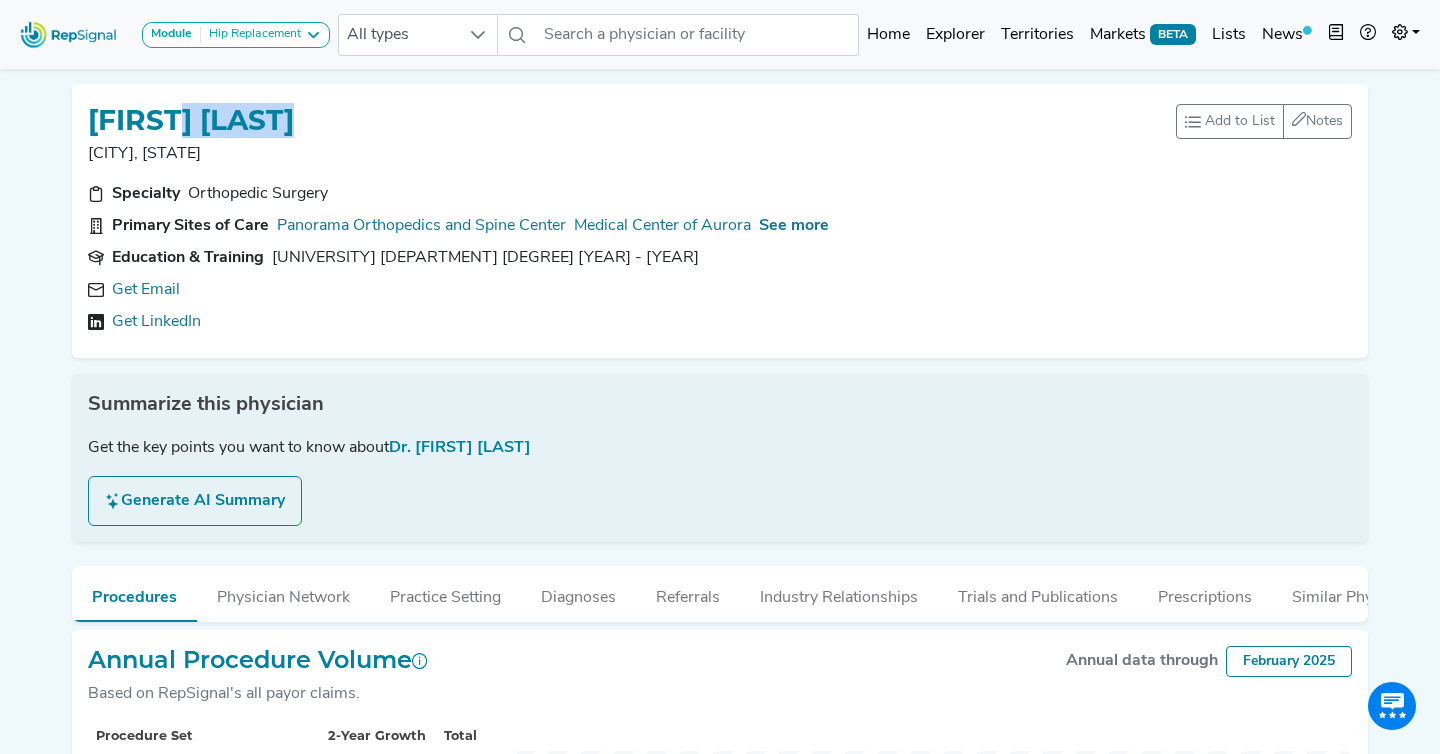 click on "JESSE CHRASTIL" at bounding box center [191, 121] 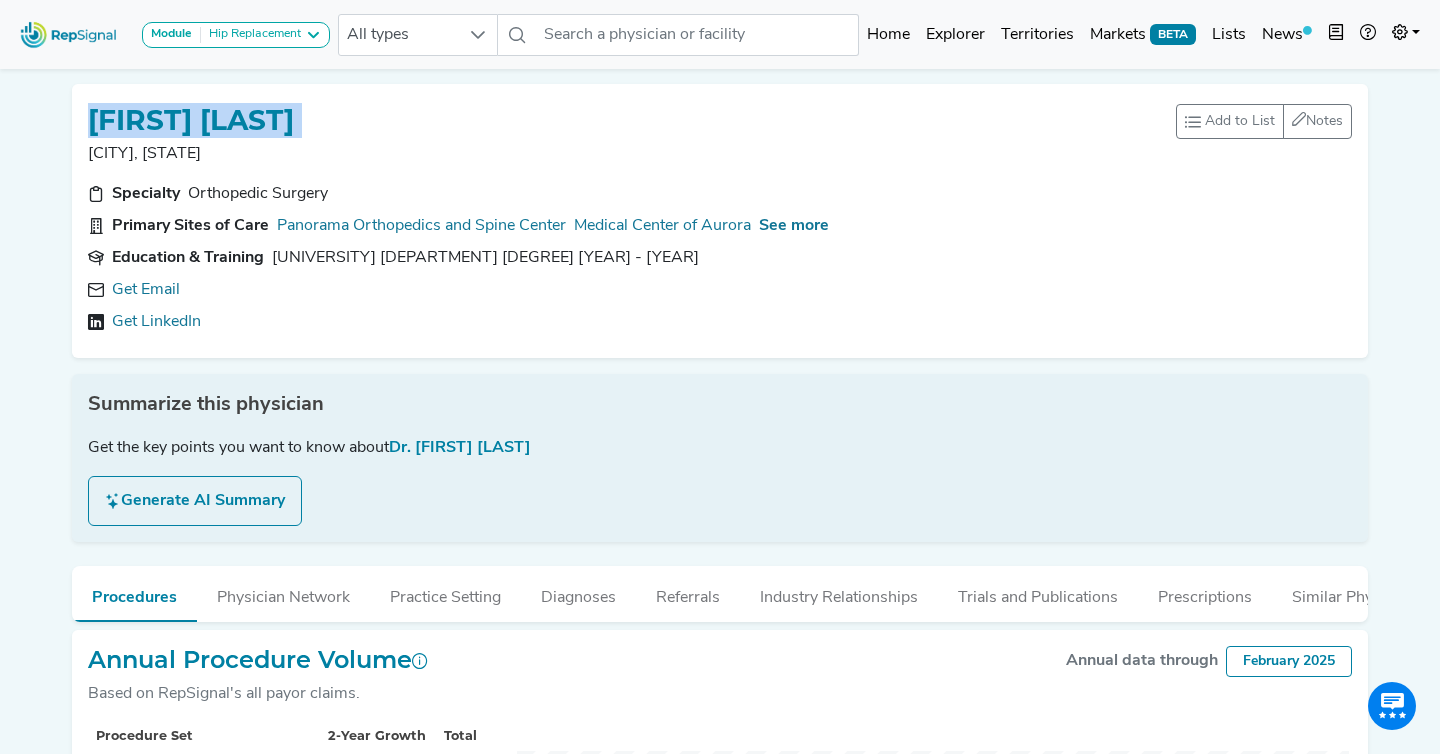 click on "JESSE CHRASTIL" at bounding box center (191, 121) 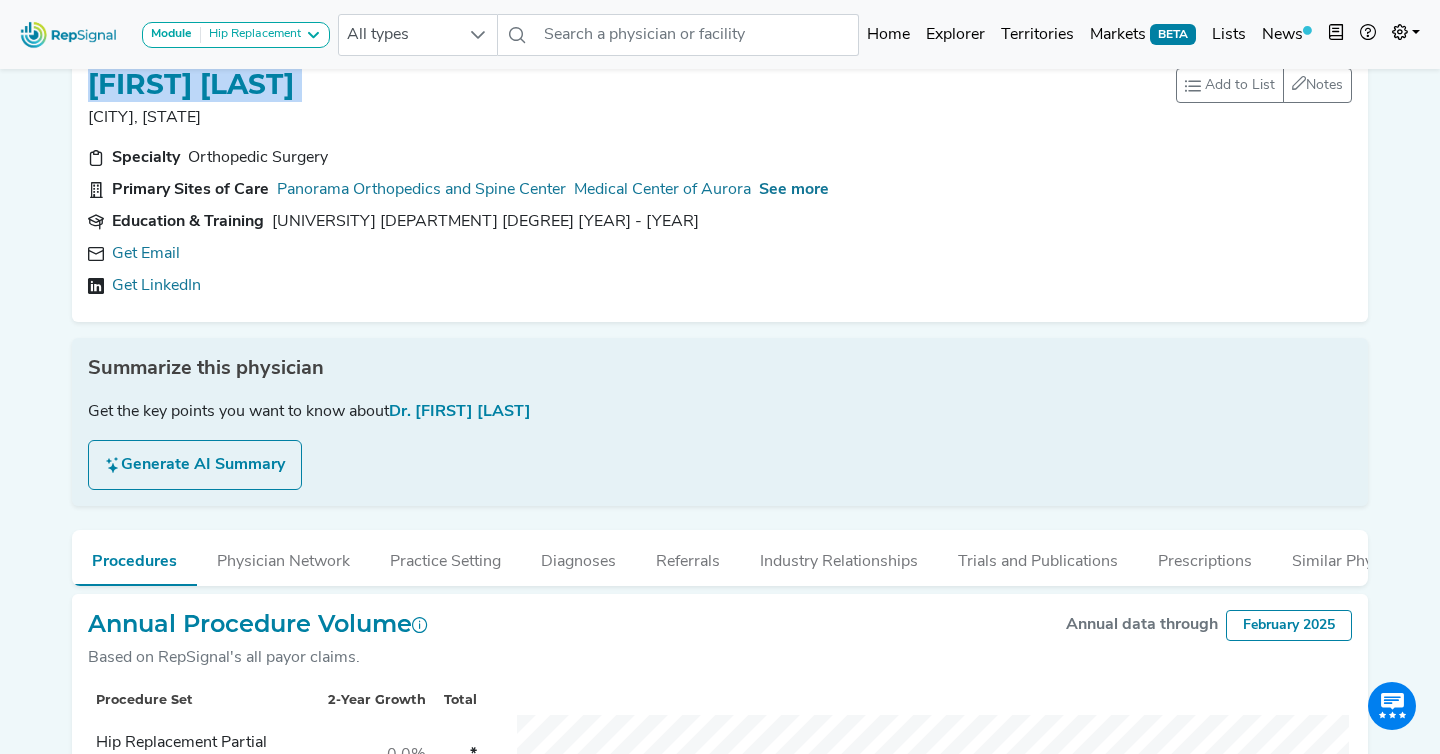scroll, scrollTop: 189, scrollLeft: 0, axis: vertical 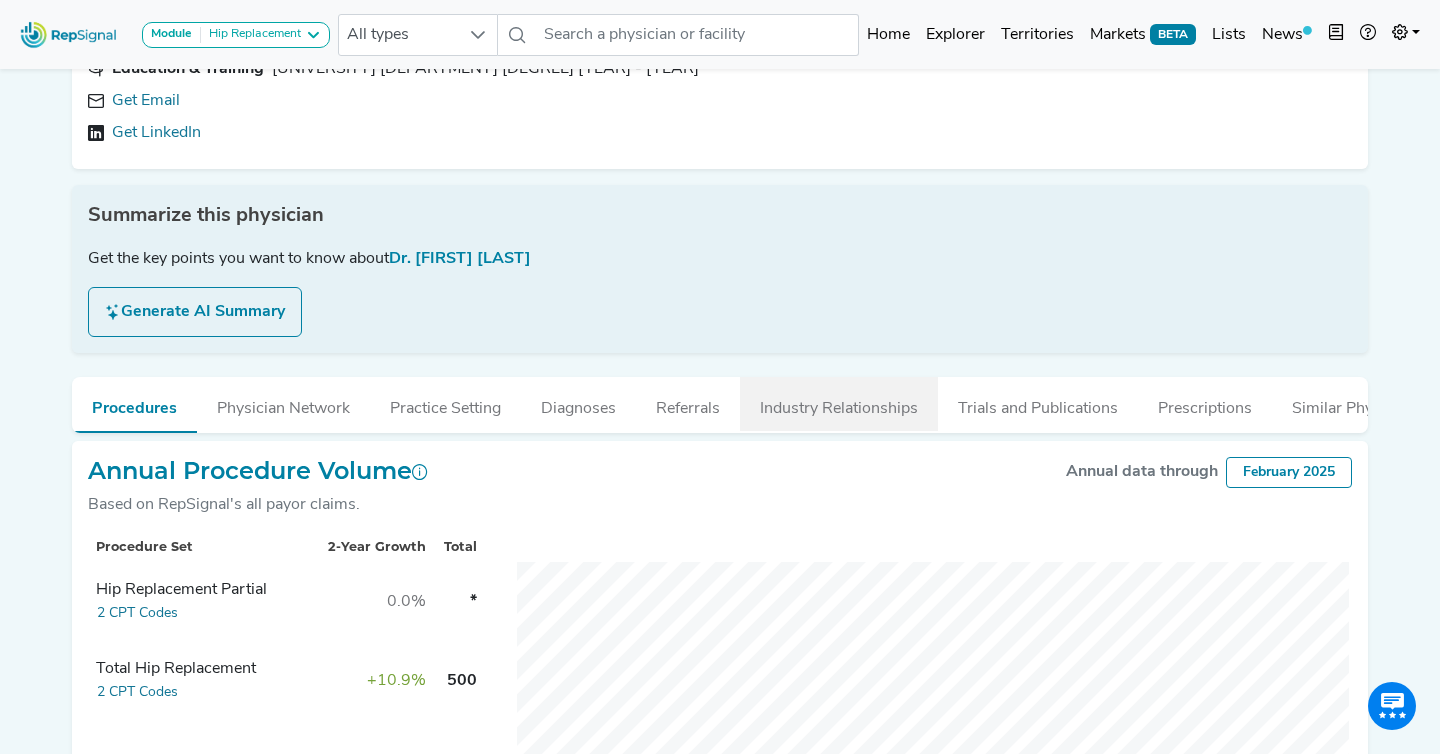click on "Industry Relationships" at bounding box center [839, 404] 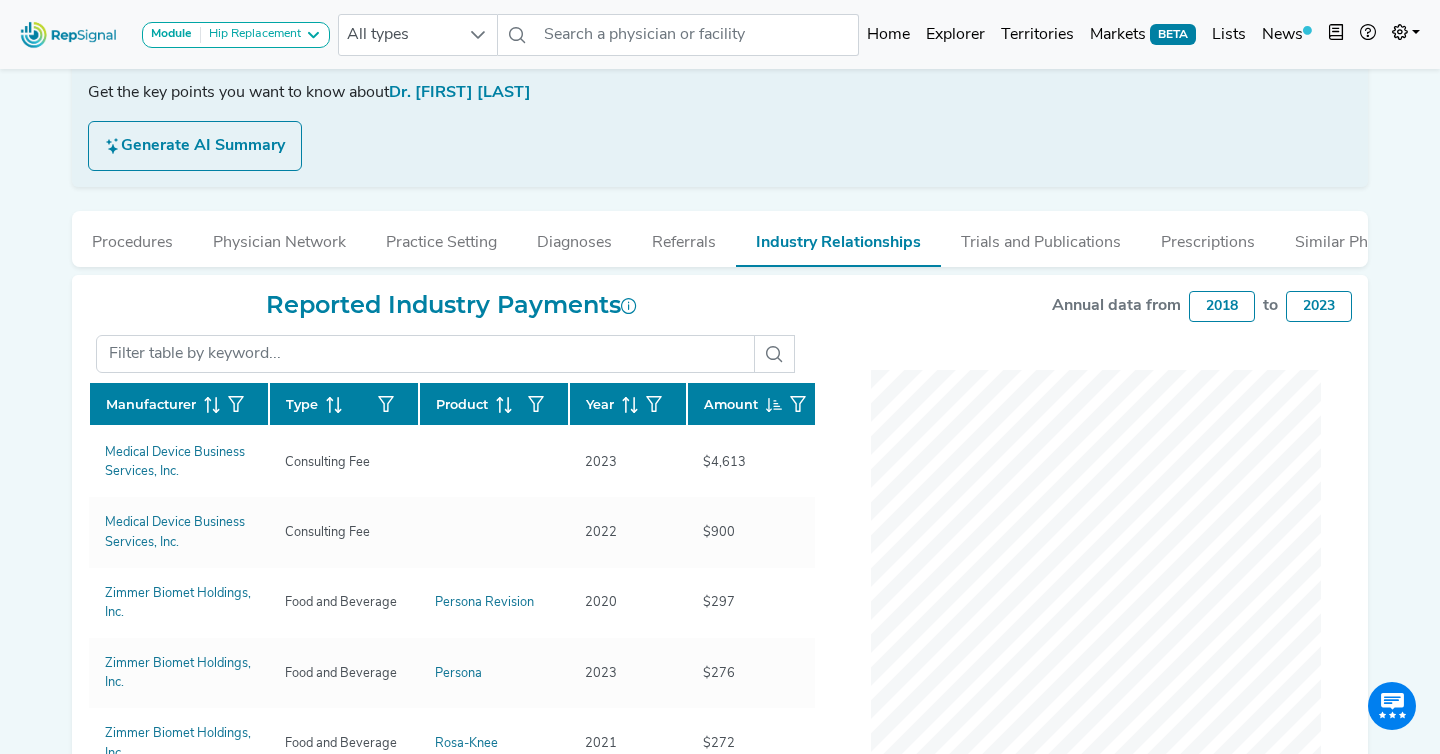 scroll, scrollTop: 0, scrollLeft: 0, axis: both 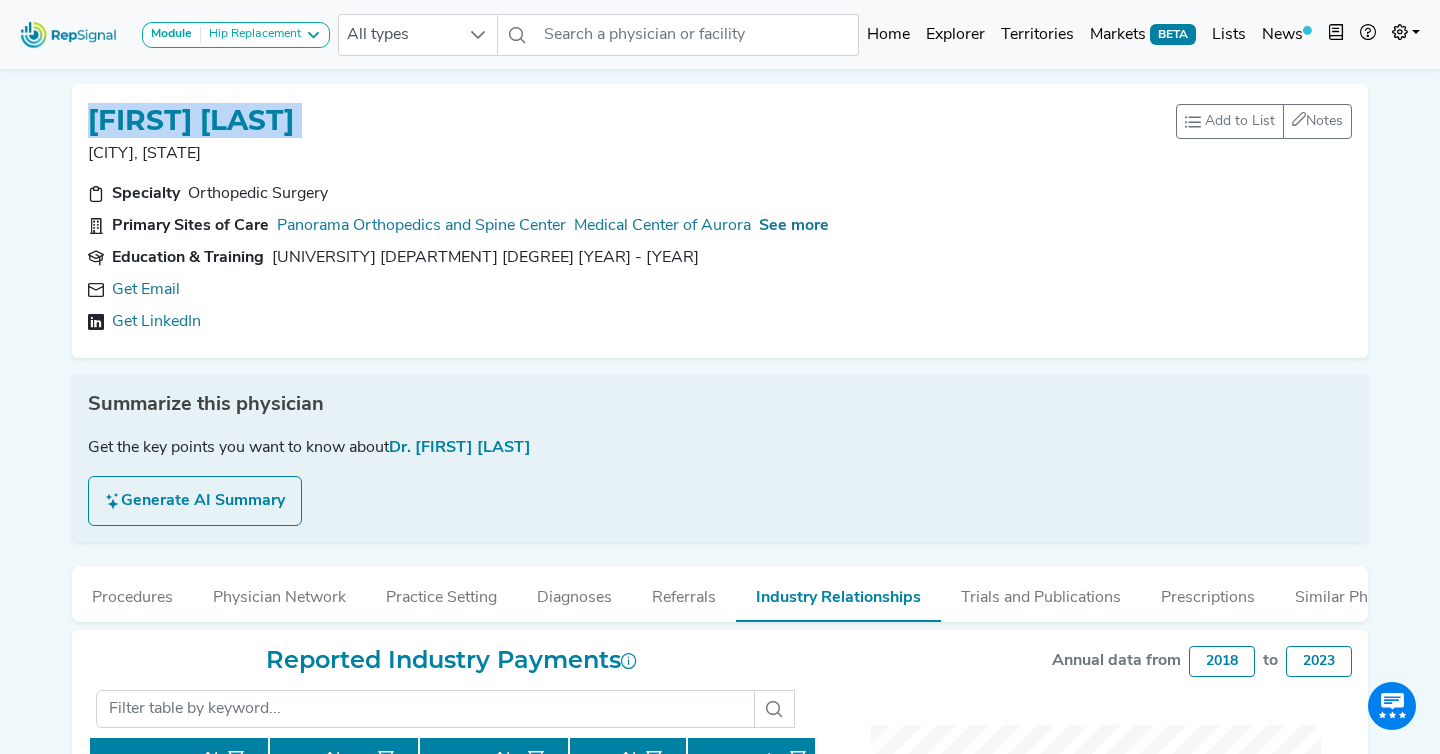 click on "JESSE CHRASTIL" at bounding box center (632, 119) 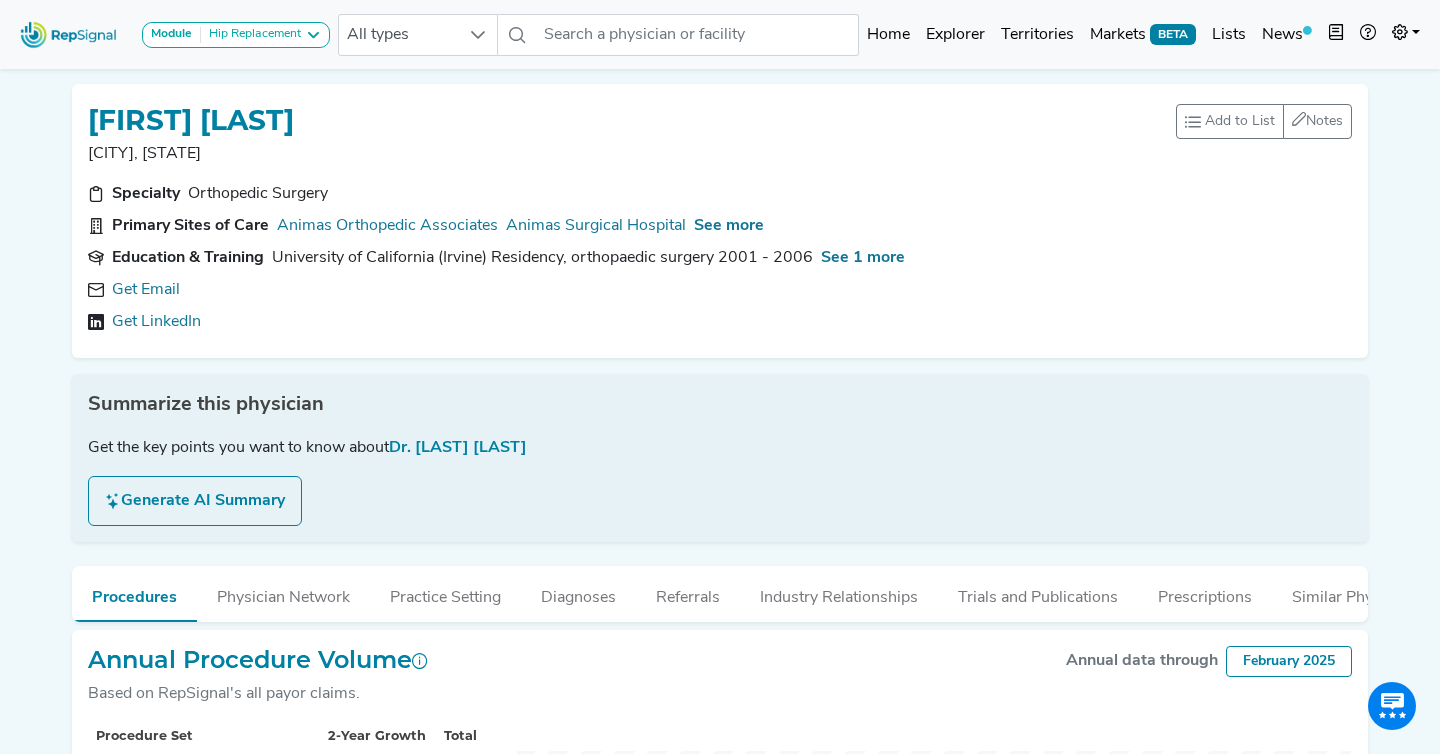scroll, scrollTop: 0, scrollLeft: 0, axis: both 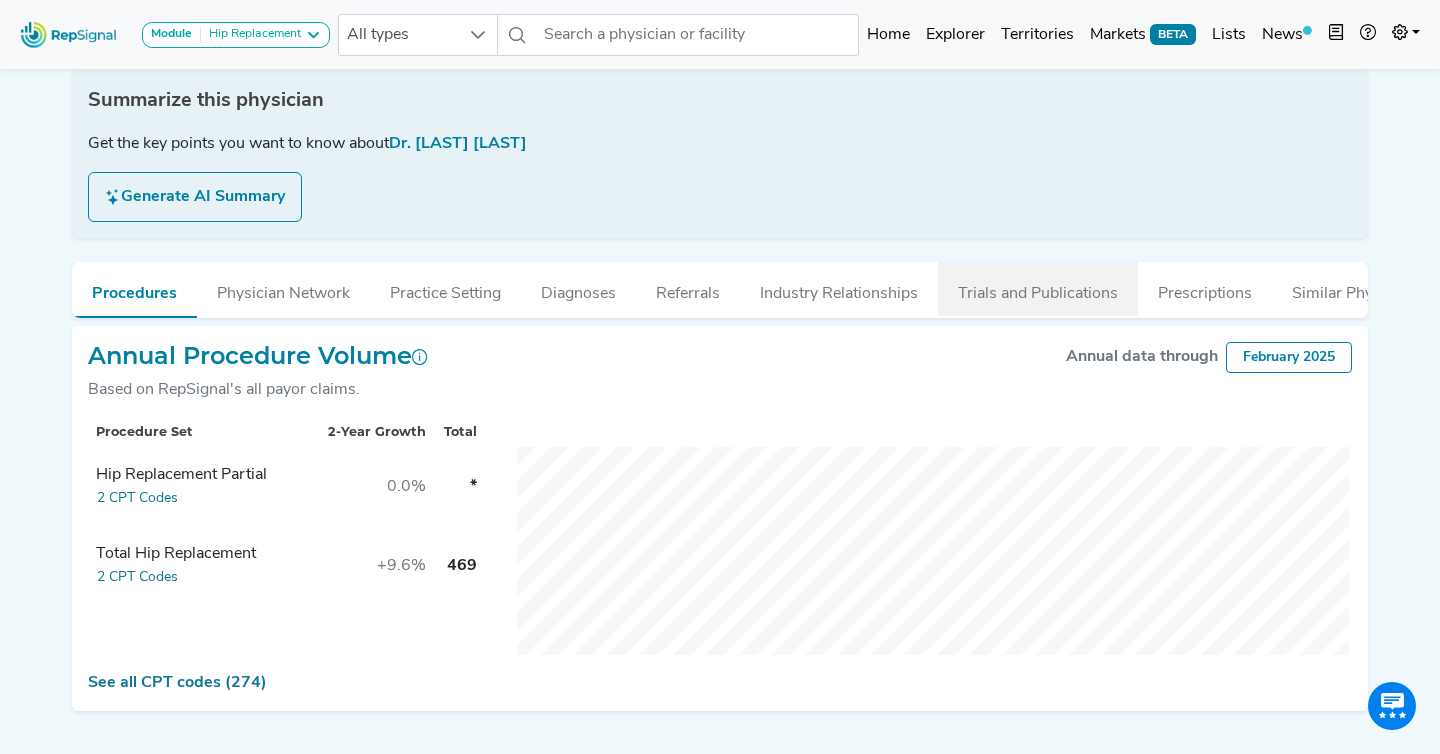 click on "Trials and Publications" at bounding box center (1038, 289) 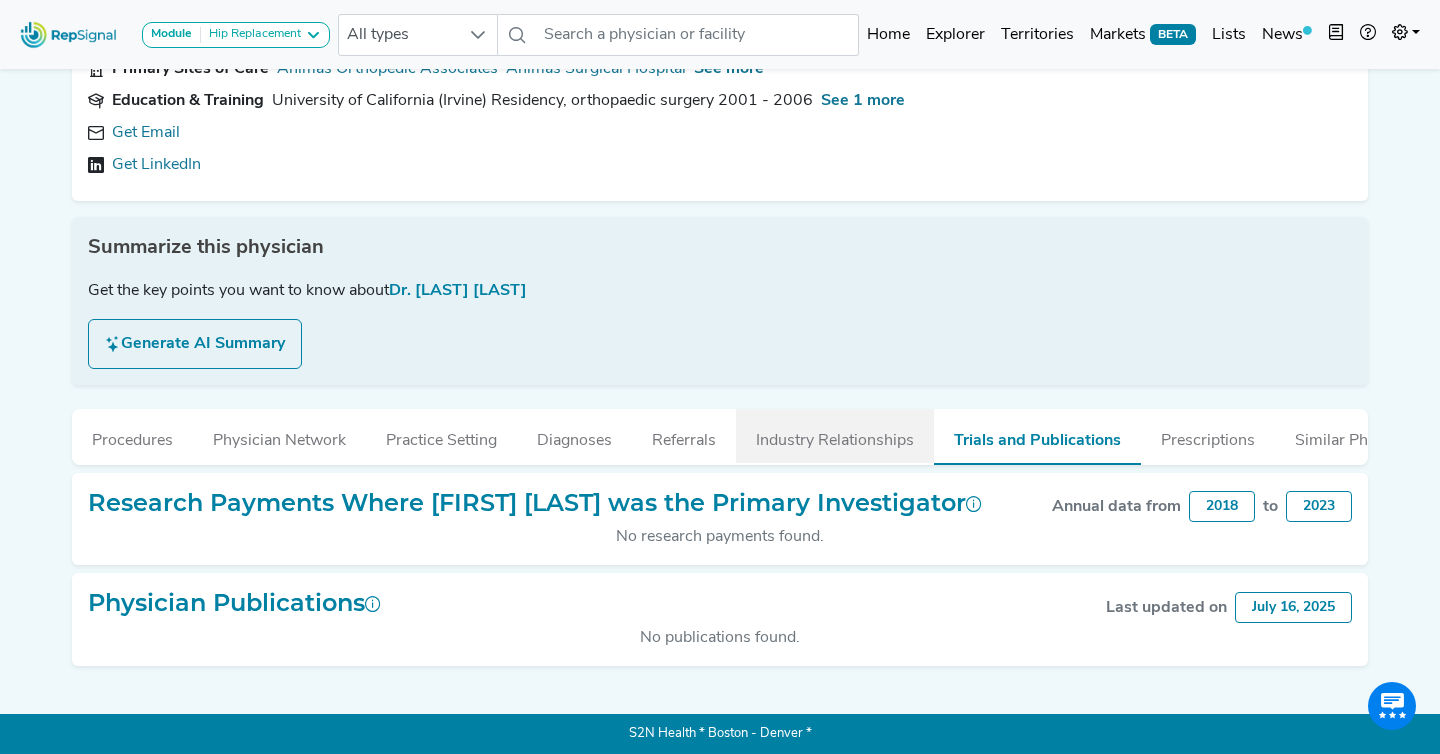 click on "Industry Relationships" at bounding box center [835, 436] 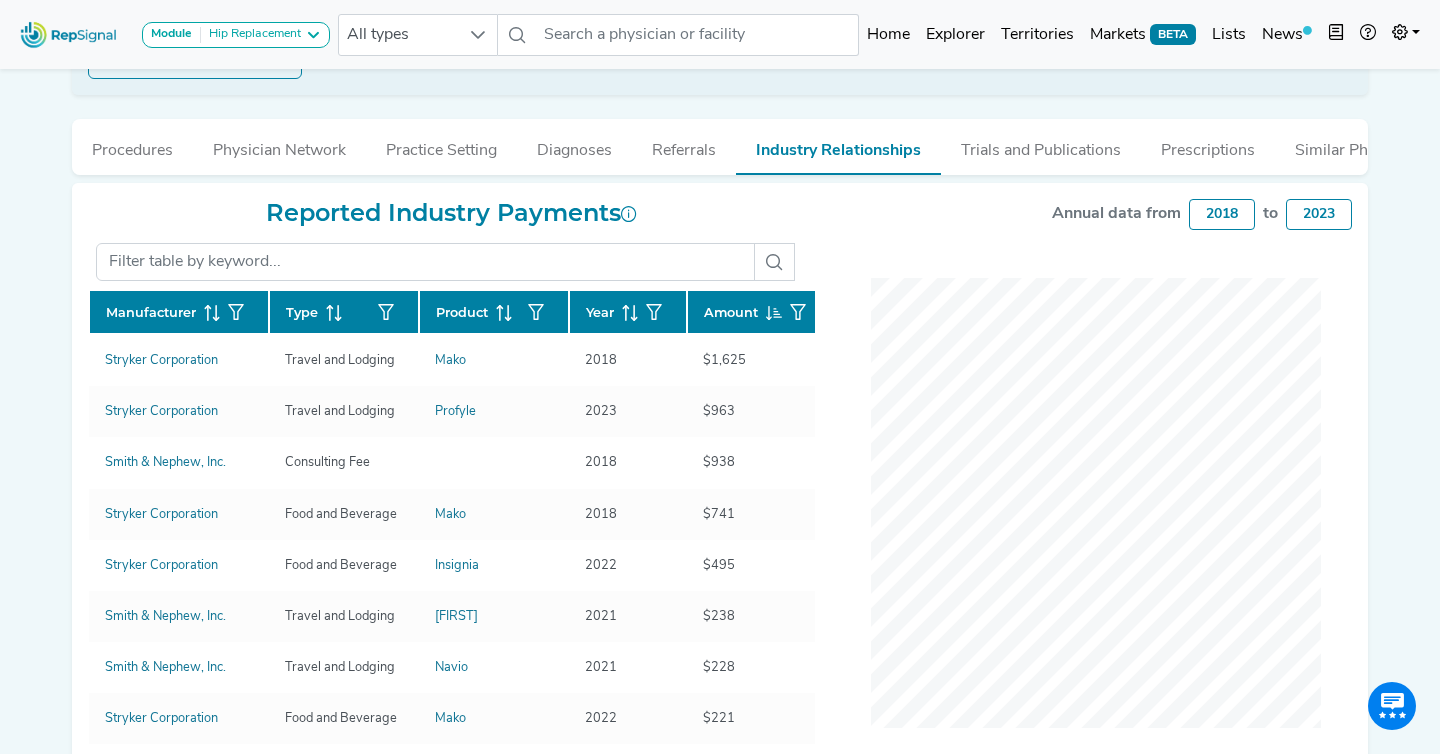 scroll, scrollTop: 456, scrollLeft: 0, axis: vertical 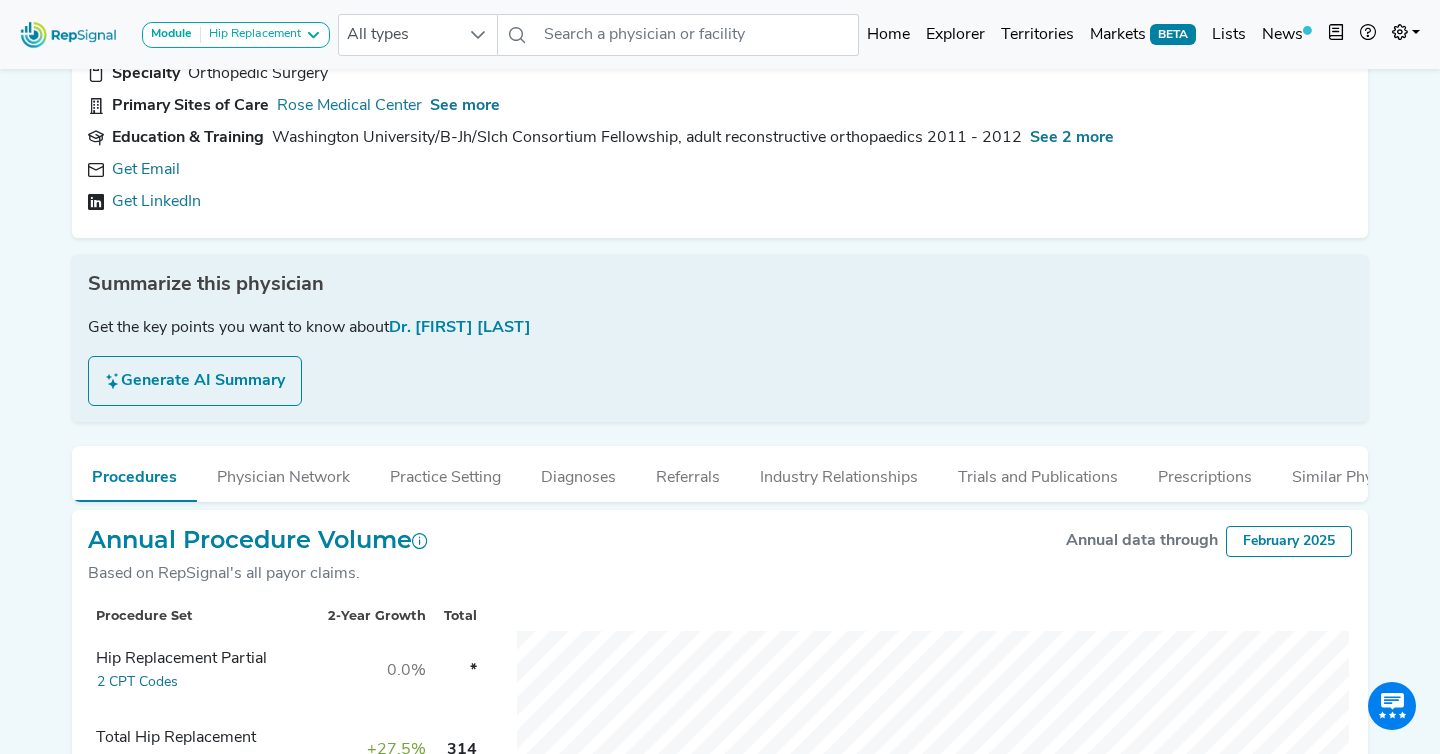 click on "Generate AI Summary" 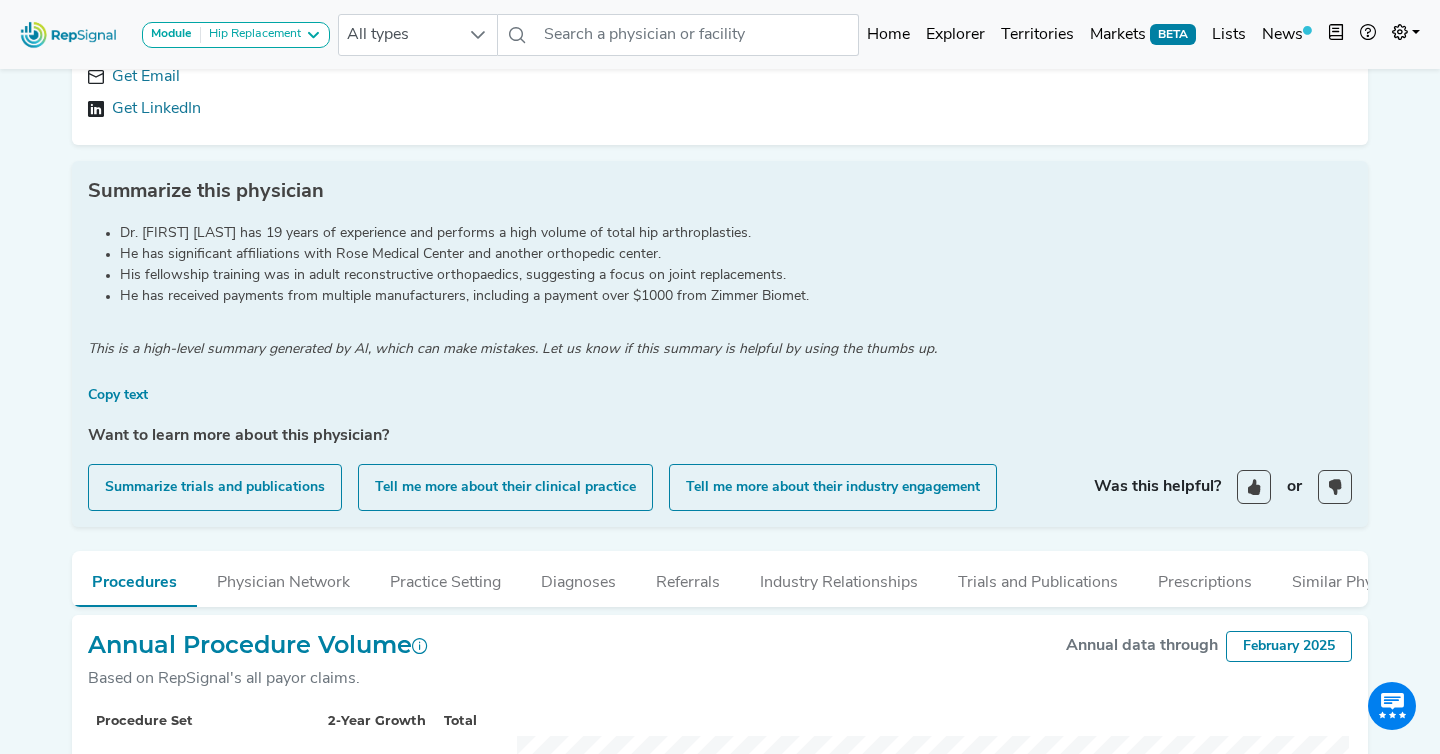scroll, scrollTop: 215, scrollLeft: 0, axis: vertical 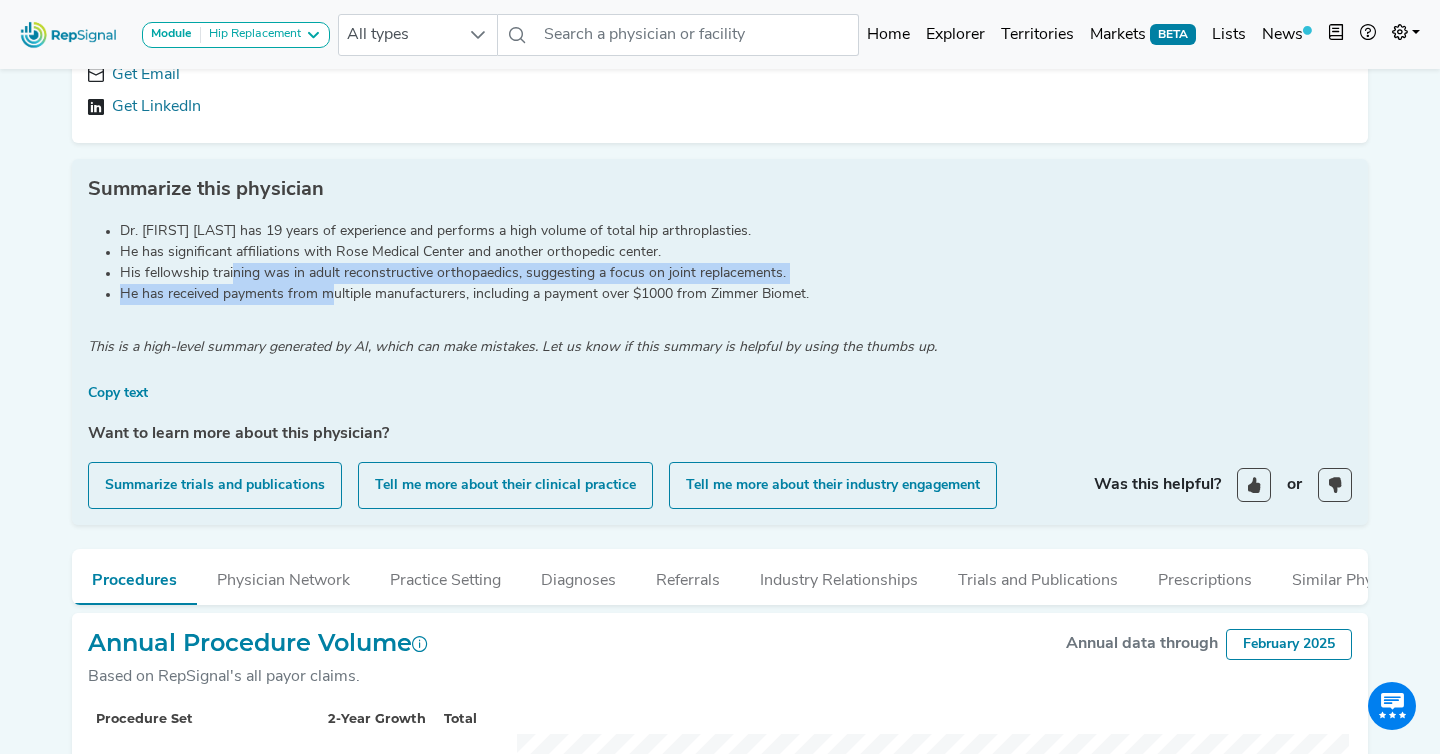 drag, startPoint x: 233, startPoint y: 280, endPoint x: 336, endPoint y: 288, distance: 103.31021 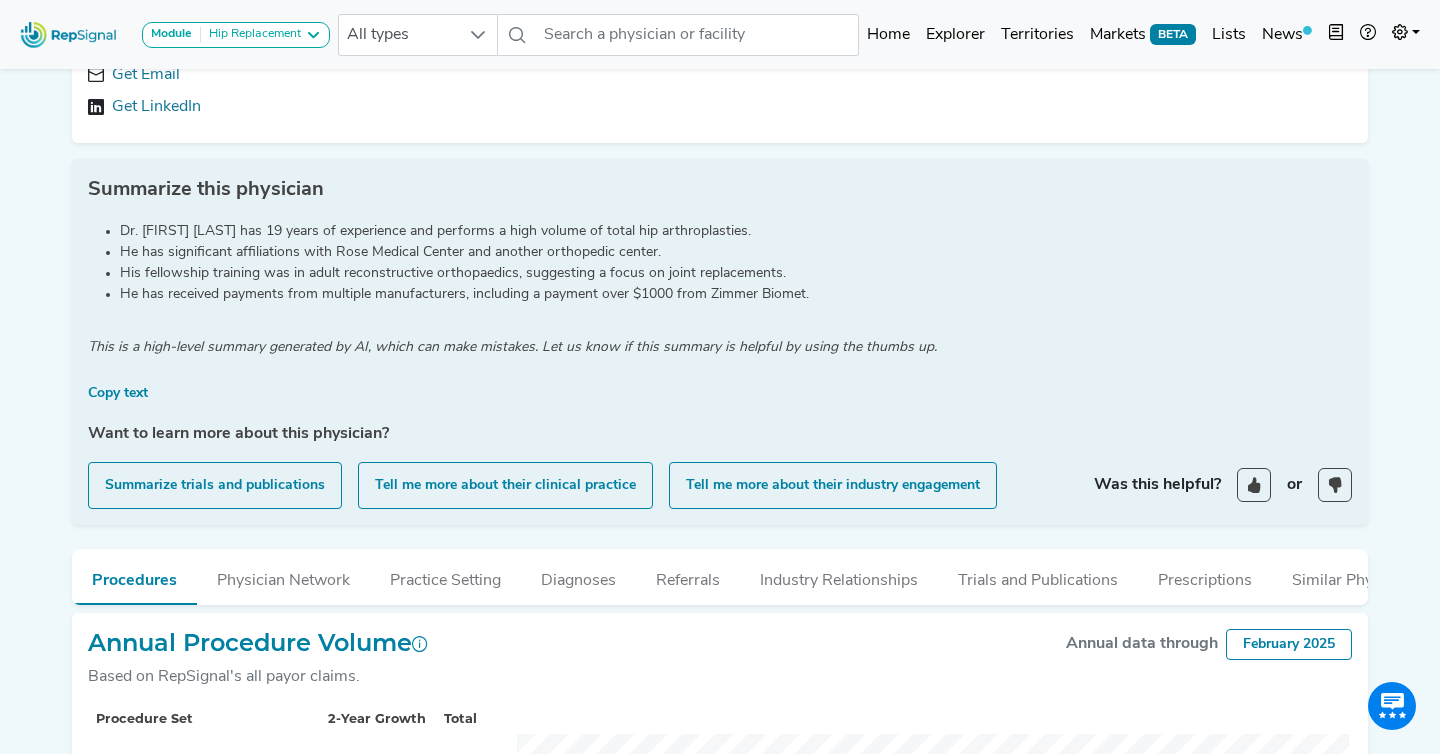 click on "His fellowship training was in adult reconstructive orthopaedics, suggesting a focus on joint replacements." at bounding box center [736, 273] 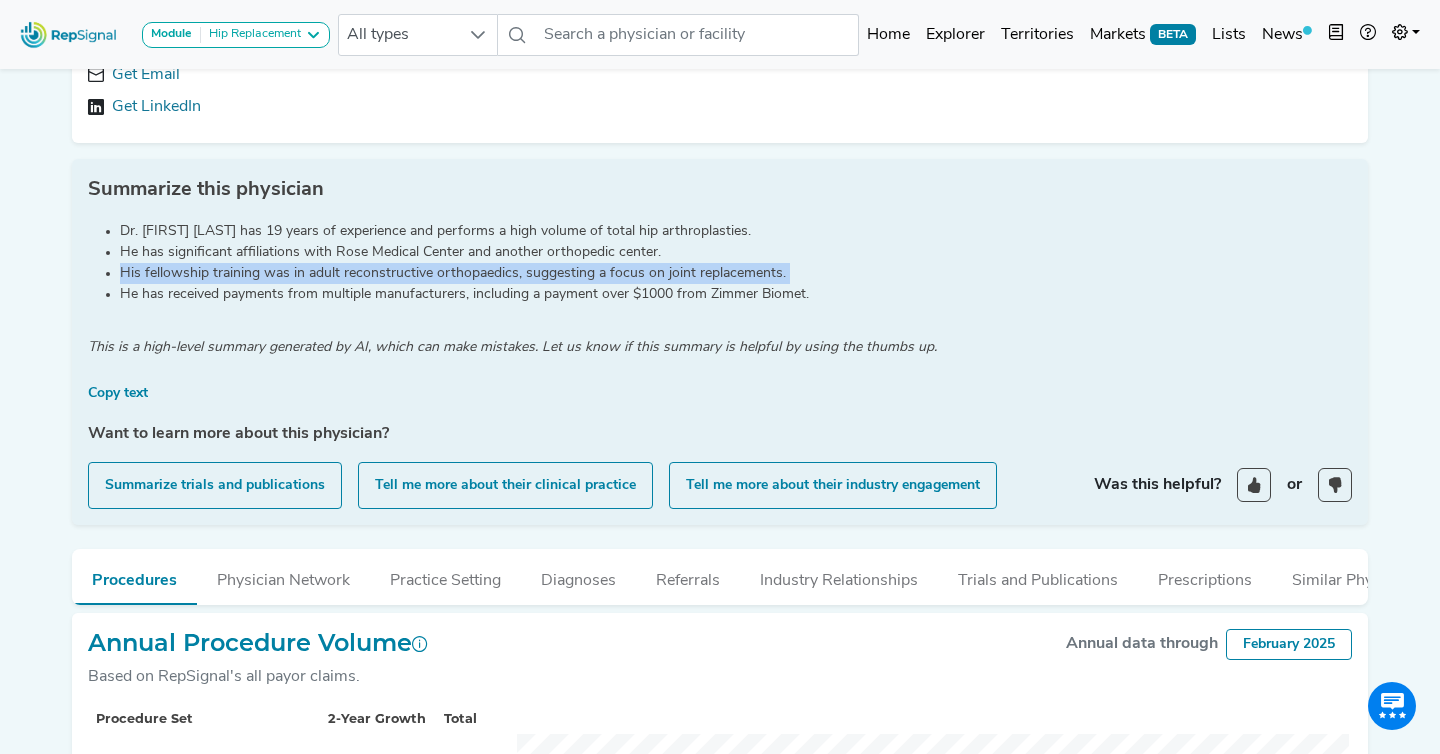 click on "His fellowship training was in adult reconstructive orthopaedics, suggesting a focus on joint replacements." at bounding box center [736, 273] 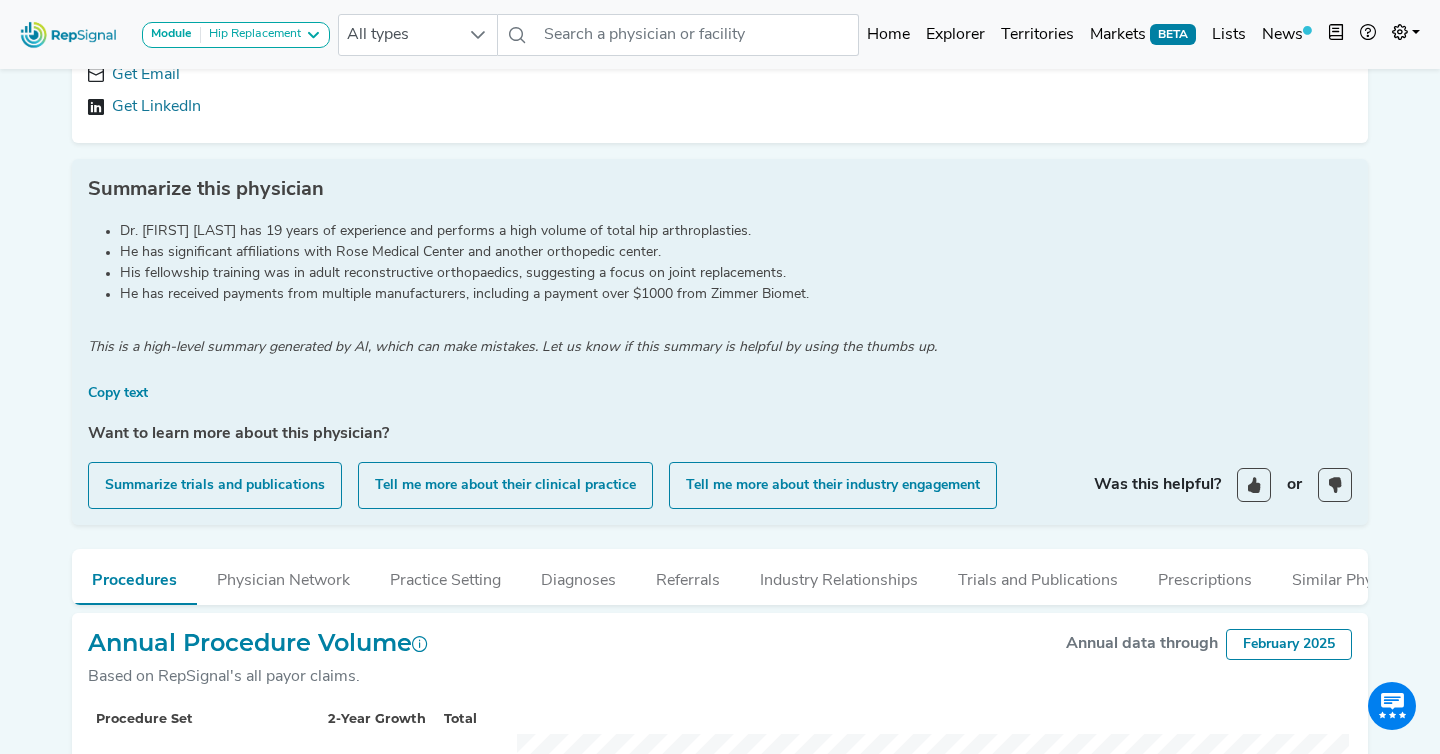 click on "He has received payments from multiple manufacturers, including a payment over $1000 from Zimmer Biomet." at bounding box center (736, 294) 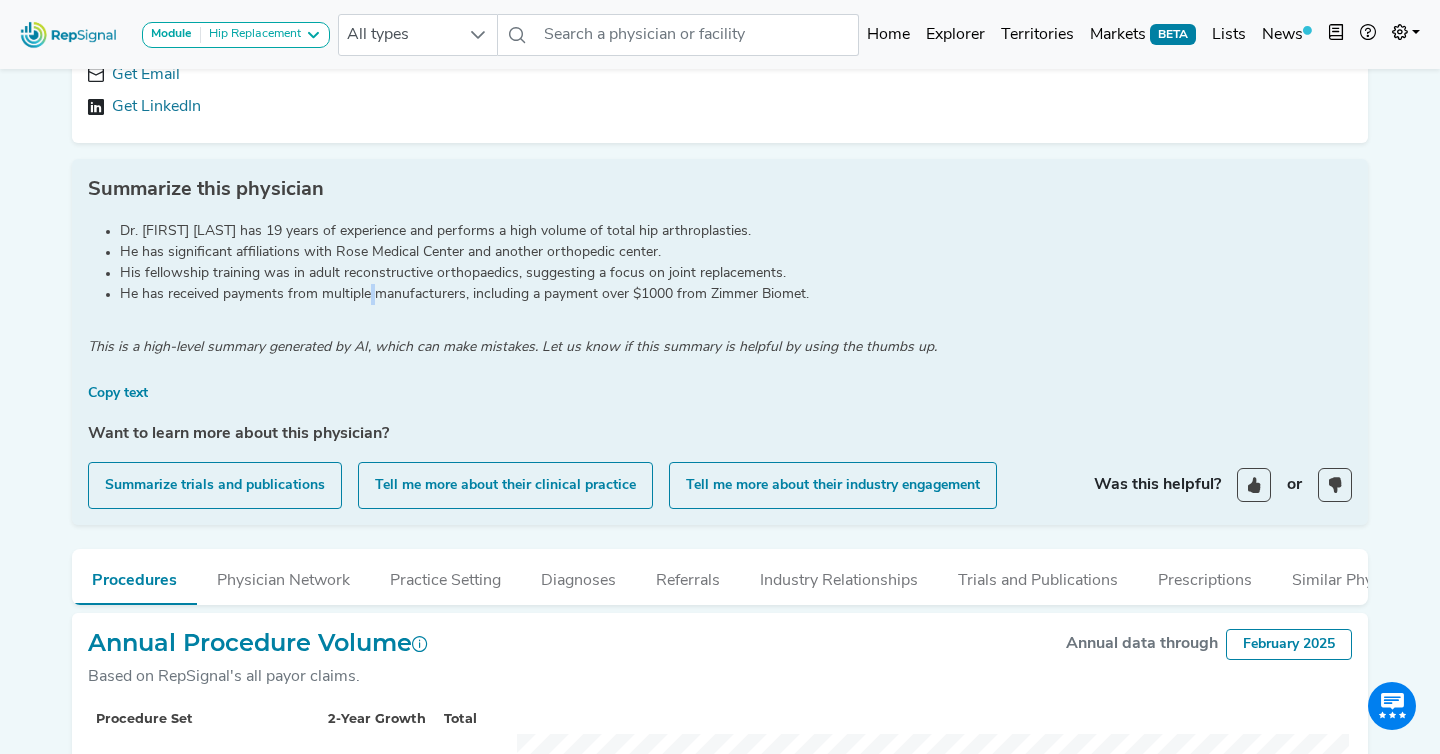 click on "He has received payments from multiple manufacturers, including a payment over $1000 from Zimmer Biomet." at bounding box center (736, 294) 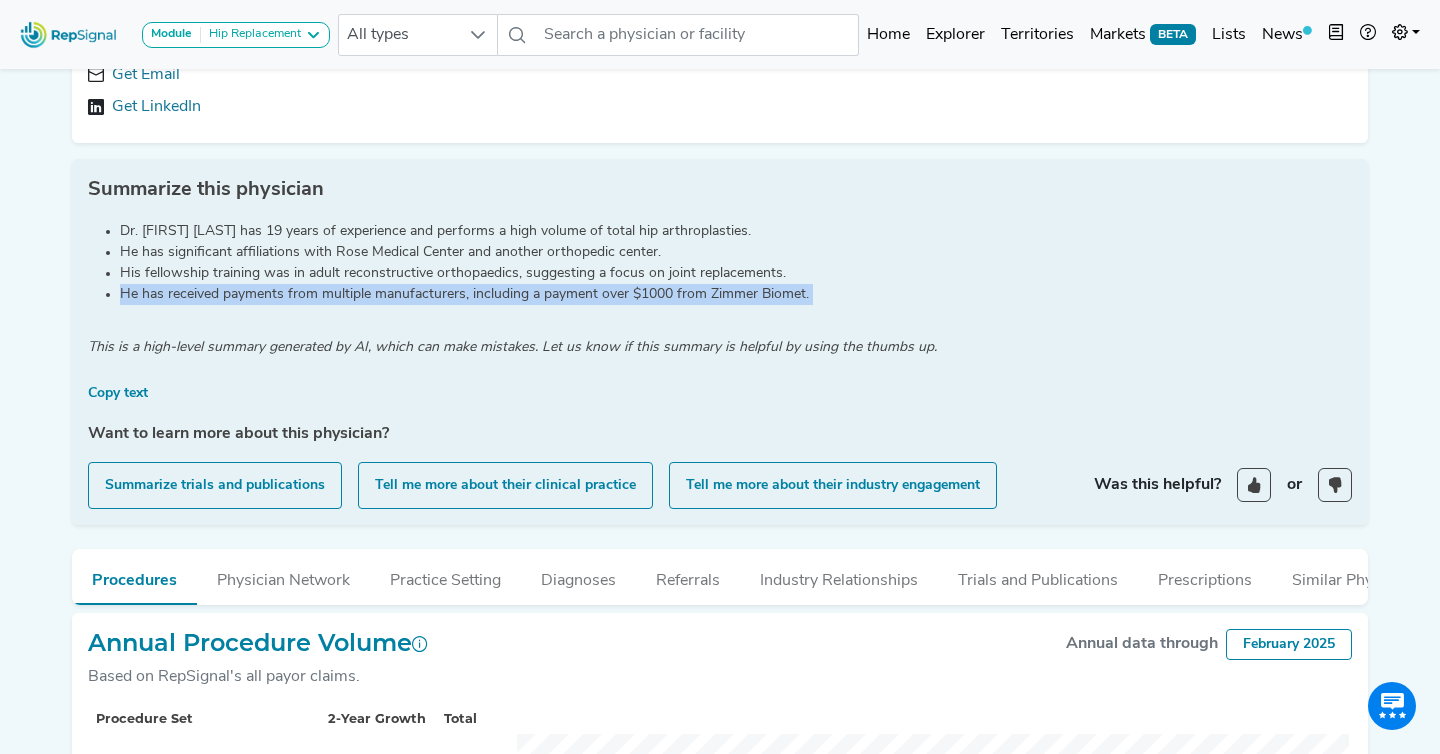 click on "He has received payments from multiple manufacturers, including a payment over $1000 from Zimmer Biomet." at bounding box center [736, 294] 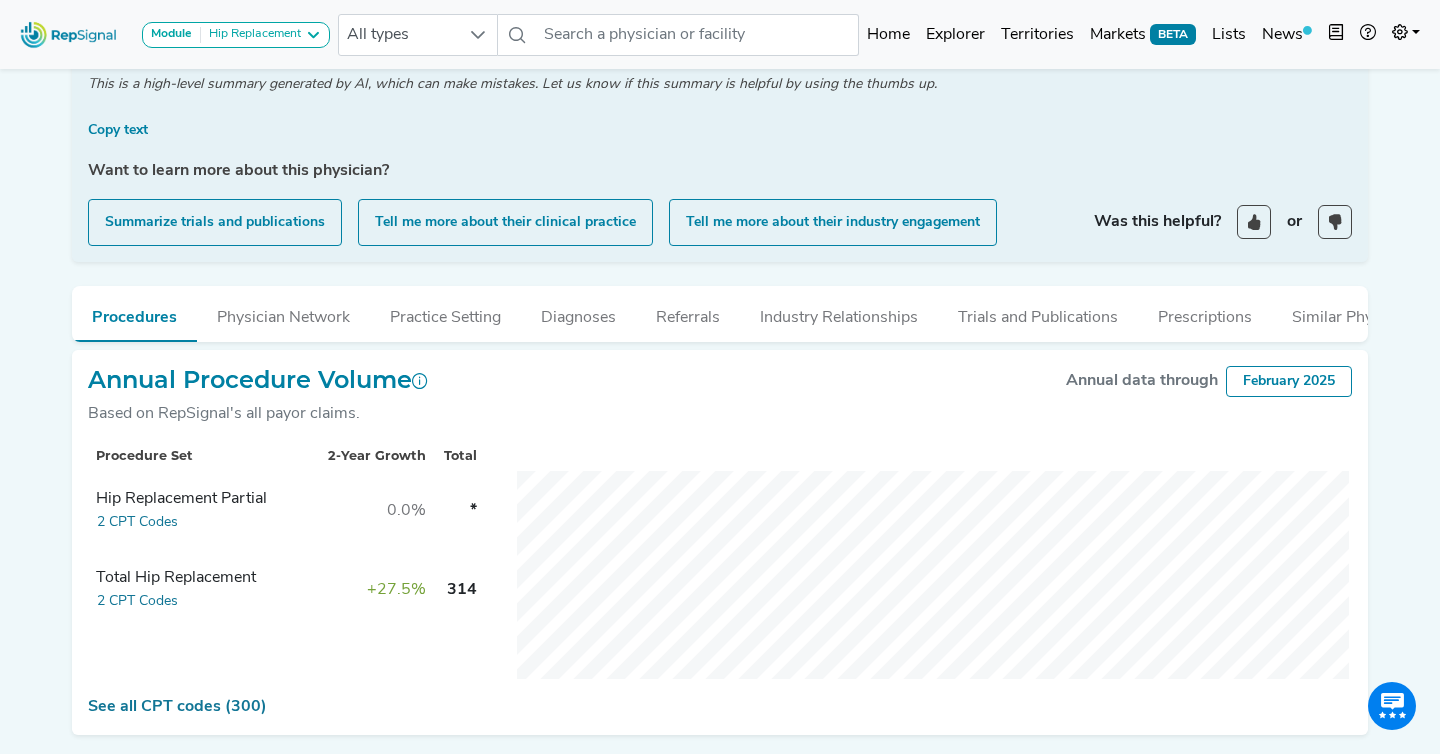 scroll, scrollTop: 548, scrollLeft: 0, axis: vertical 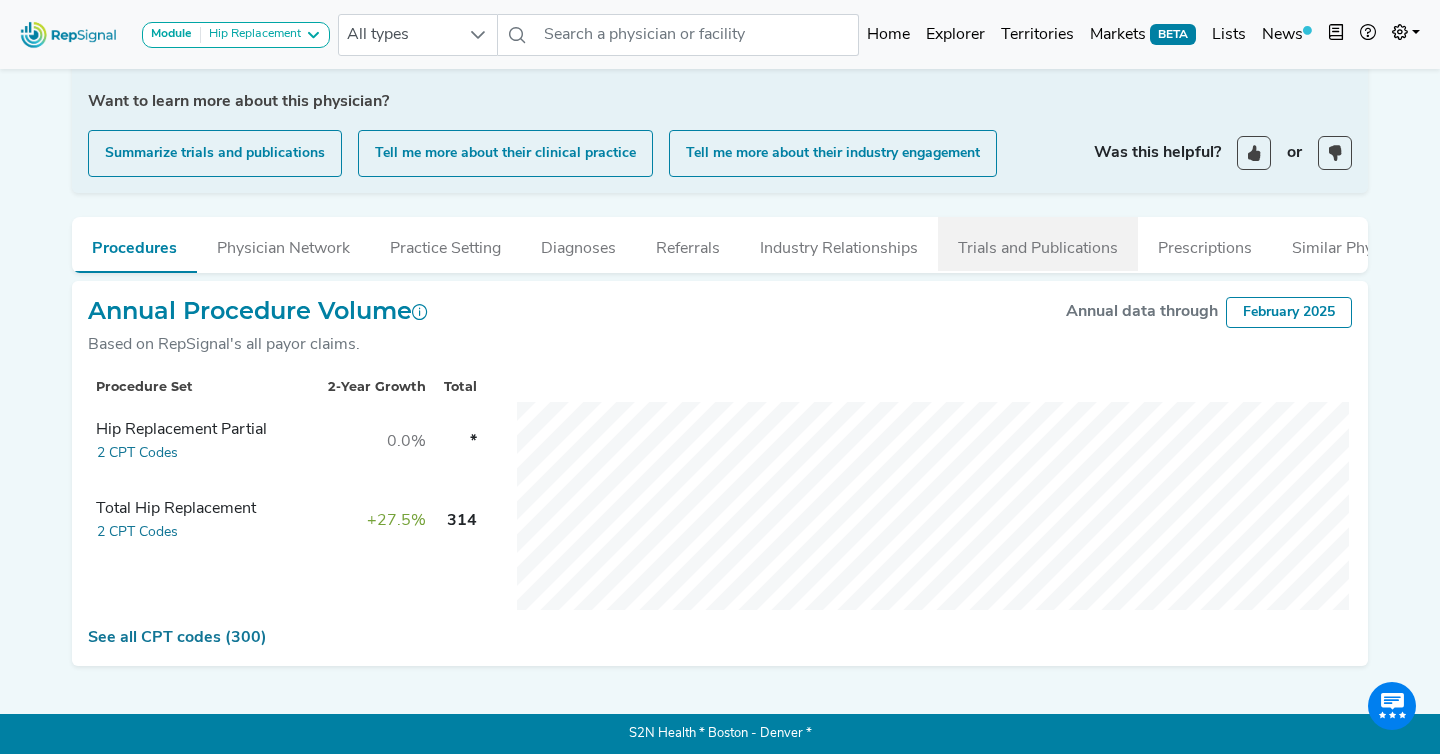 click on "Trials and Publications" at bounding box center [1038, 244] 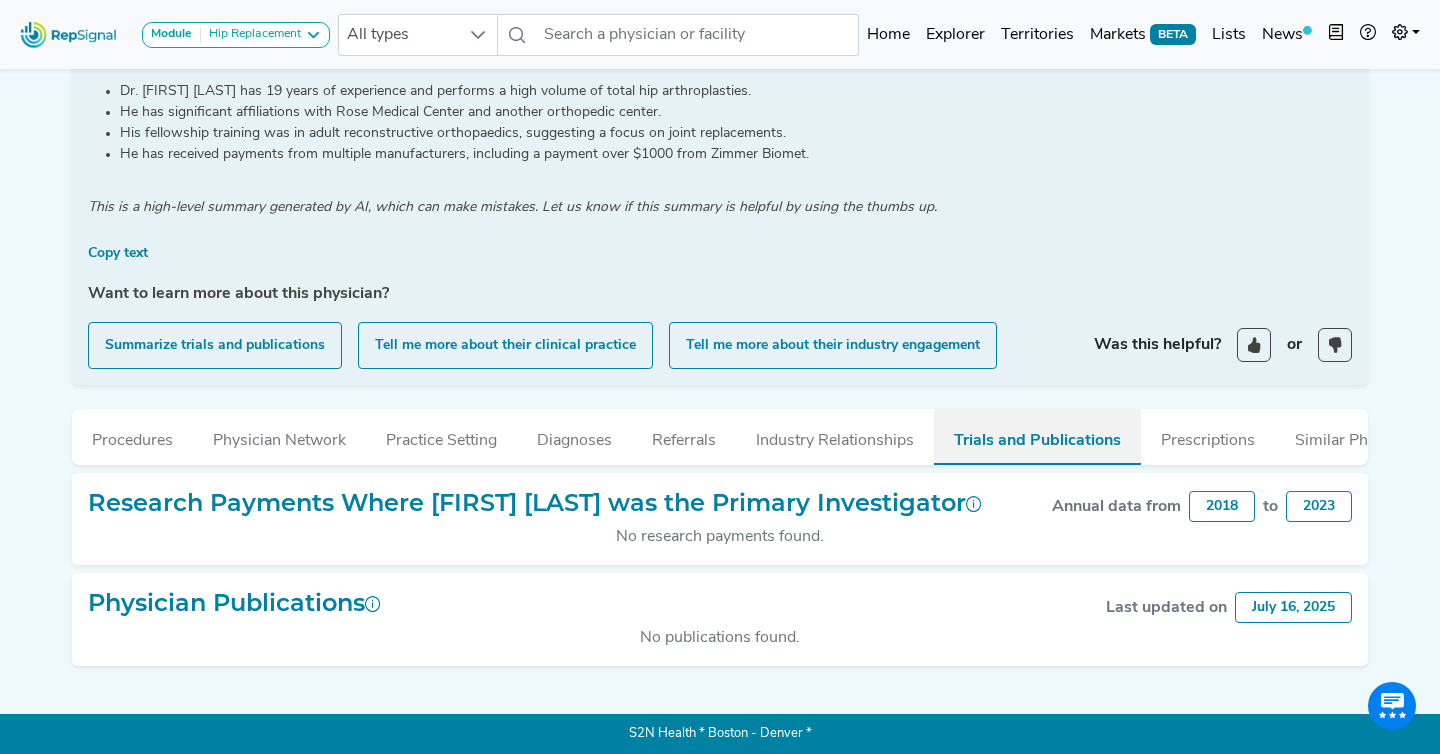 scroll, scrollTop: 356, scrollLeft: 0, axis: vertical 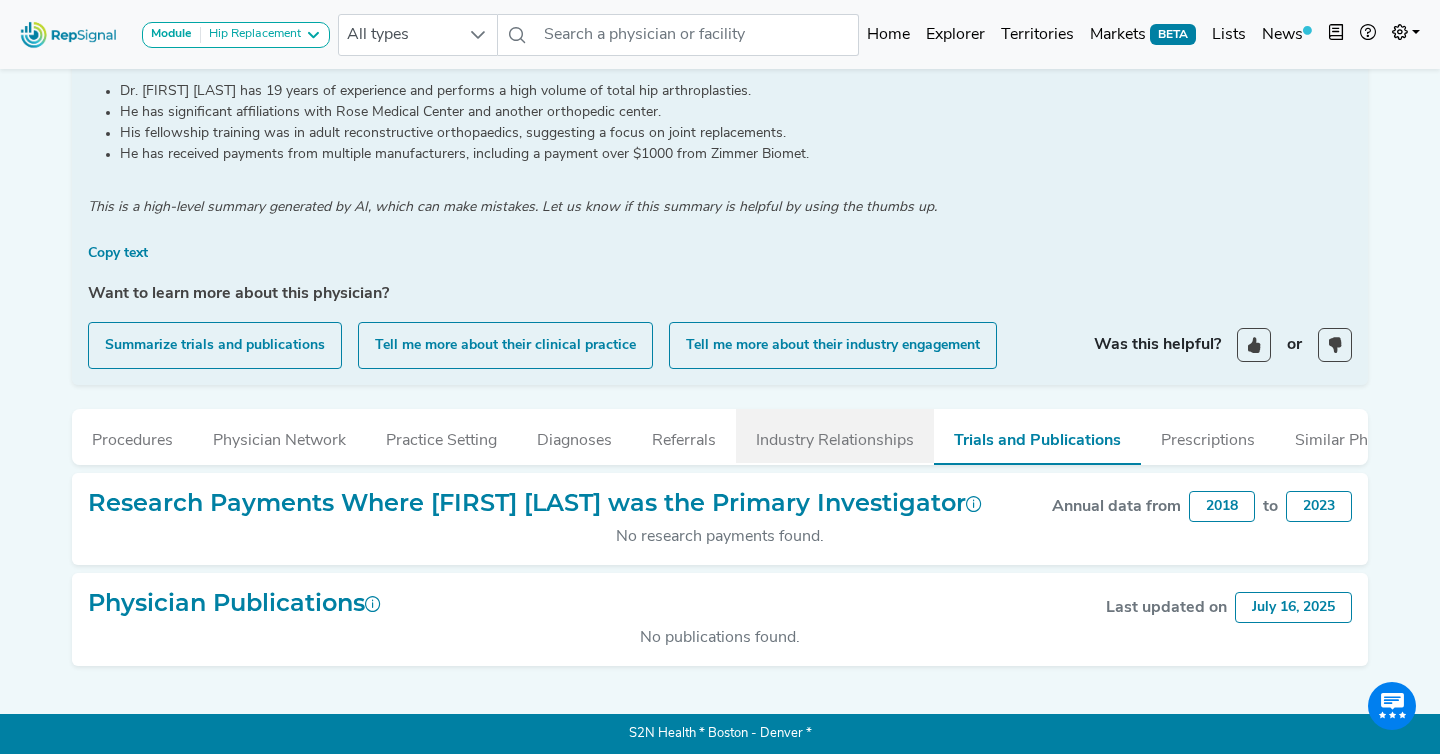 click on "Industry Relationships" at bounding box center [835, 436] 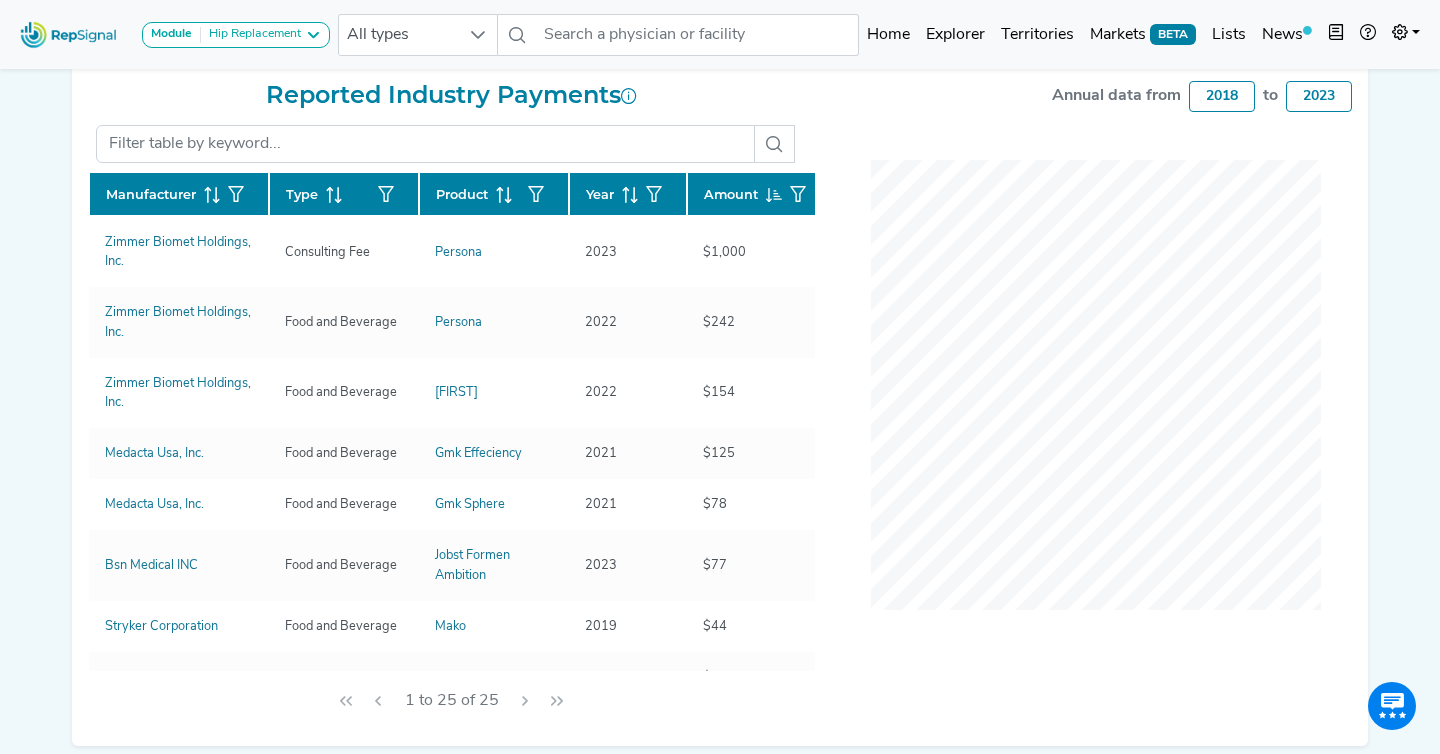 scroll, scrollTop: 767, scrollLeft: 0, axis: vertical 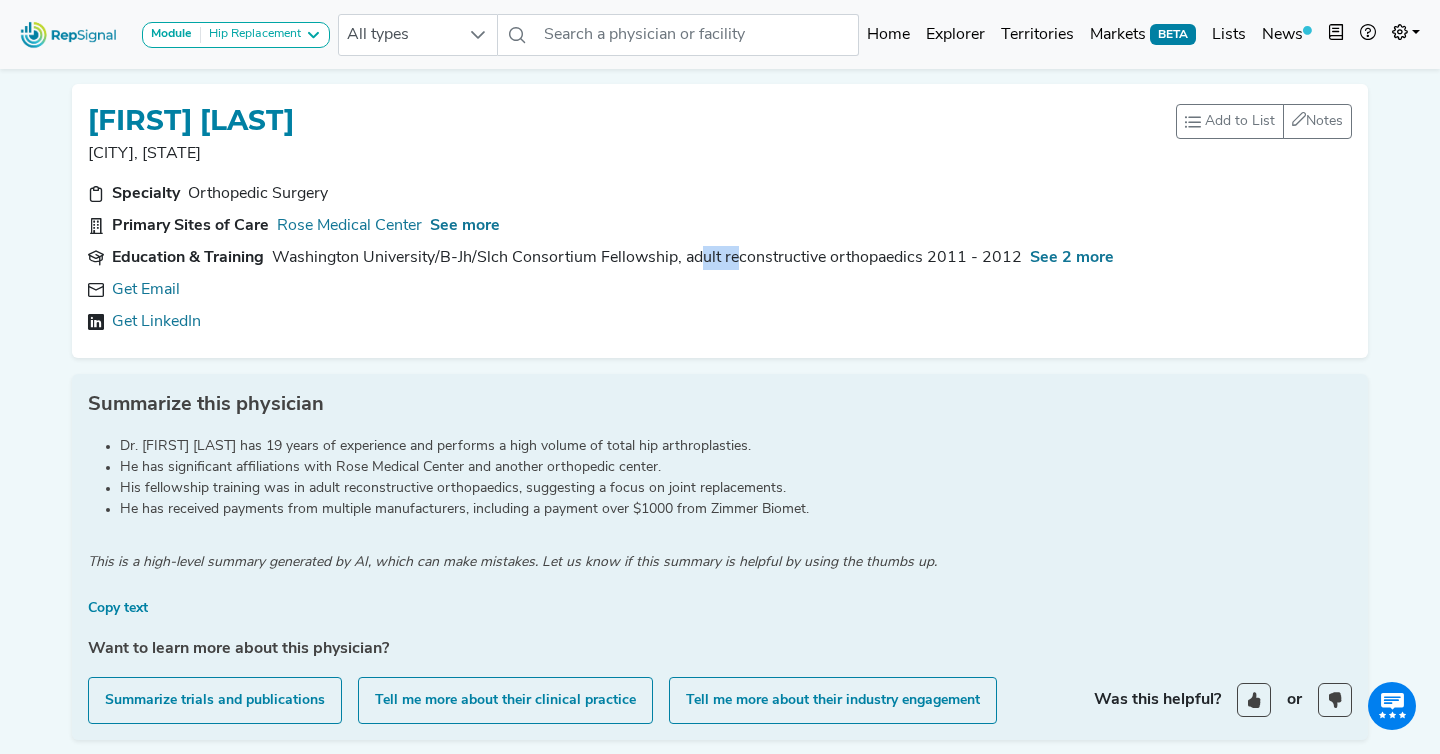 drag, startPoint x: 702, startPoint y: 259, endPoint x: 792, endPoint y: 262, distance: 90.04999 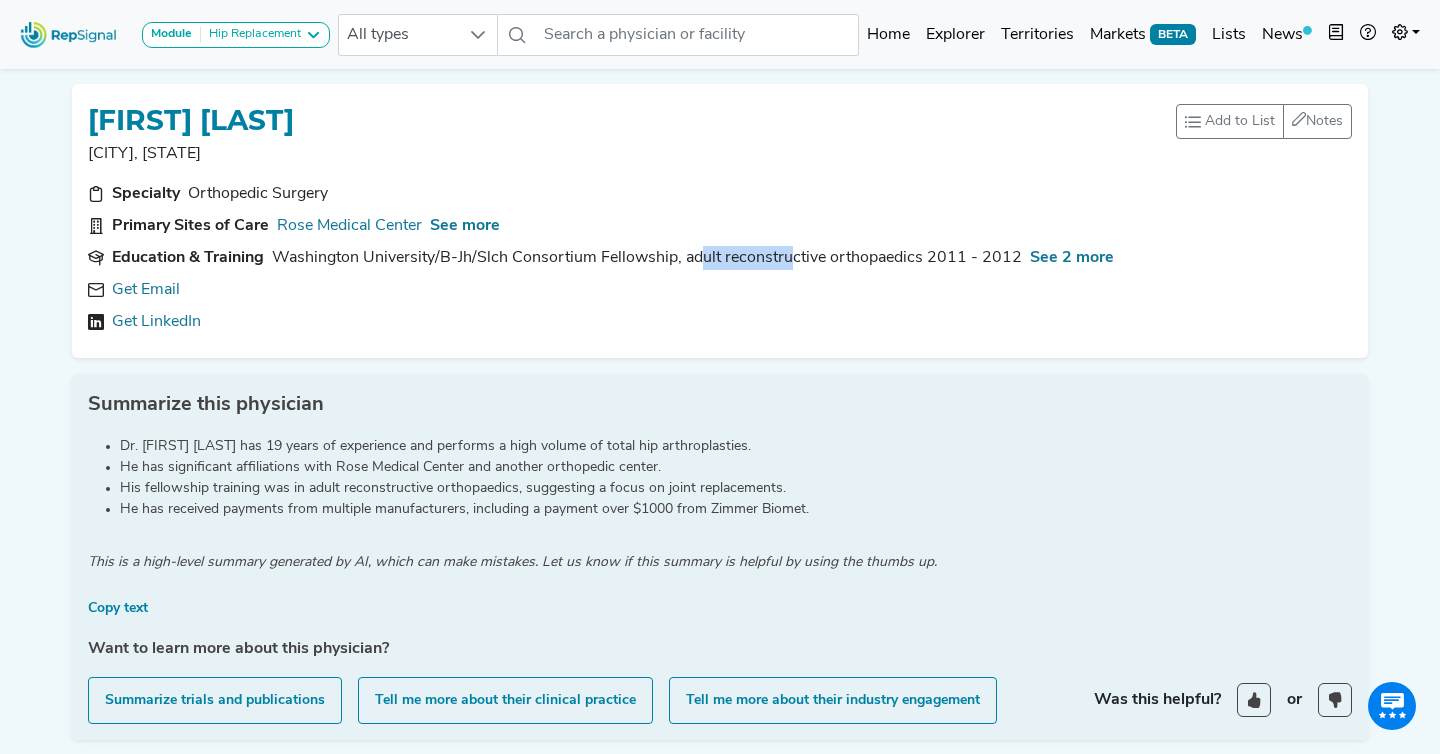click on "Washington University/B-Jh/Slch Consortium Fellowship, adult reconstructive orthopaedics 2011 - 2012" at bounding box center [647, 258] 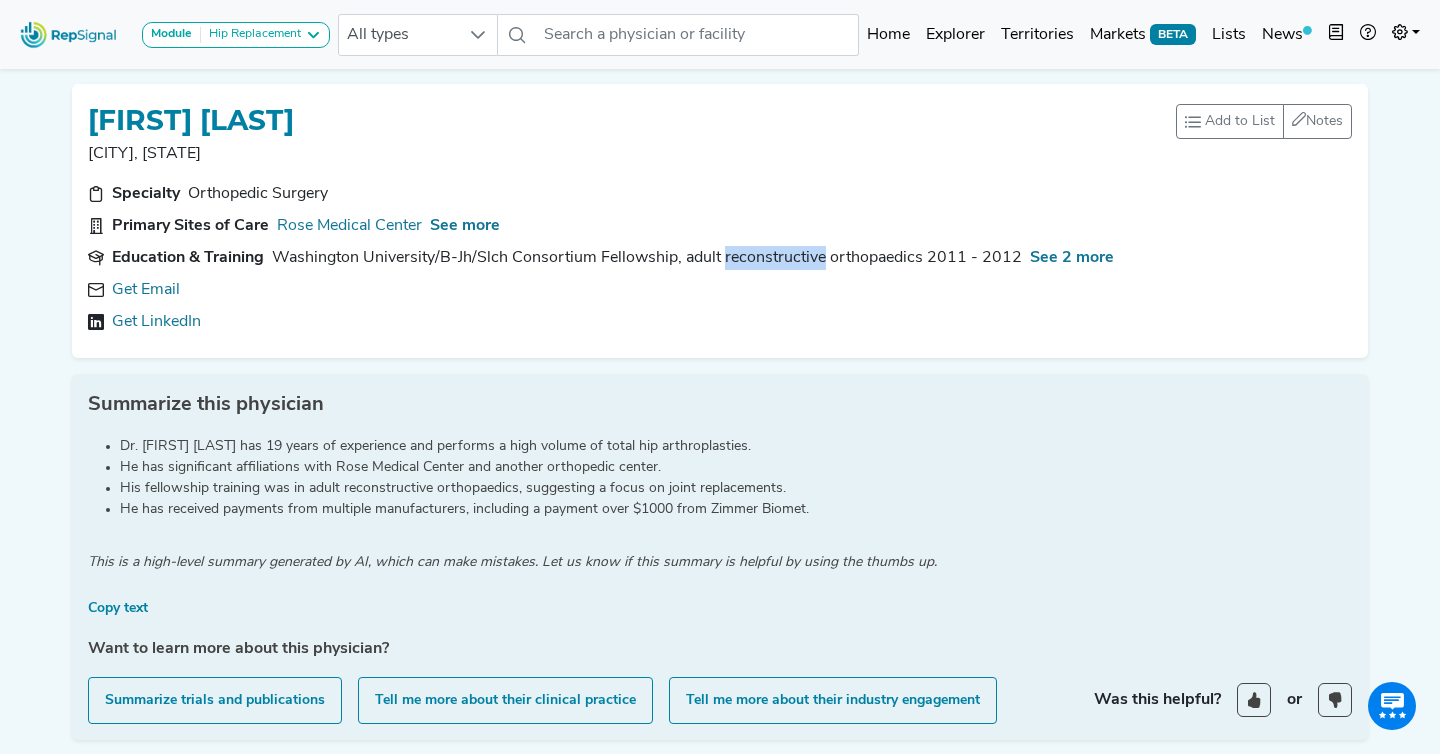 click on "Washington University/B-Jh/Slch Consortium Fellowship, adult reconstructive orthopaedics 2011 - 2012" at bounding box center [647, 258] 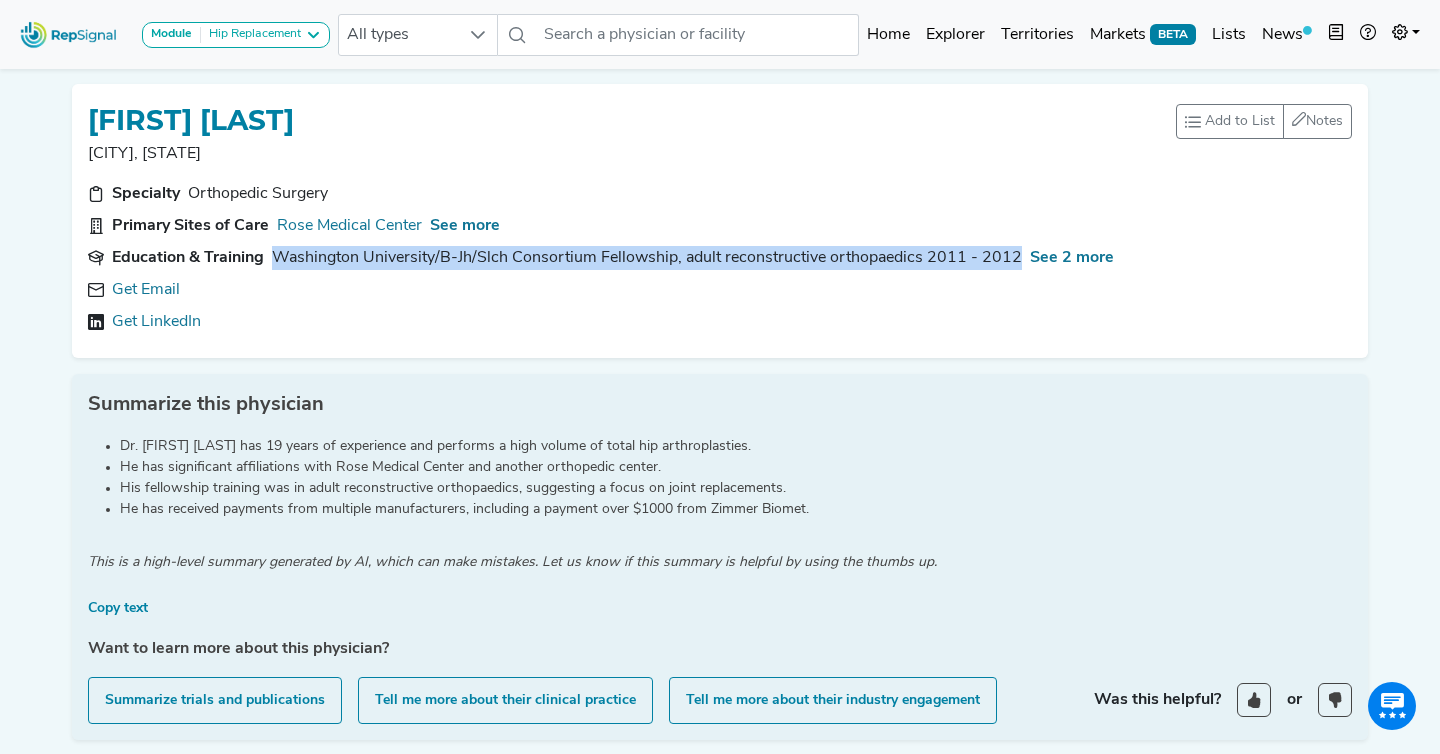 click on "Washington University/B-Jh/Slch Consortium Fellowship, adult reconstructive orthopaedics 2011 - 2012" at bounding box center (647, 258) 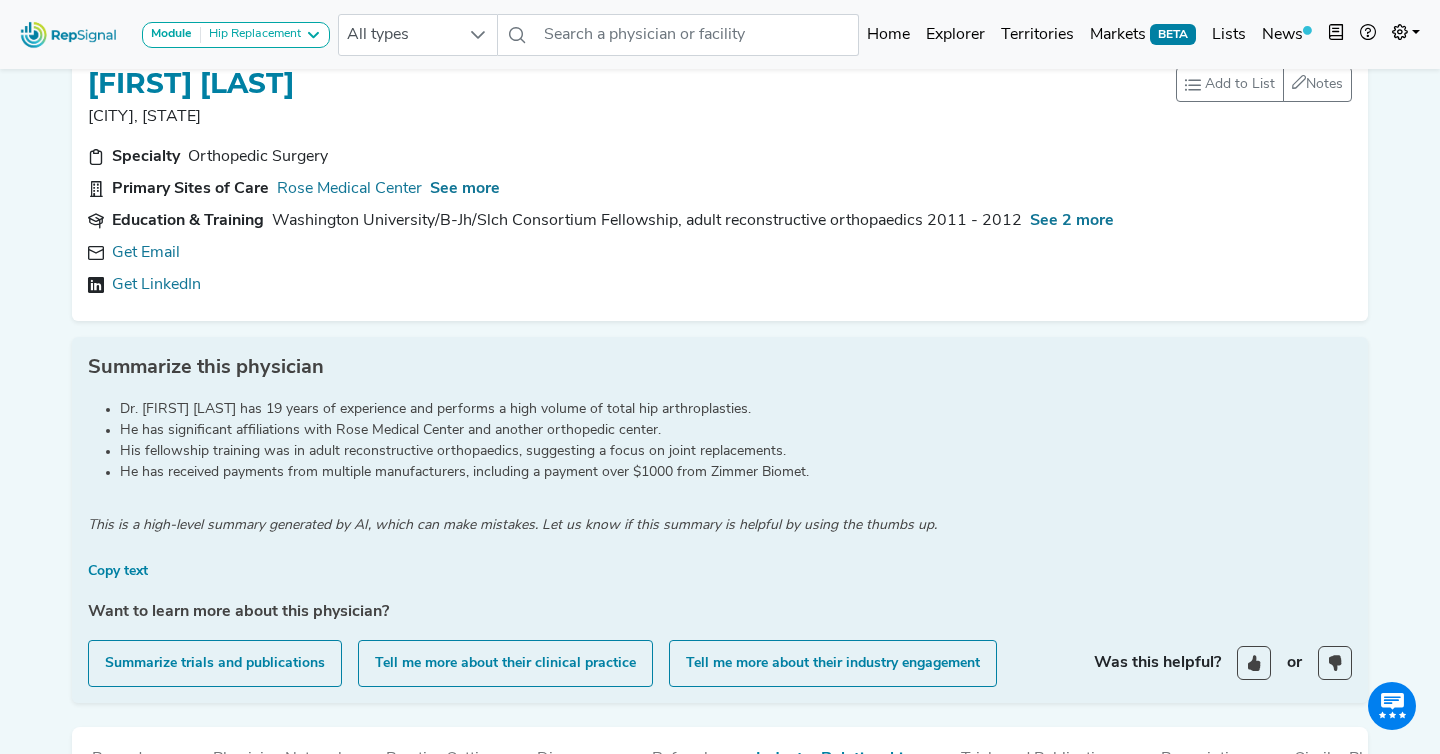 scroll, scrollTop: 0, scrollLeft: 0, axis: both 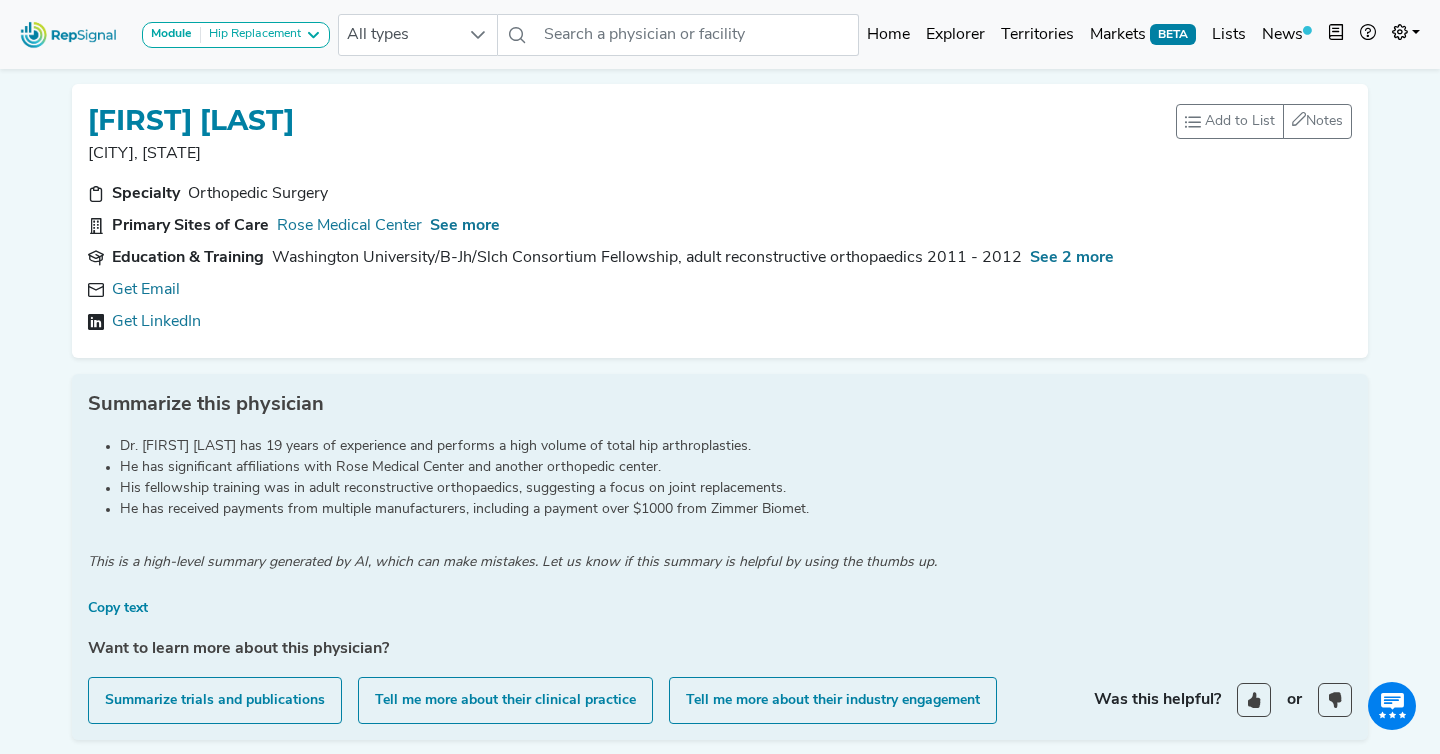 click on "BRIAN LARKIN" at bounding box center [191, 121] 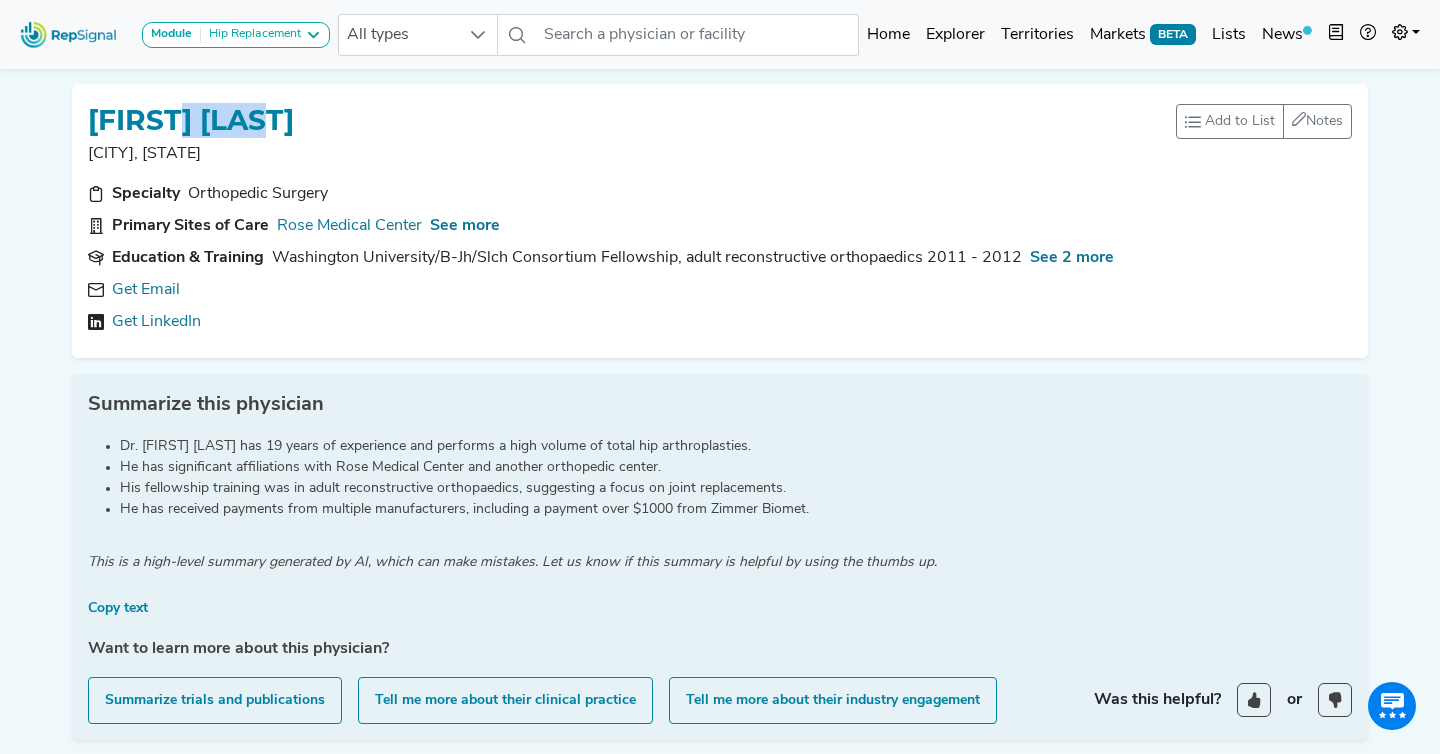 click on "BRIAN LARKIN" at bounding box center [191, 121] 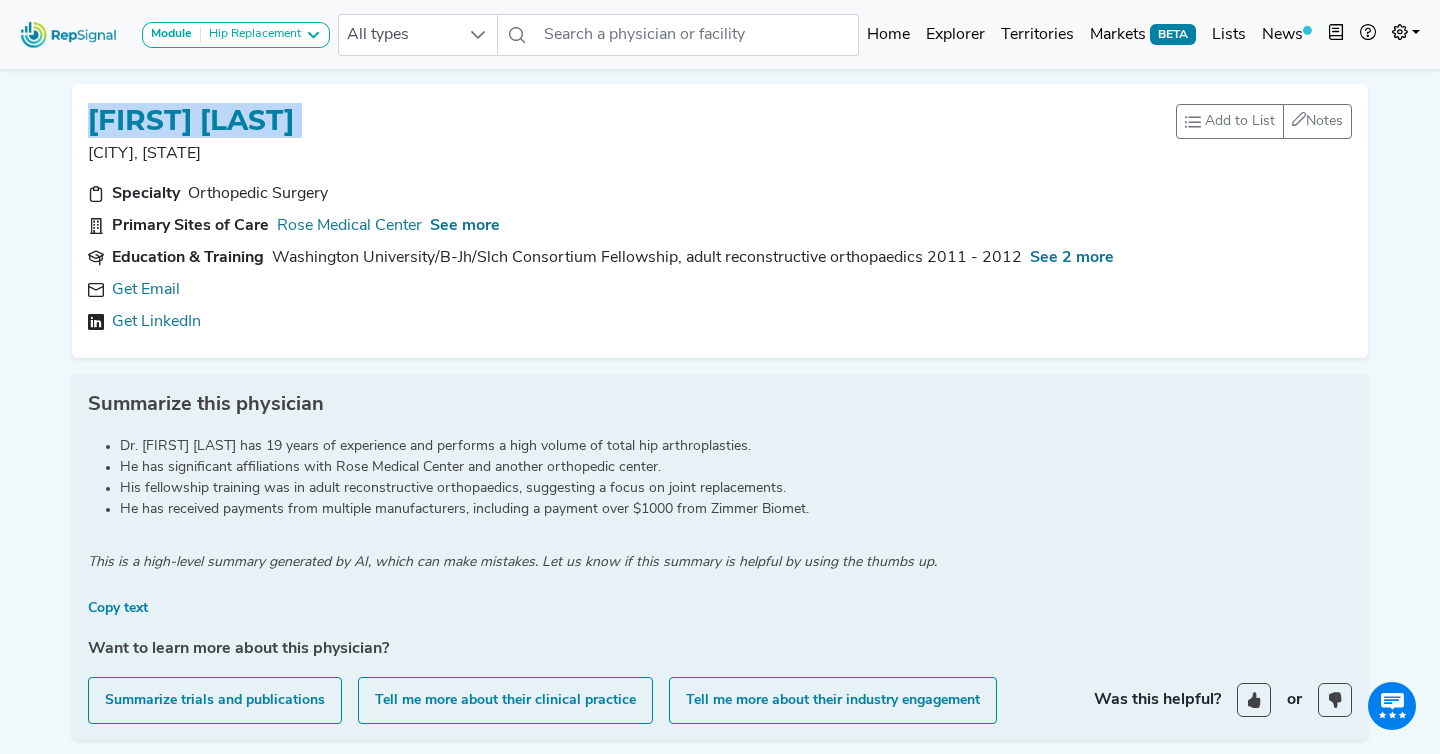 click on "BRIAN LARKIN" at bounding box center [191, 121] 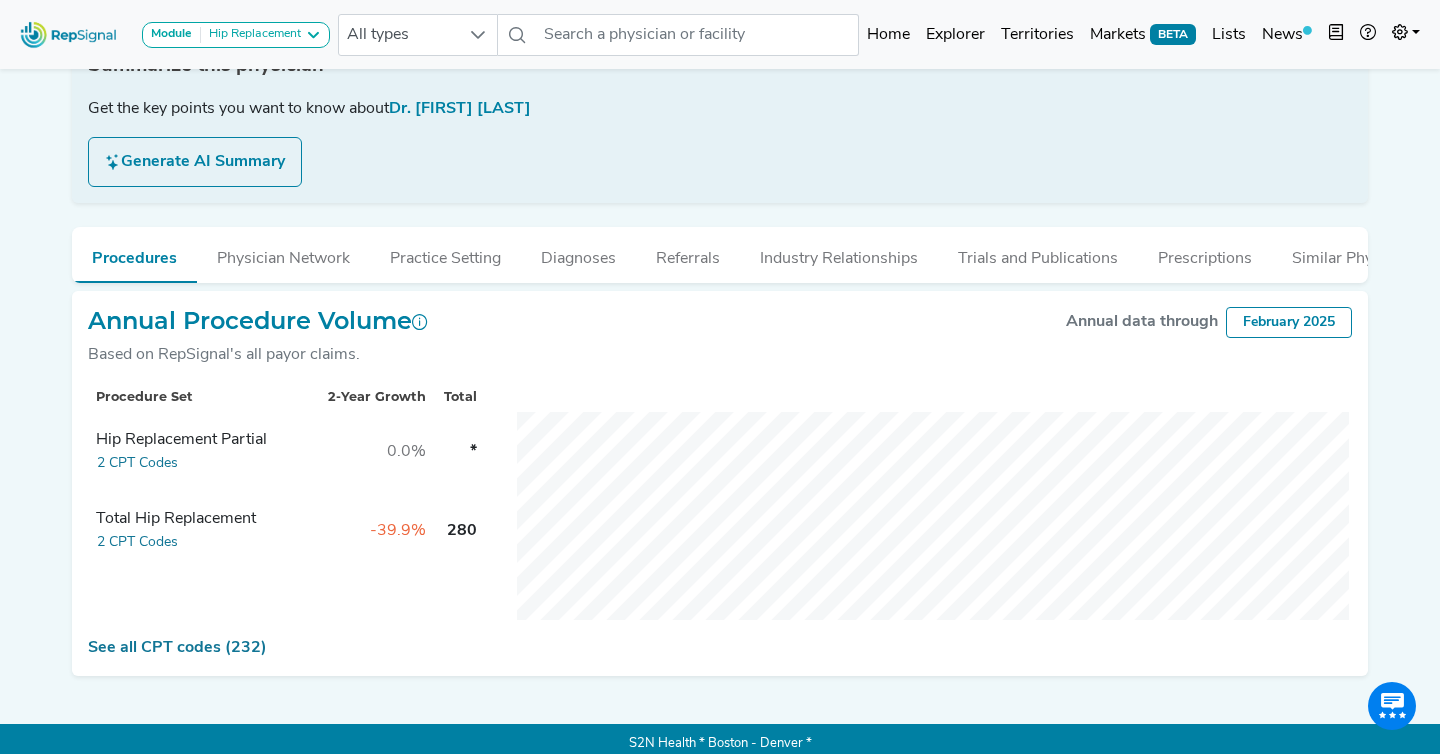 scroll, scrollTop: 349, scrollLeft: 0, axis: vertical 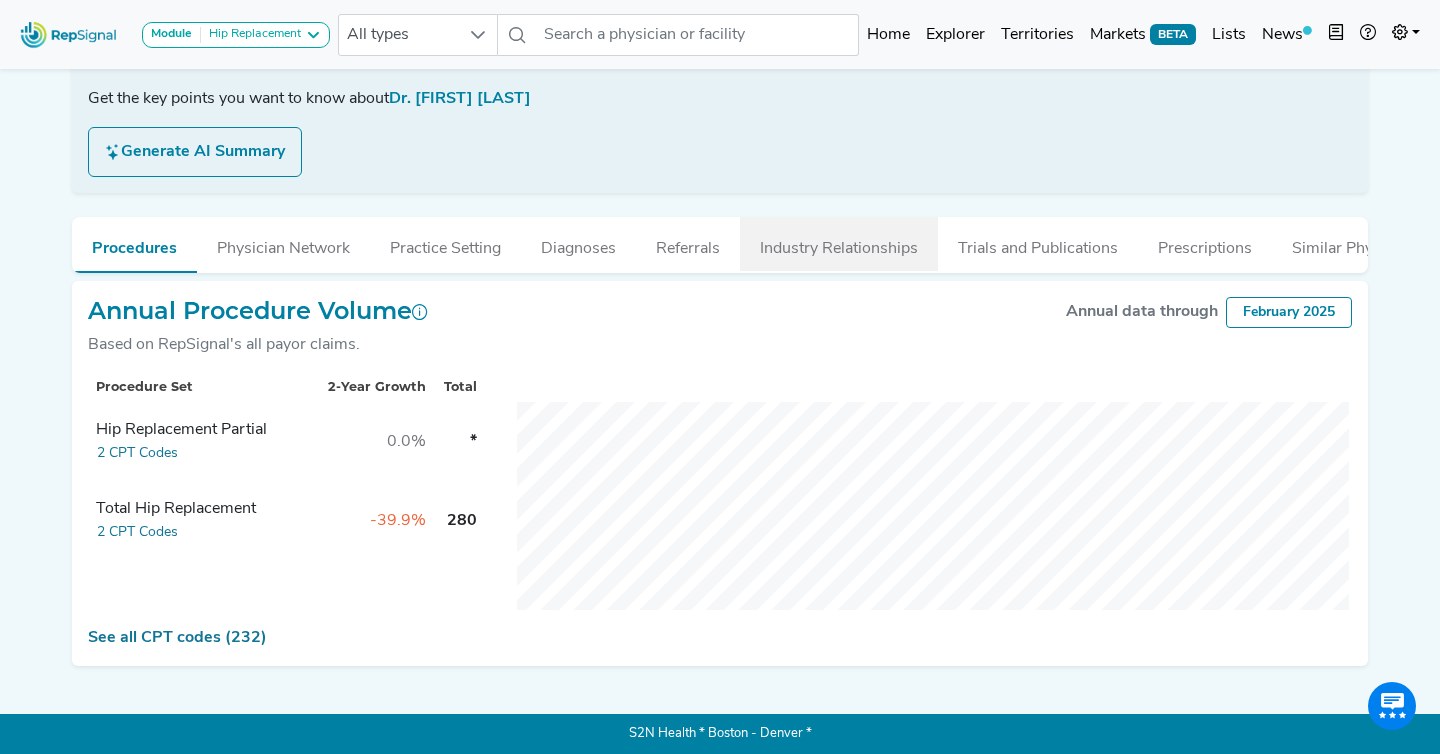 click on "Industry Relationships" at bounding box center [839, 244] 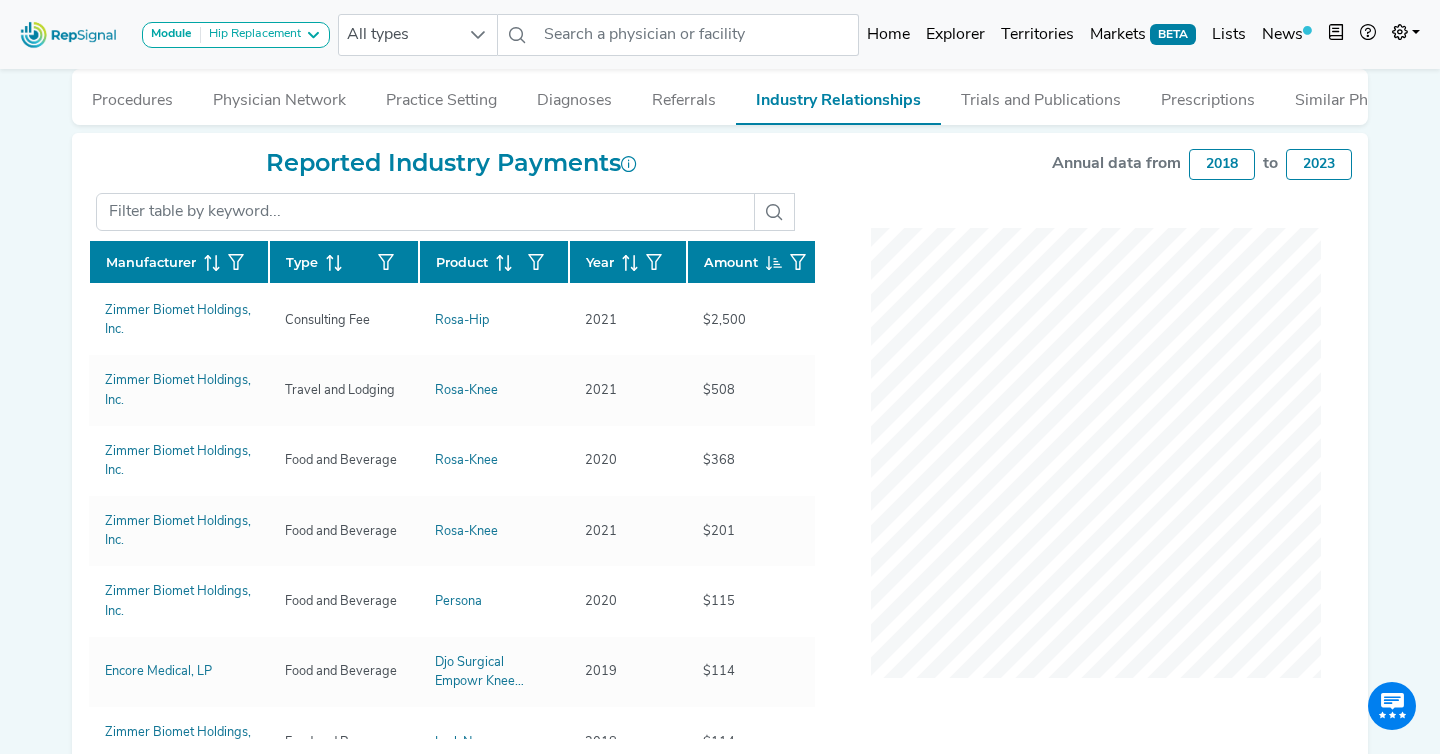 scroll, scrollTop: 499, scrollLeft: 0, axis: vertical 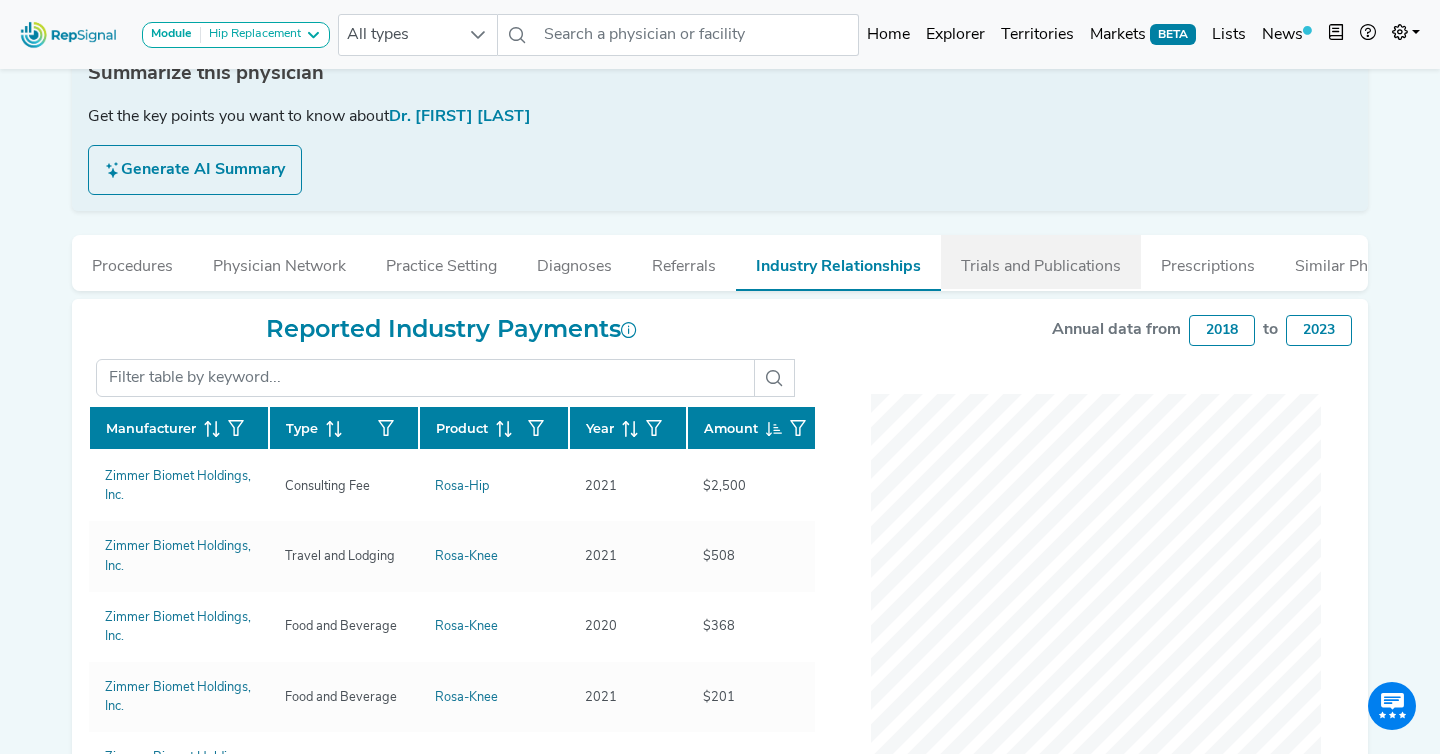 click on "Trials and Publications" at bounding box center [1041, 262] 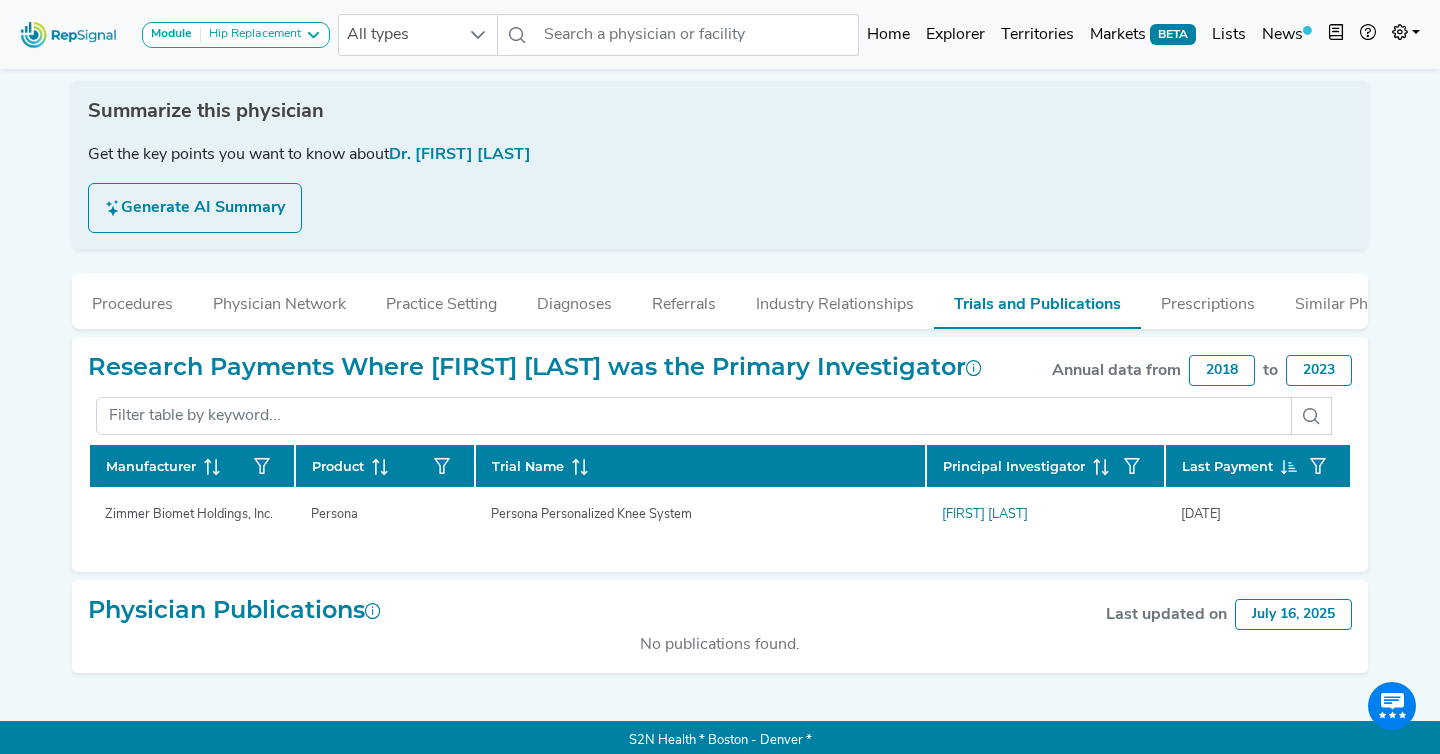 scroll, scrollTop: 300, scrollLeft: 0, axis: vertical 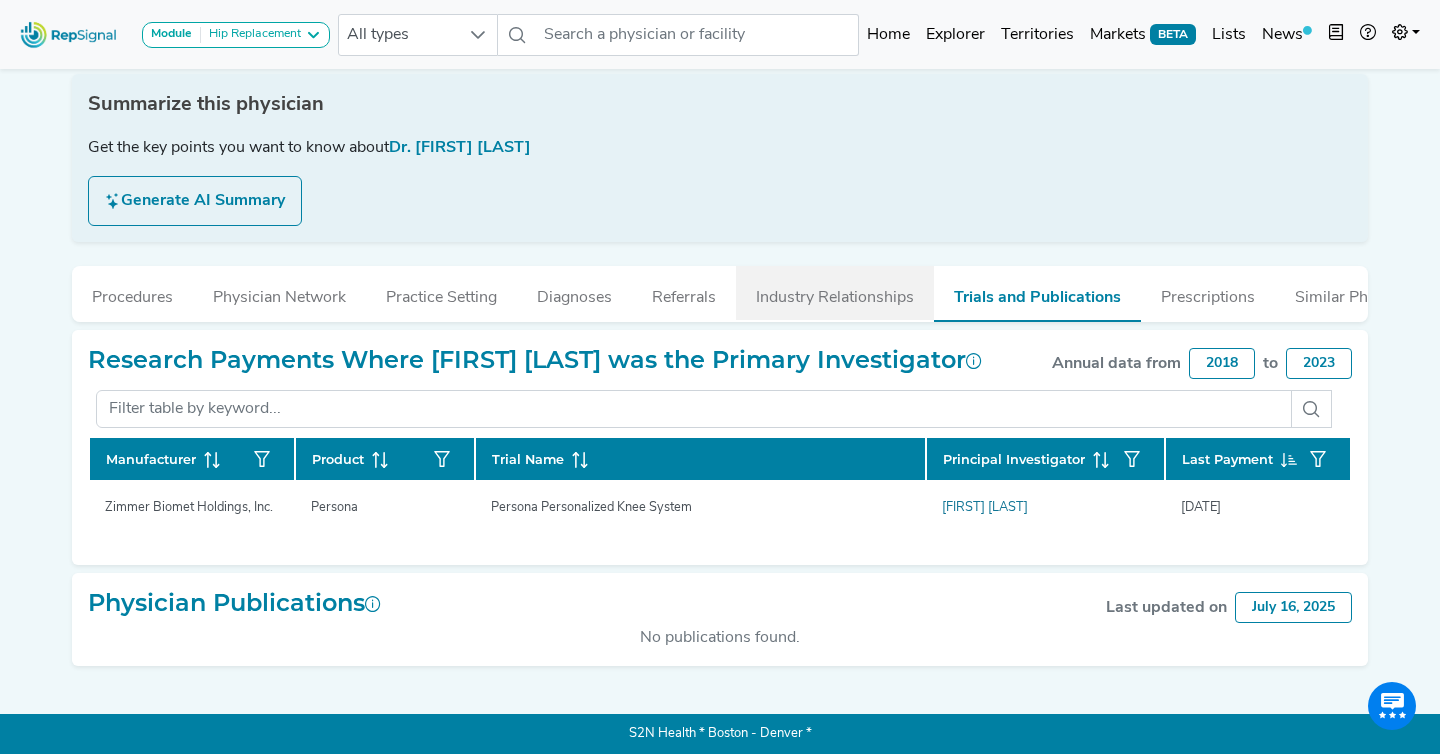 click on "Industry Relationships" at bounding box center [835, 293] 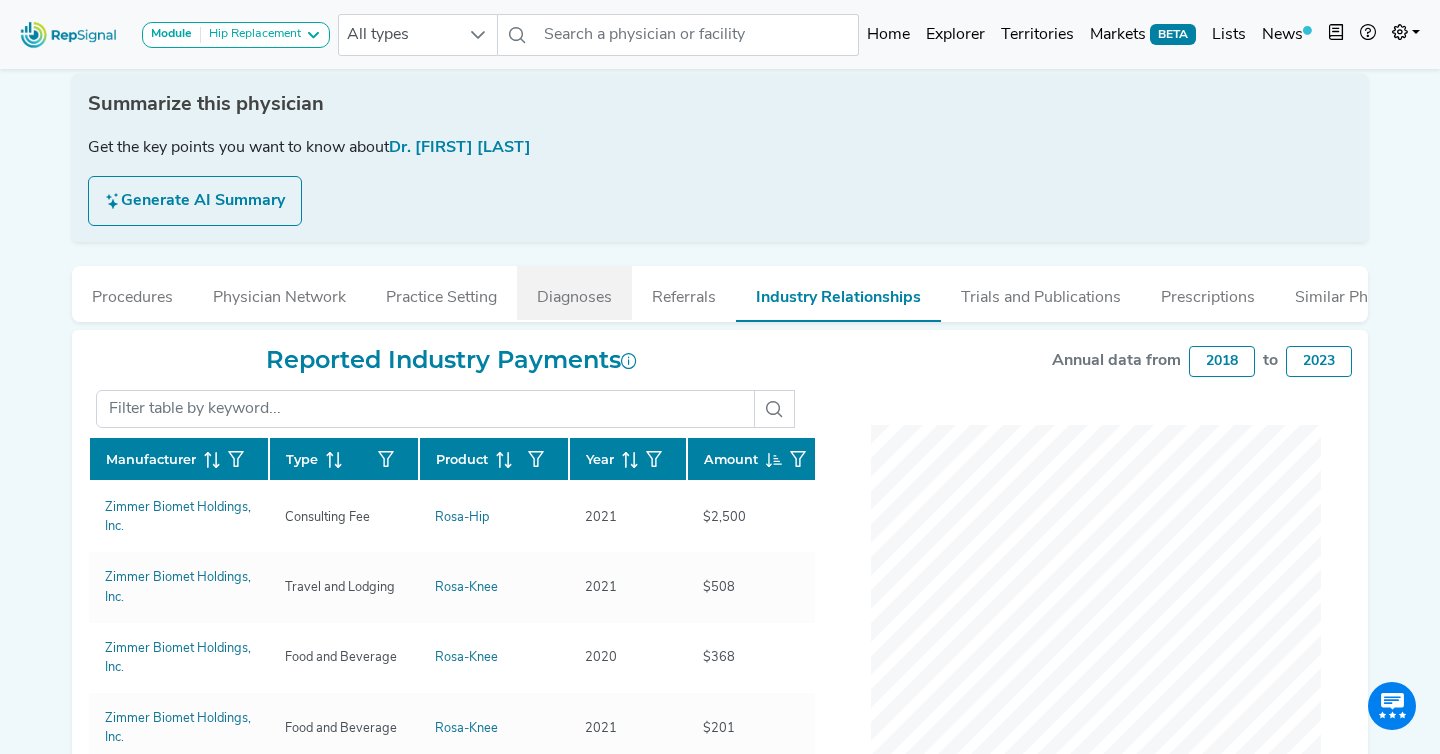click on "Diagnoses" at bounding box center (574, 293) 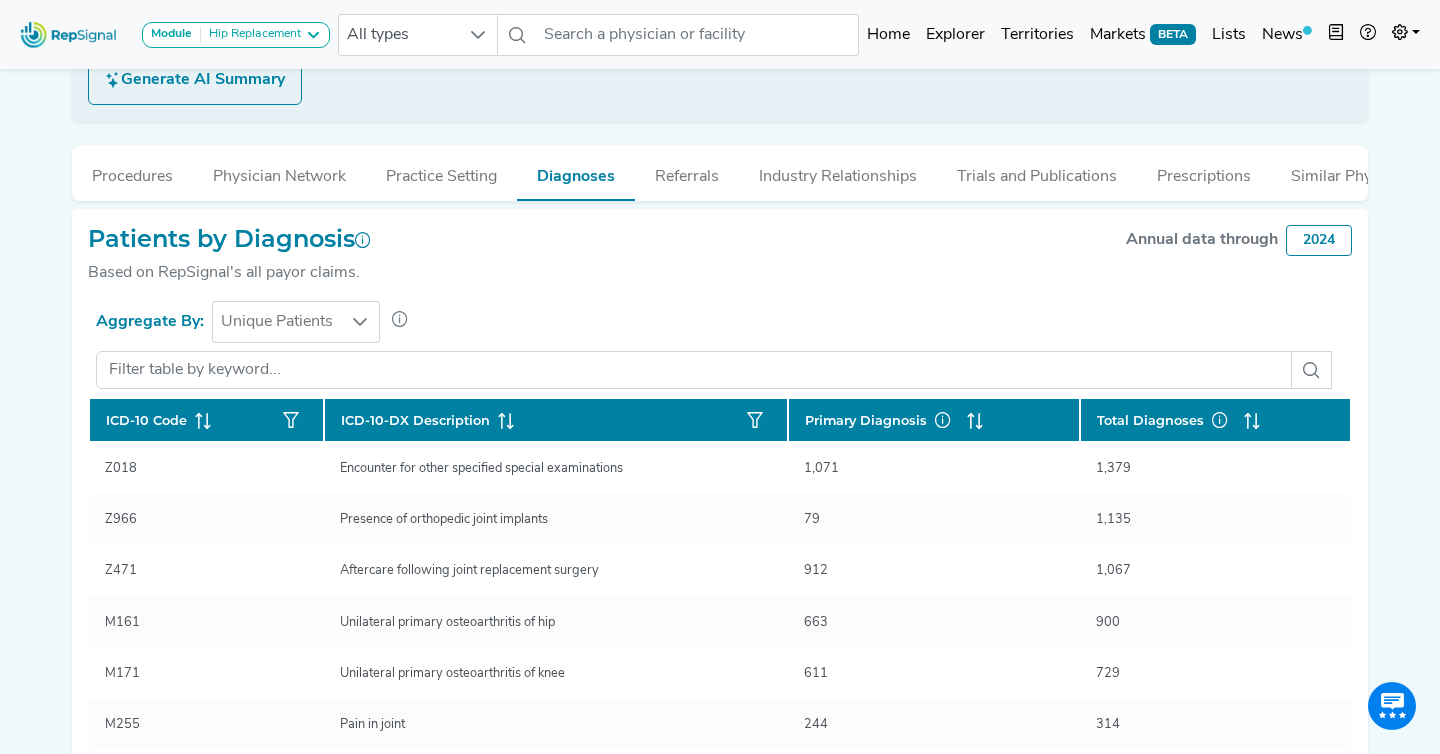 scroll, scrollTop: 437, scrollLeft: 0, axis: vertical 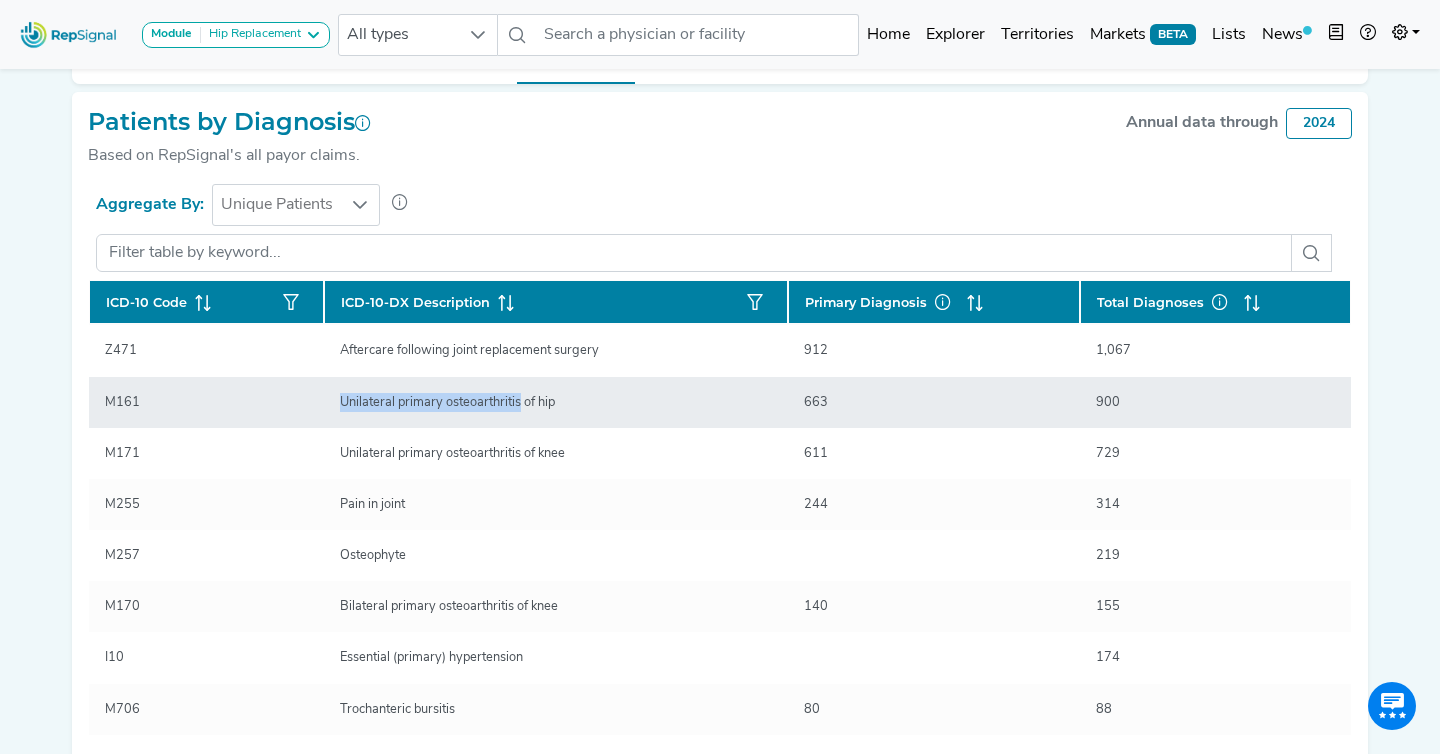drag, startPoint x: 521, startPoint y: 398, endPoint x: 450, endPoint y: 378, distance: 73.76314 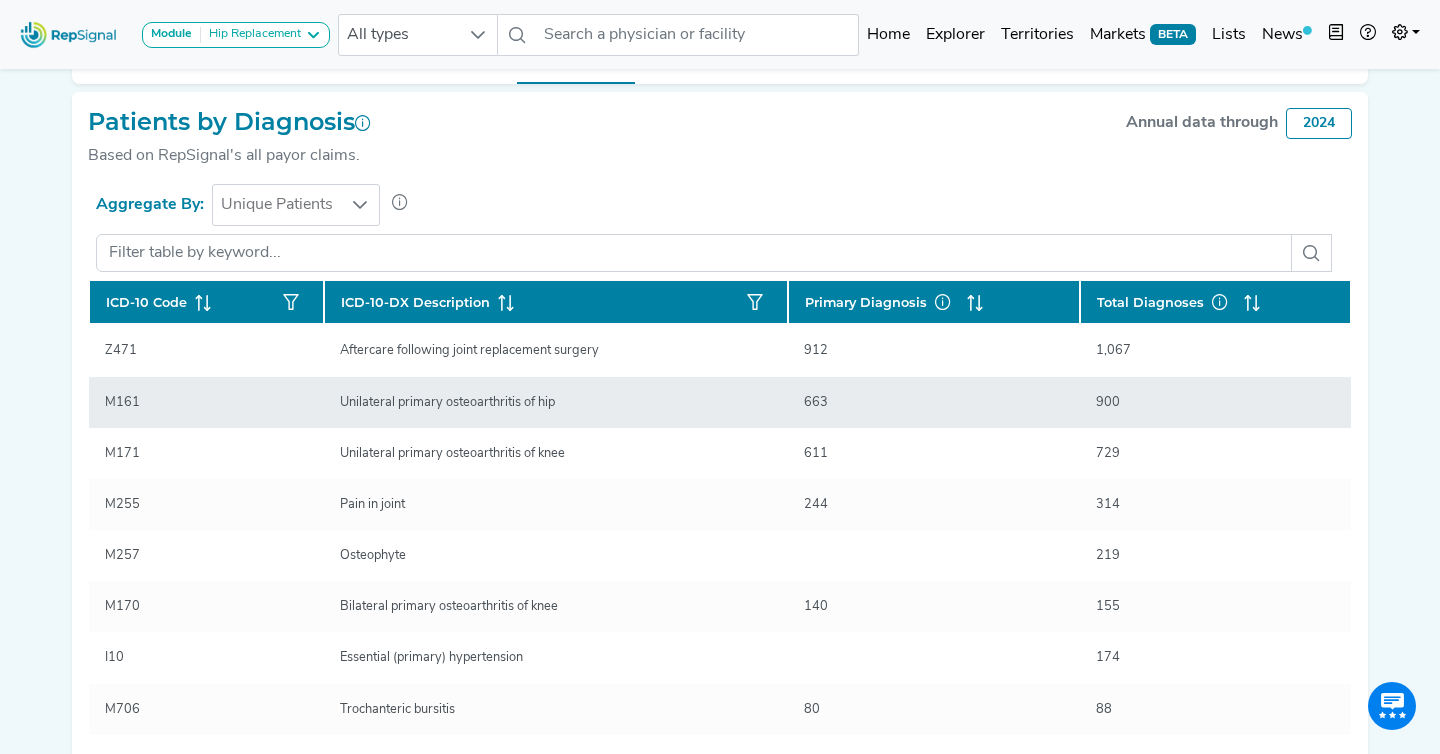click on "Unilateral primary osteoarthritis of hip" 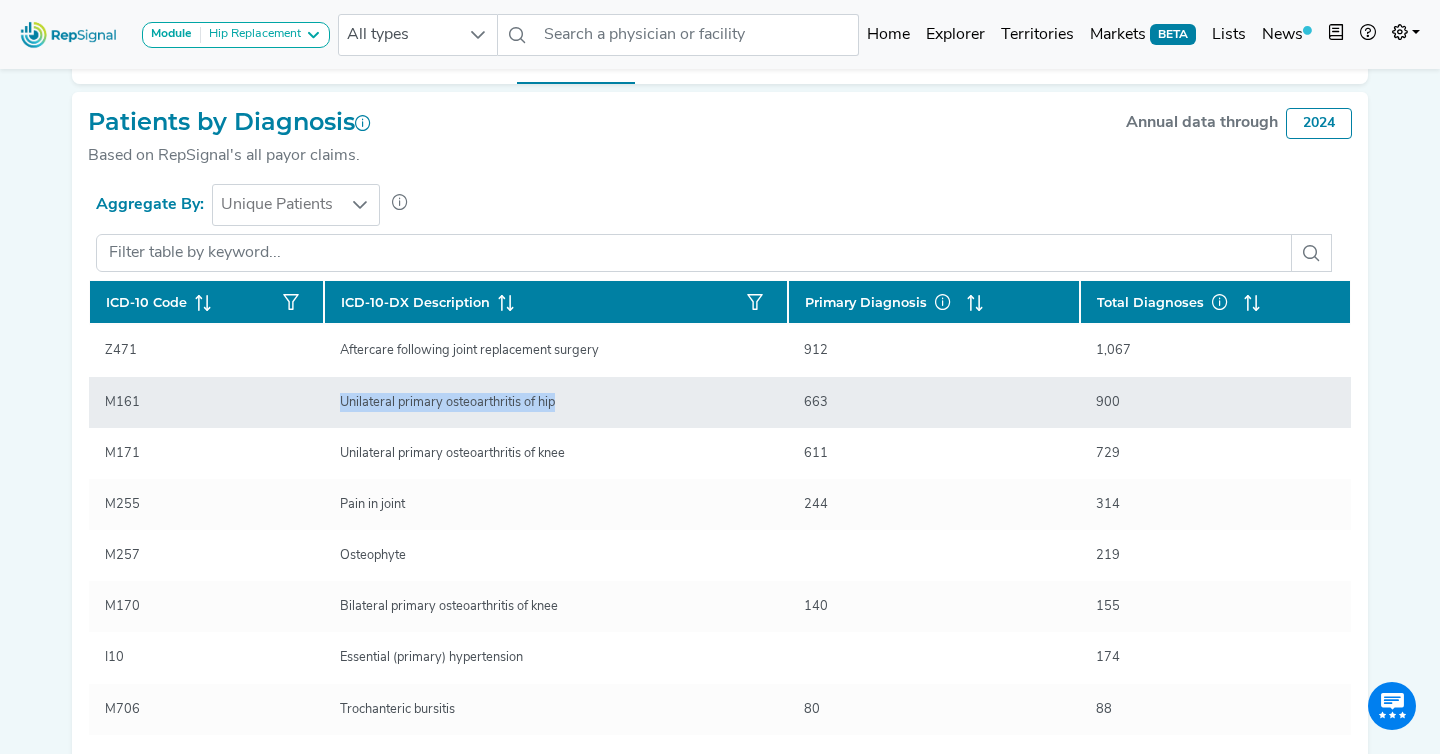 click on "Unilateral primary osteoarthritis of hip" 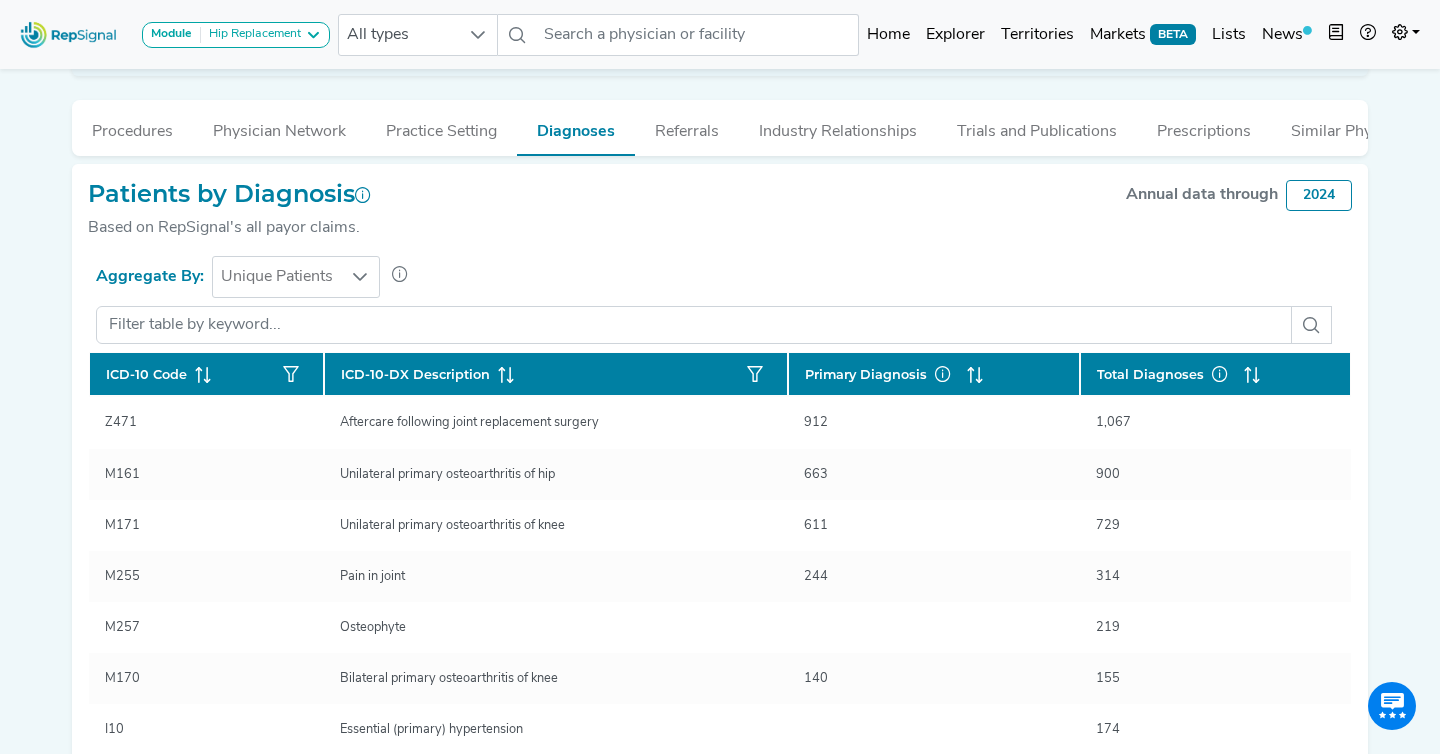 scroll, scrollTop: 322, scrollLeft: 0, axis: vertical 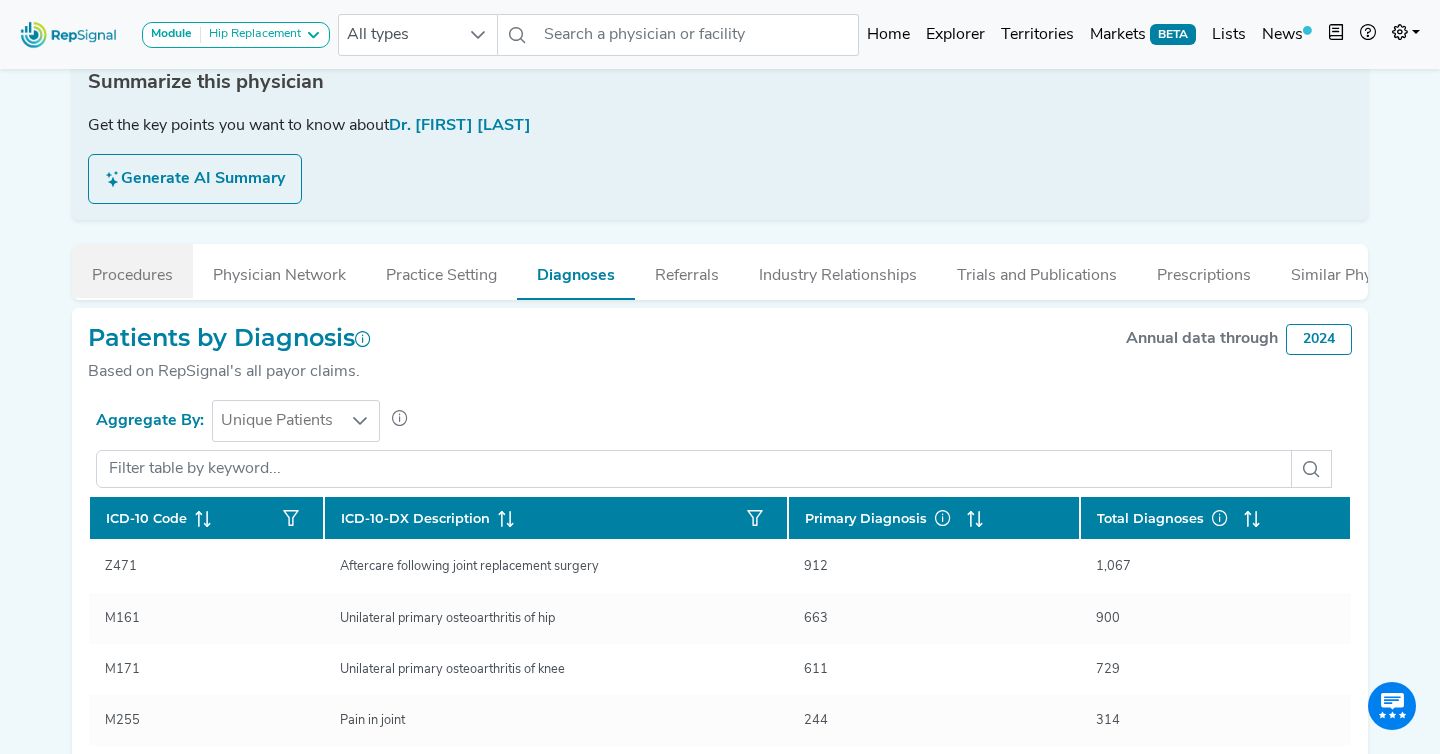 click on "Procedures" at bounding box center (132, 271) 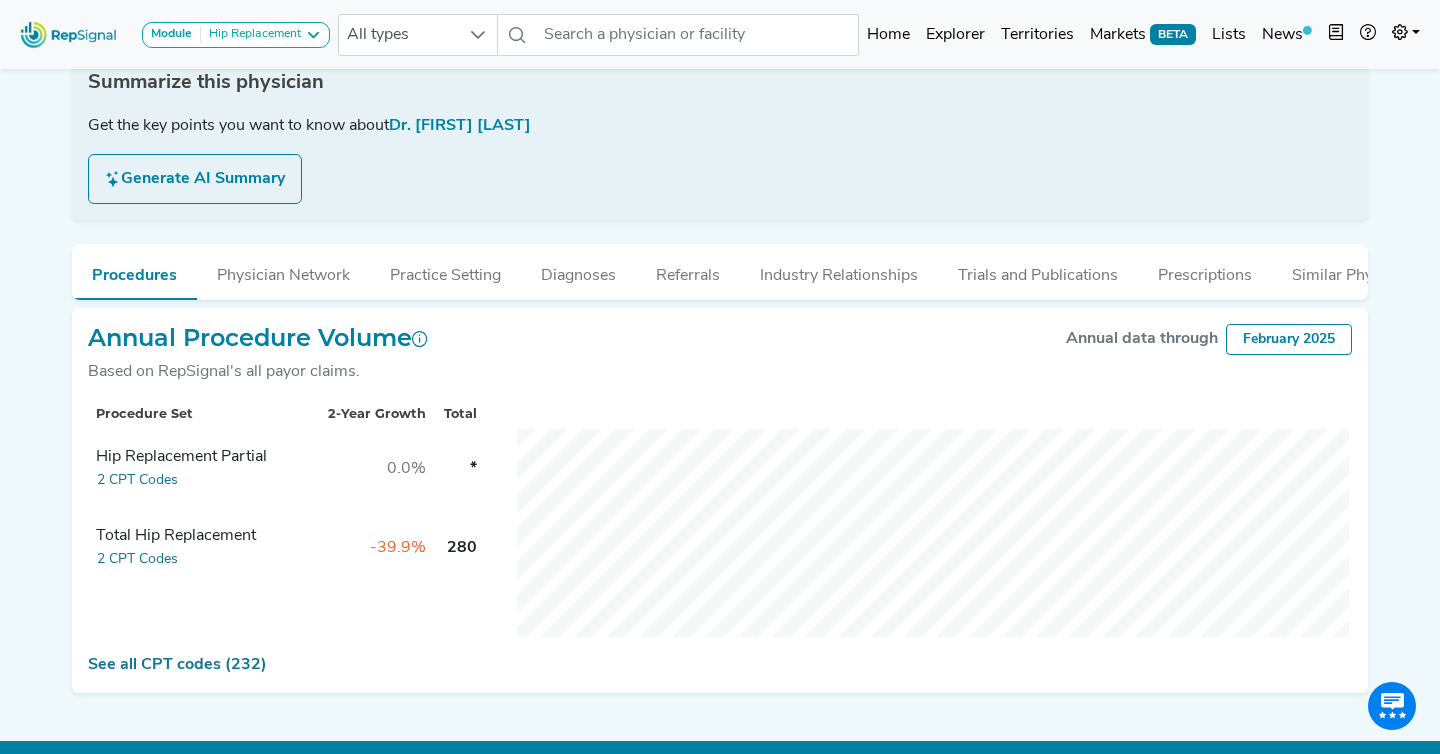scroll, scrollTop: 349, scrollLeft: 0, axis: vertical 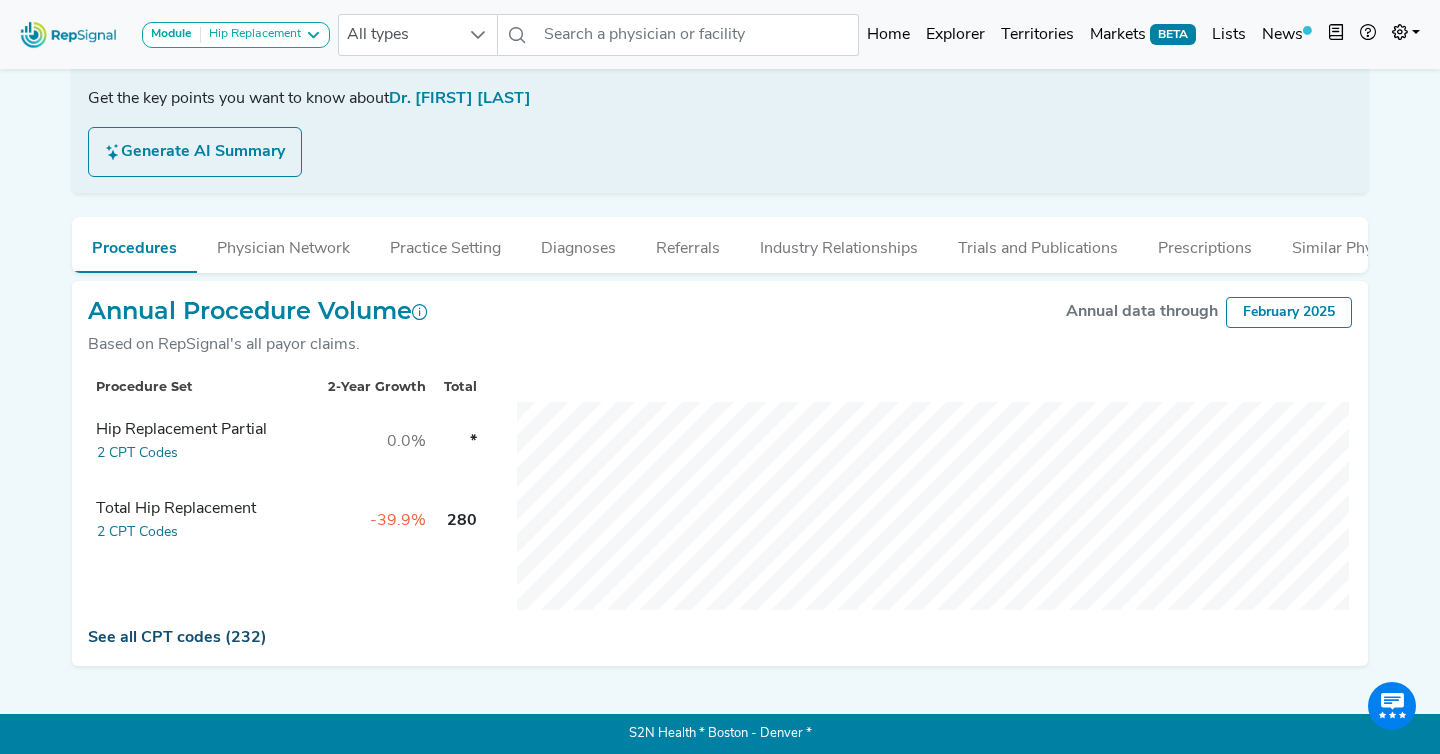 click on "See all CPT codes (232)" at bounding box center [177, 638] 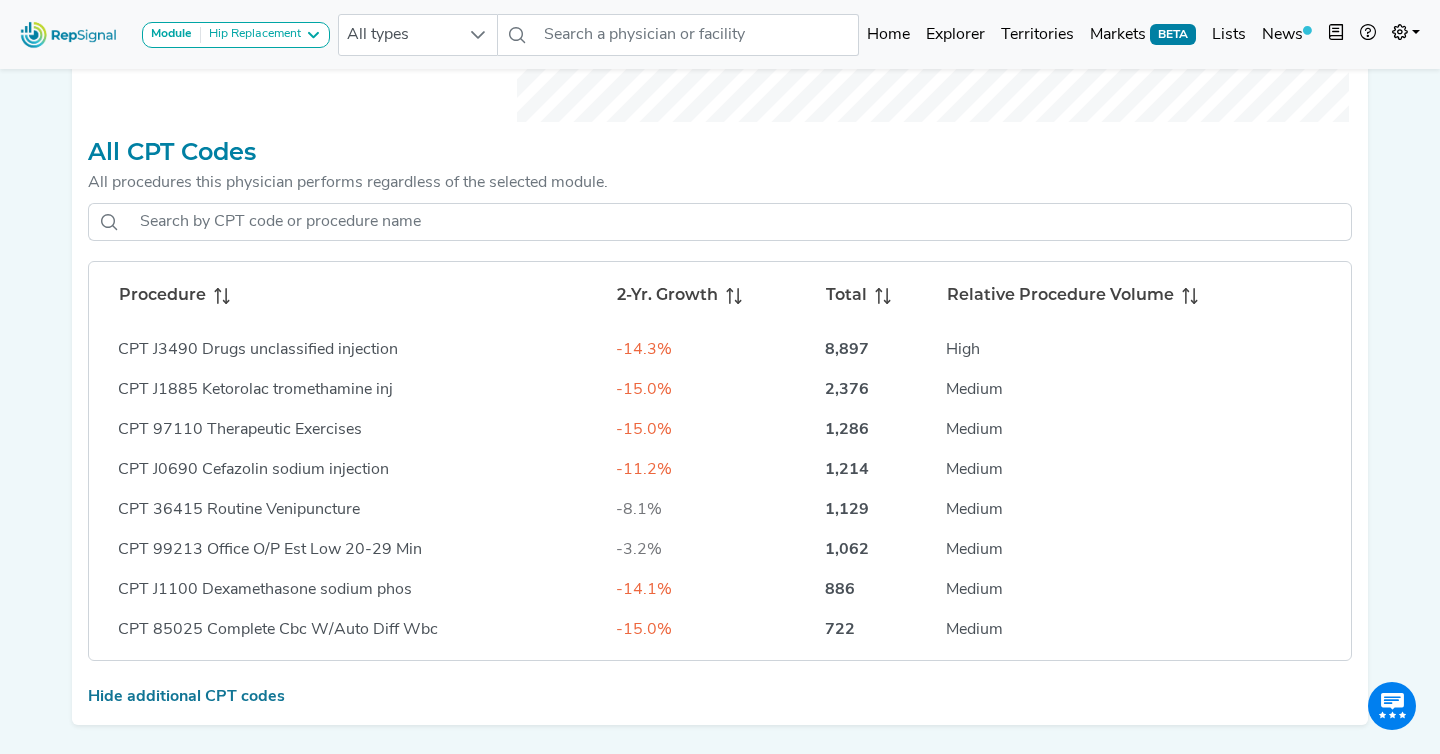 scroll, scrollTop: 840, scrollLeft: 0, axis: vertical 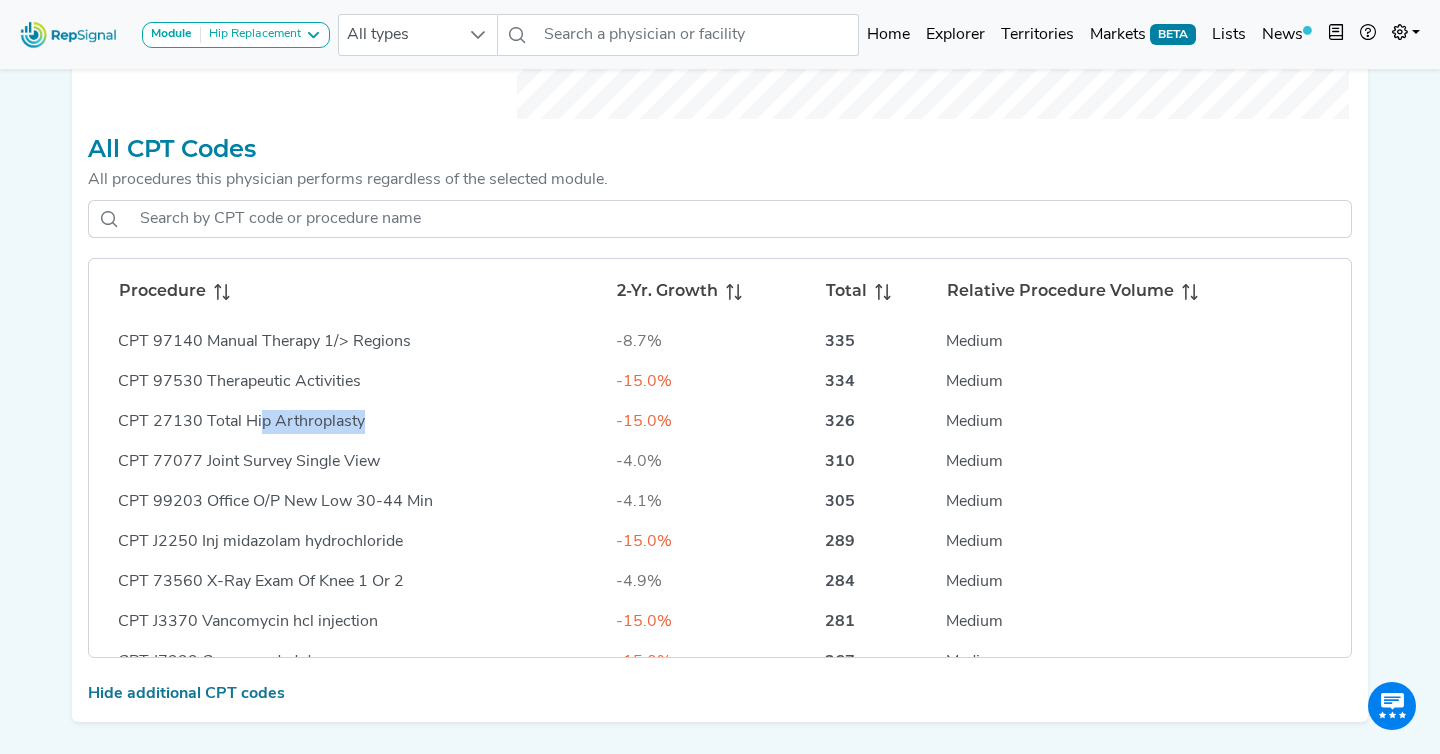 drag, startPoint x: 367, startPoint y: 423, endPoint x: 259, endPoint y: 423, distance: 108 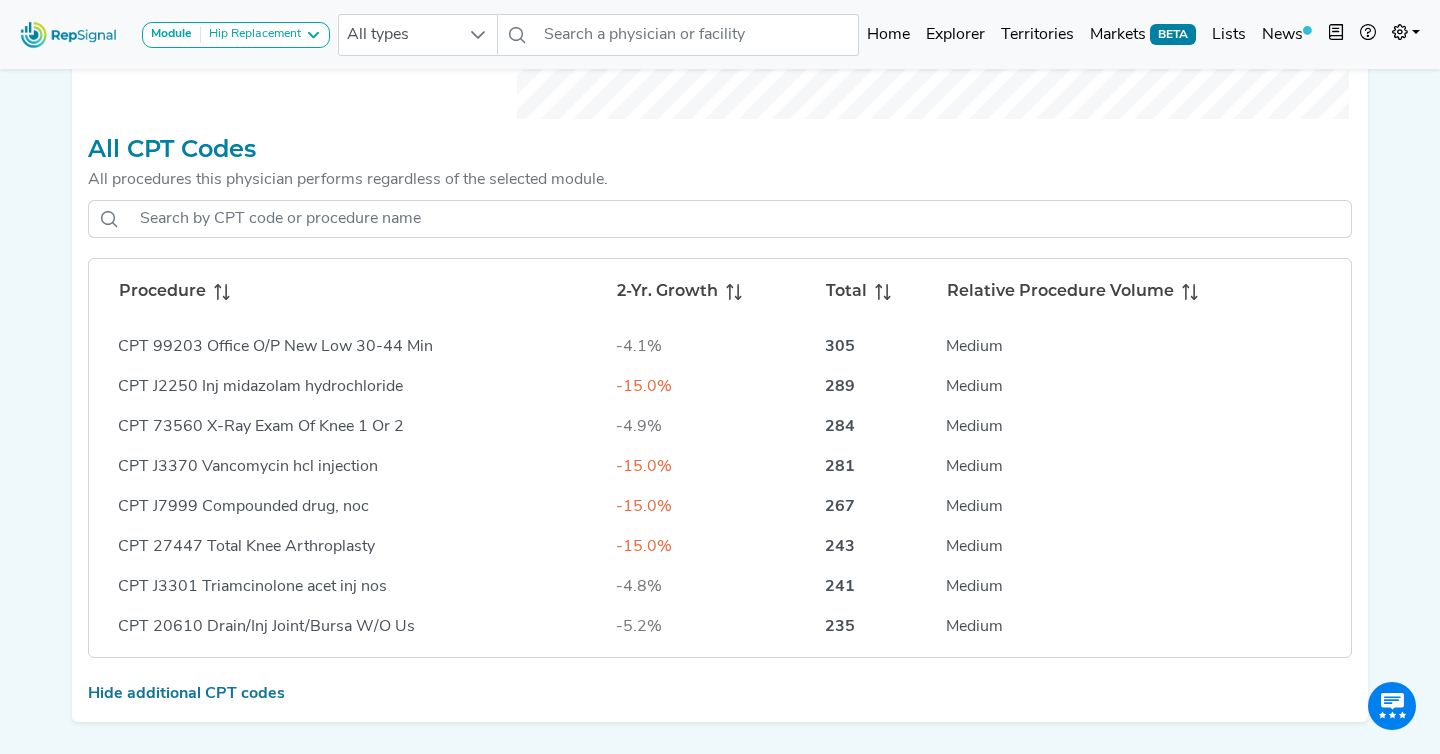 scroll, scrollTop: 1003, scrollLeft: 0, axis: vertical 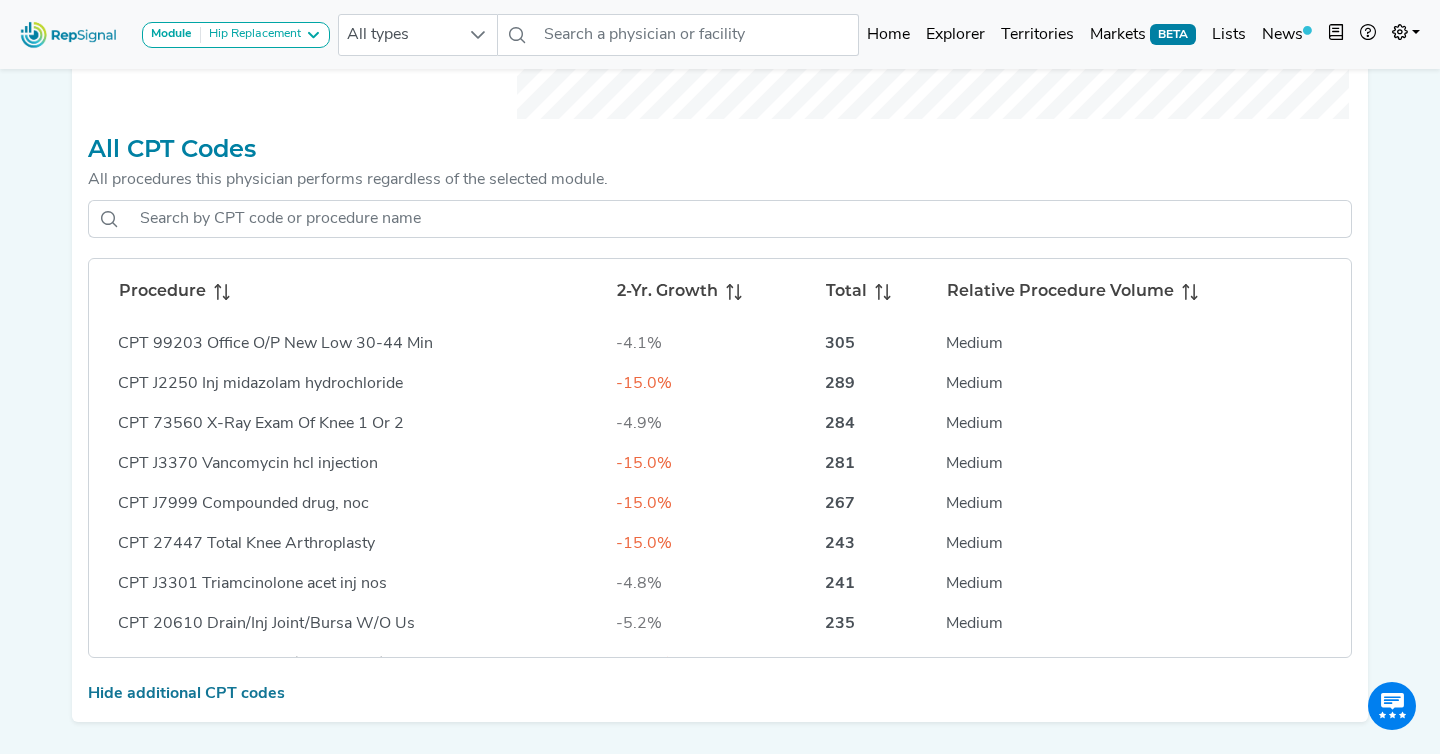 drag, startPoint x: 365, startPoint y: 531, endPoint x: 290, endPoint y: 528, distance: 75.059975 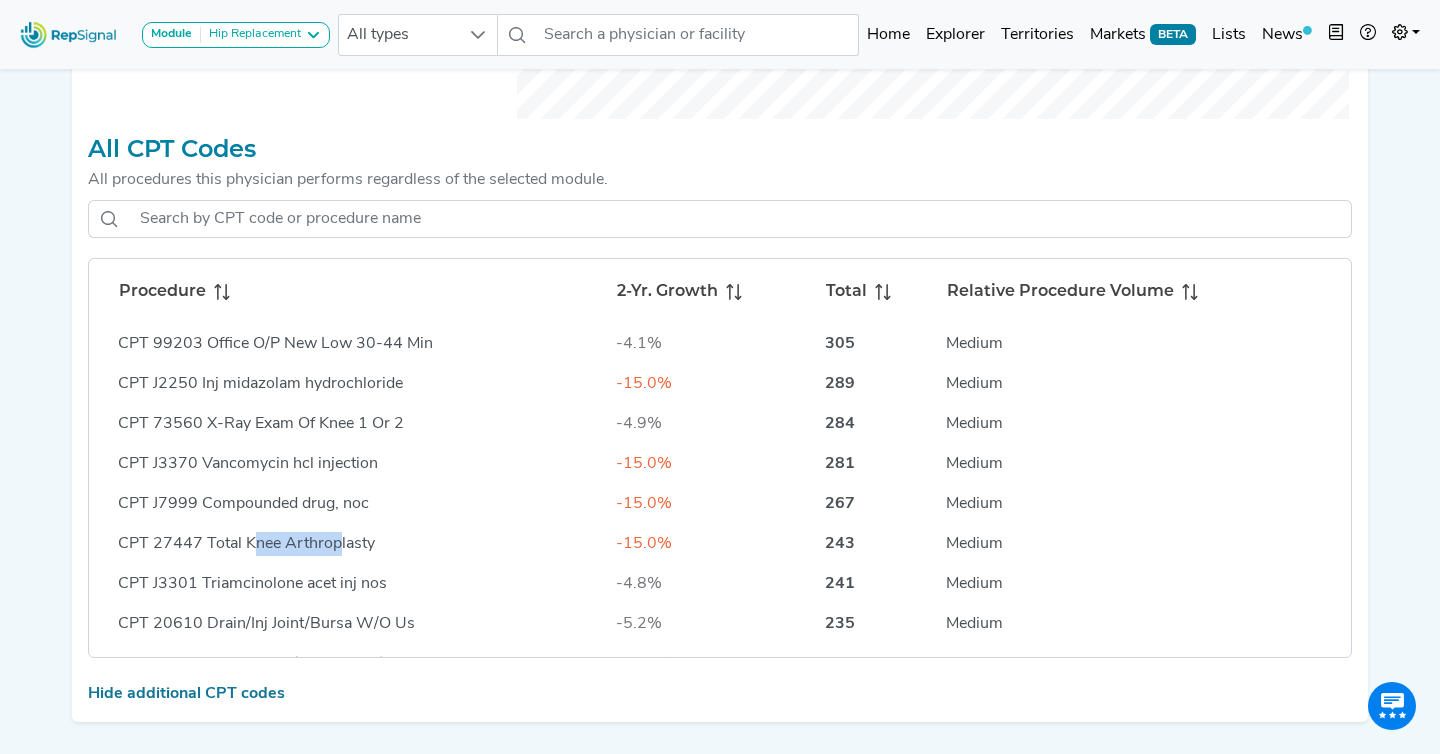 drag, startPoint x: 334, startPoint y: 546, endPoint x: 245, endPoint y: 546, distance: 89 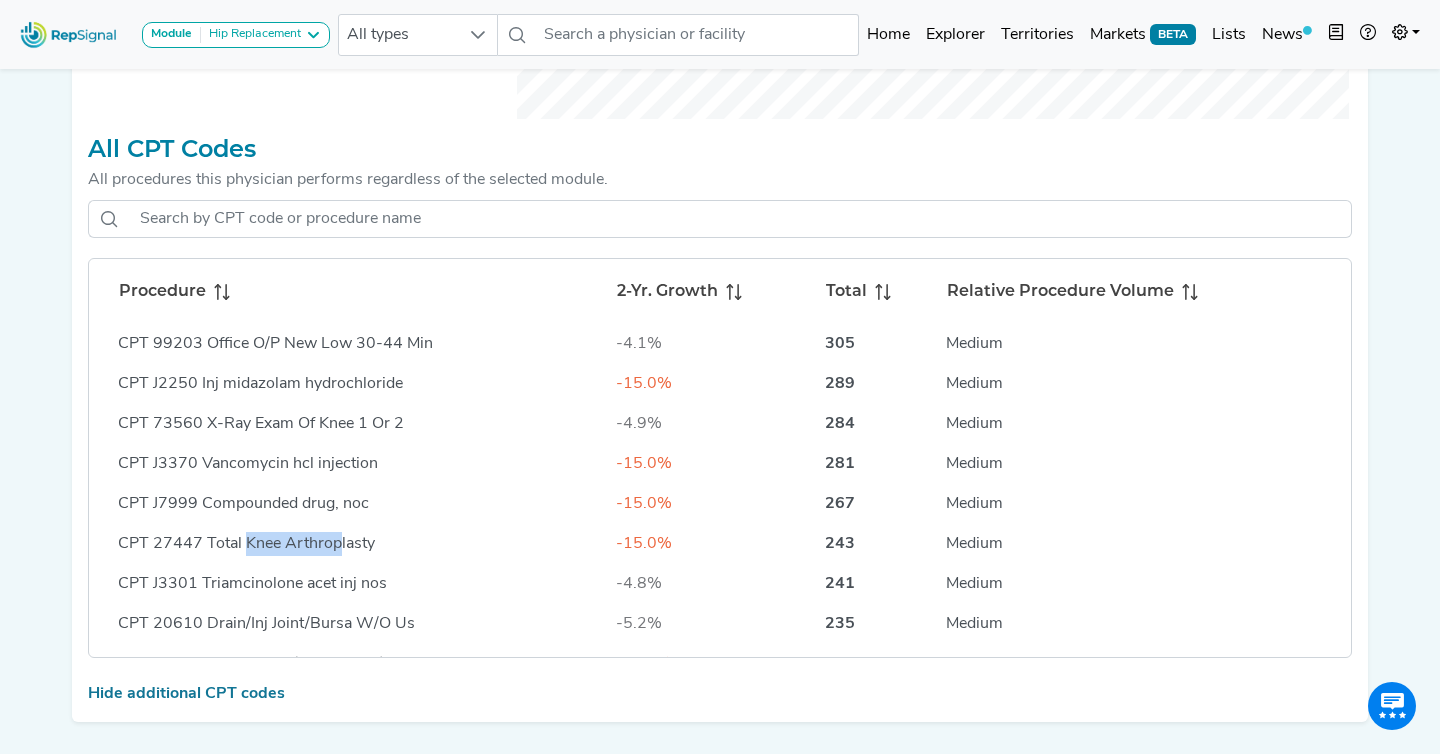 click on "CPT 27447 Total Knee Arthroplasty" 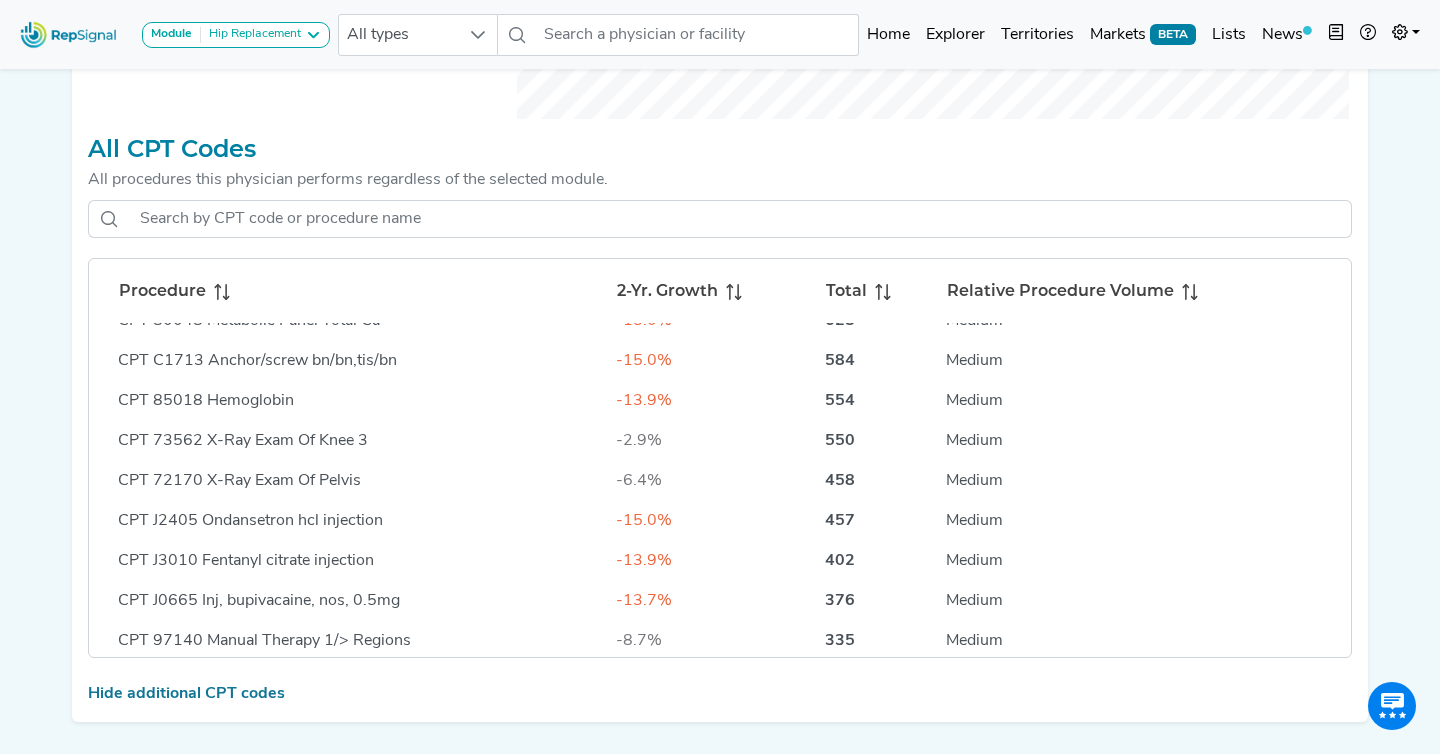 scroll, scrollTop: 0, scrollLeft: 0, axis: both 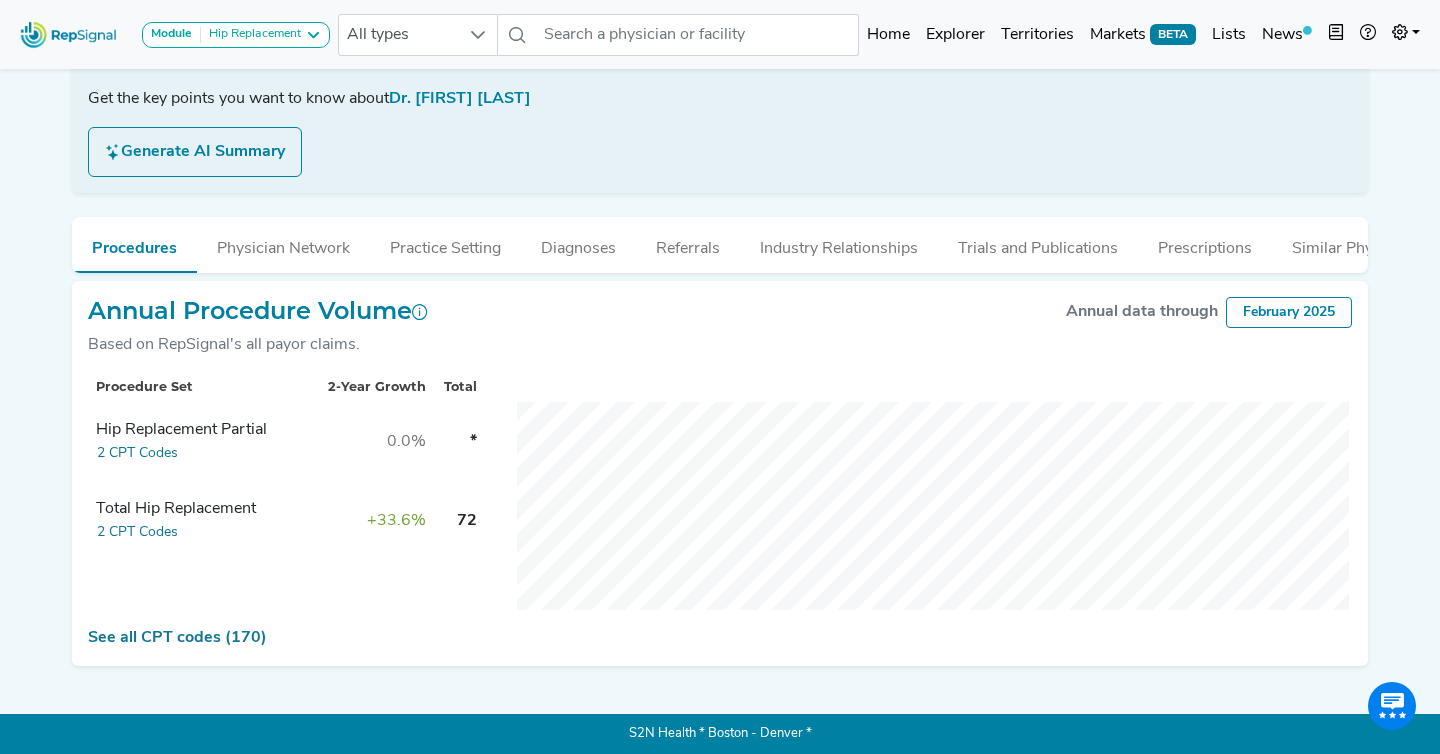 click on "[FIRST] [LAST] Golden, [STATE]  Add to List  Recent Lists: [STATE] Physicians Physician Targets Test University Hospitals Physicians Referring Physicians in [CITY] Diagnosing physicians in [CITY] Top Targets  Create New List   Save   Notes  0  unread notes Specialty Orthopedic Surgery Primary Sites of Care Panorama Orthopedics and Spine Center   Orthocolorado Hospital   See more Education & Training Anderson Orthopedic Research Institute Fellowship, adult reconstructive orthopaedics 2022 - 2023  See 1 more   Get Email   Get LinkedIn  Summarize this physician  Get the key points you want to know about  Dr. [FIRST] [LAST]  Generate AI Summary   Procedures  Physician Network  Practice Setting  Diagnoses  Referrals  Industry Relationships  Trials and Publications  Prescriptions  Similar Physicians  Annual Procedure Volume  Based on RepSignal's all payor claims. Annual data through February 2025 Procedure Set 2-Year Growth Total Hip Replacement Partial 2 CPT Codes 0.0% * Total Hip Replacement 2 CPT Codes +33.6% 72  who  here" 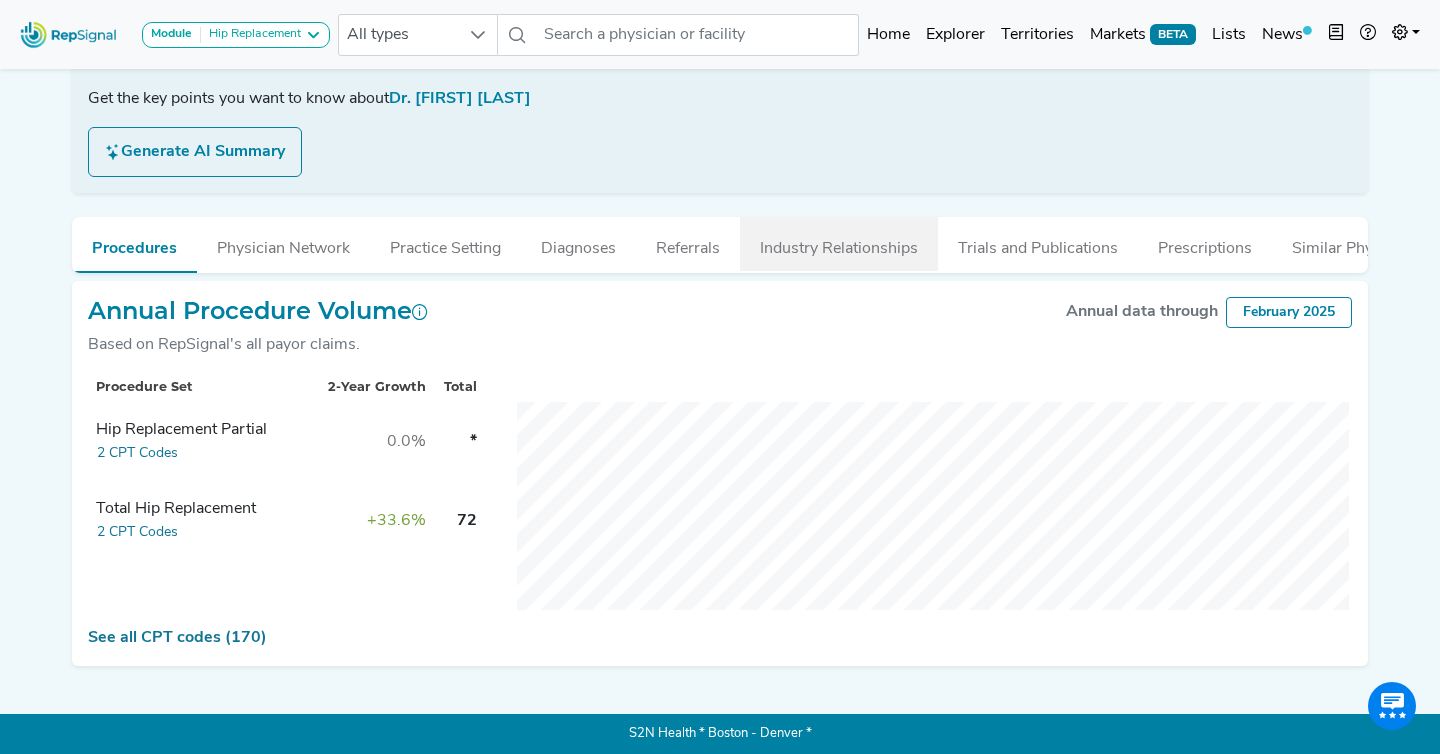 click on "Industry Relationships" at bounding box center (839, 244) 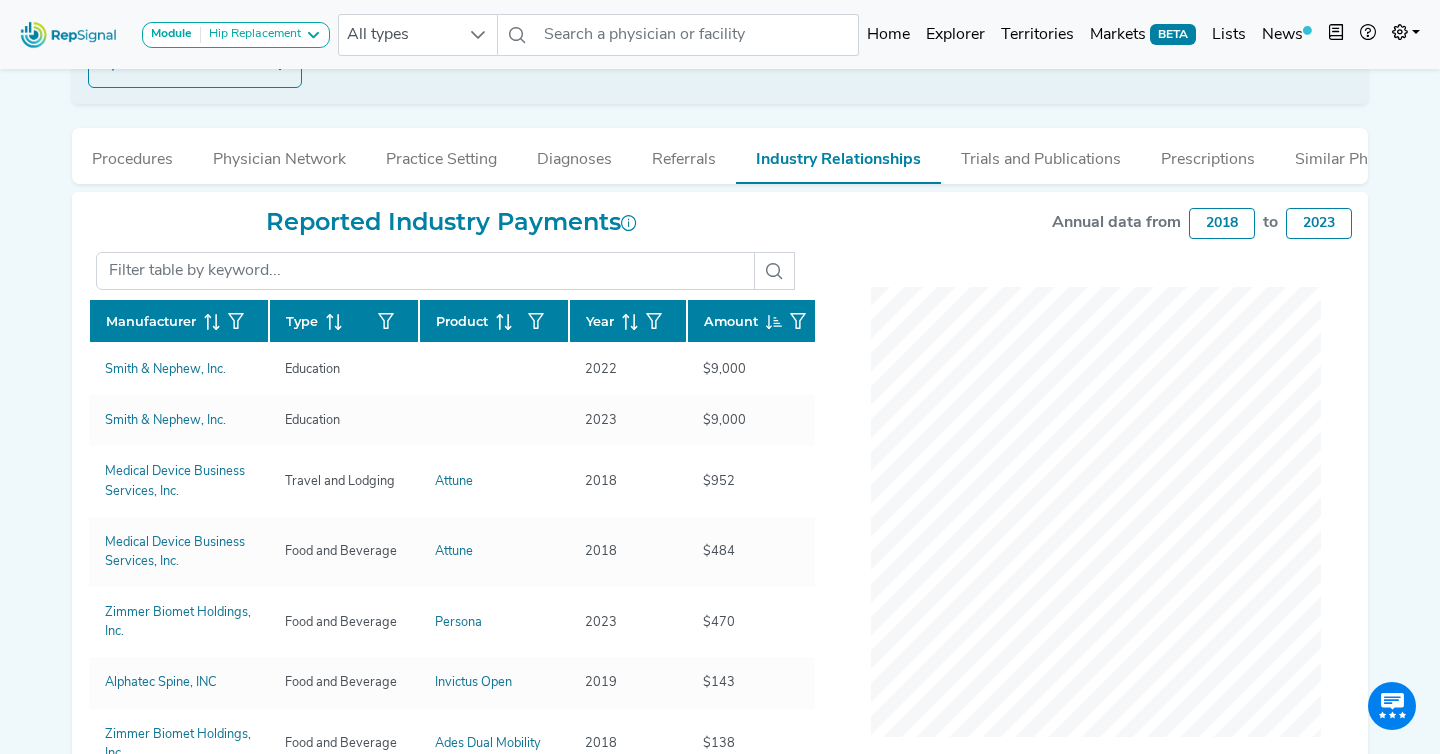 scroll, scrollTop: 560, scrollLeft: 0, axis: vertical 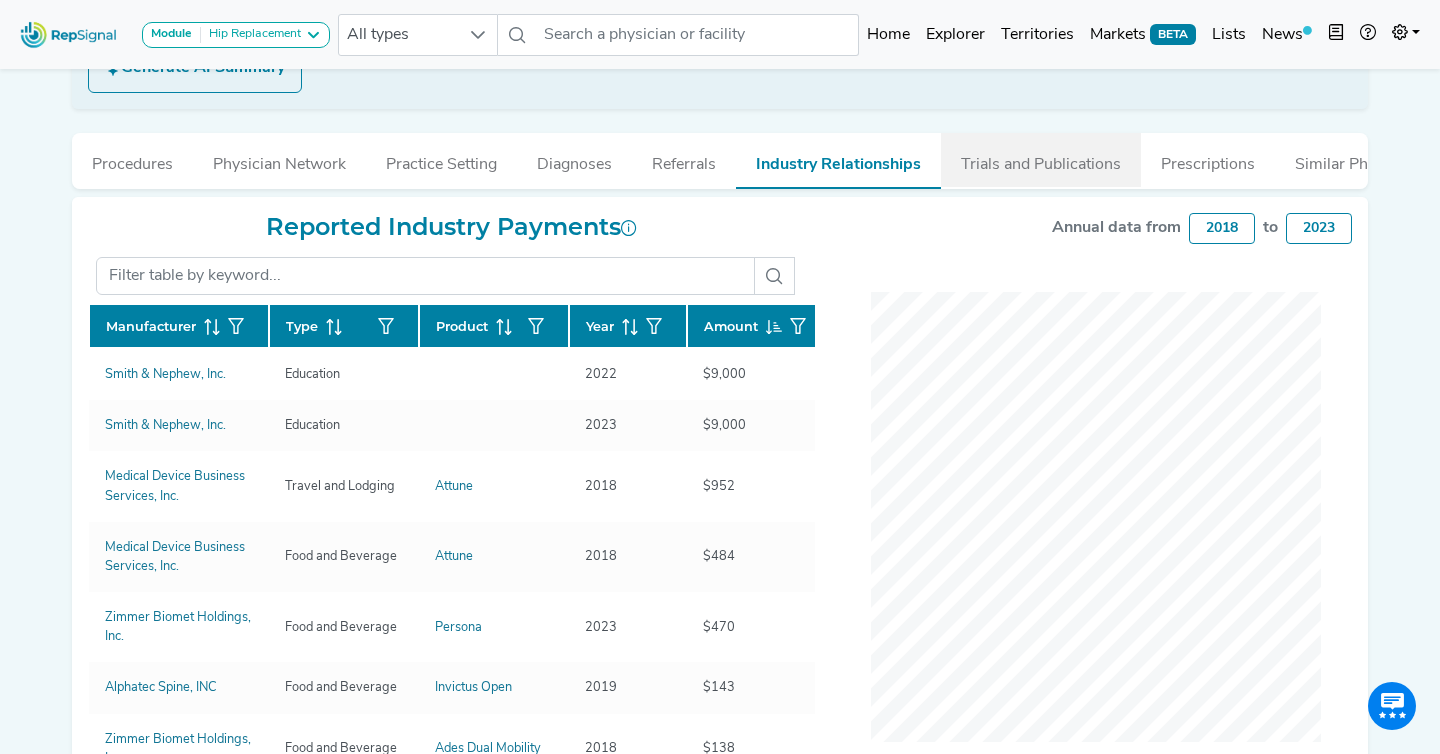 click on "Trials and Publications" at bounding box center [1041, 160] 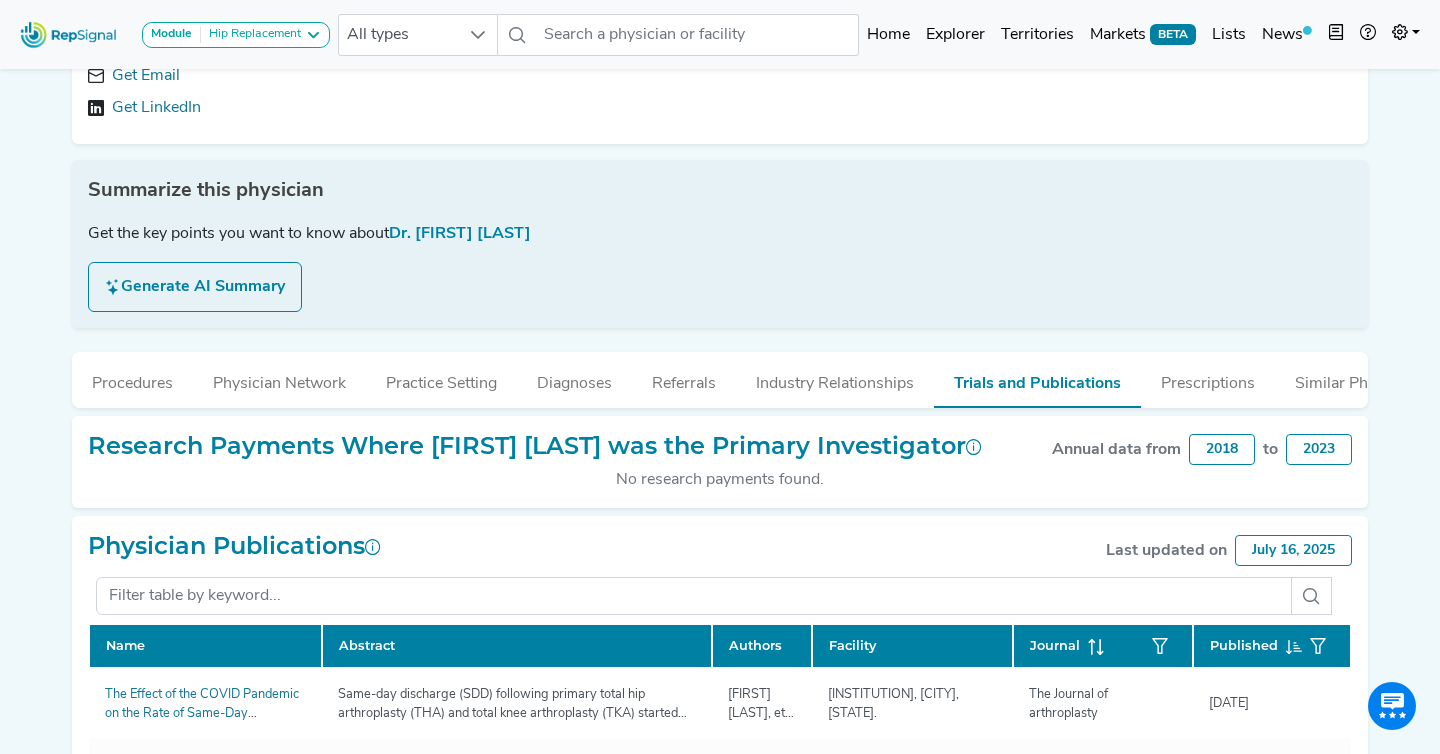 scroll, scrollTop: 0, scrollLeft: 0, axis: both 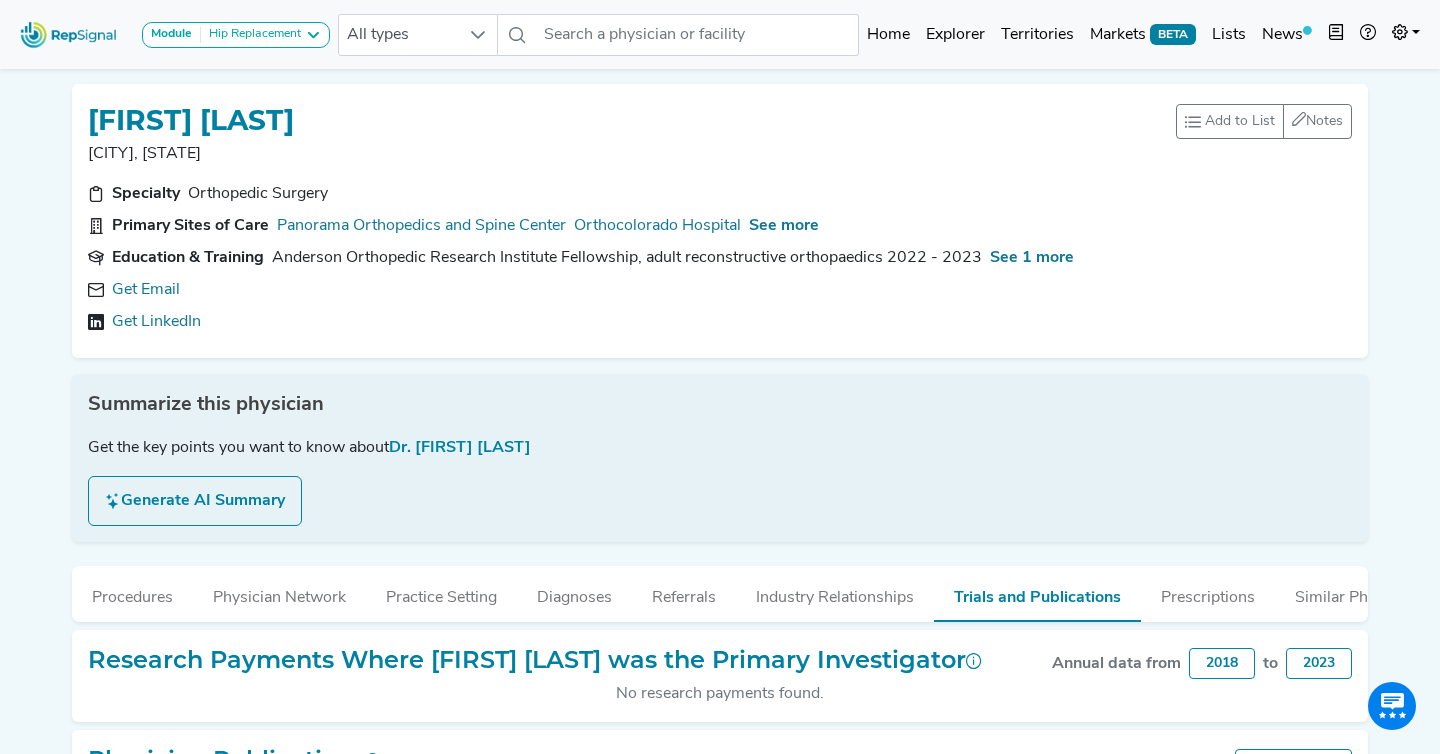 click on "[FIRST] [LAST]" at bounding box center (191, 121) 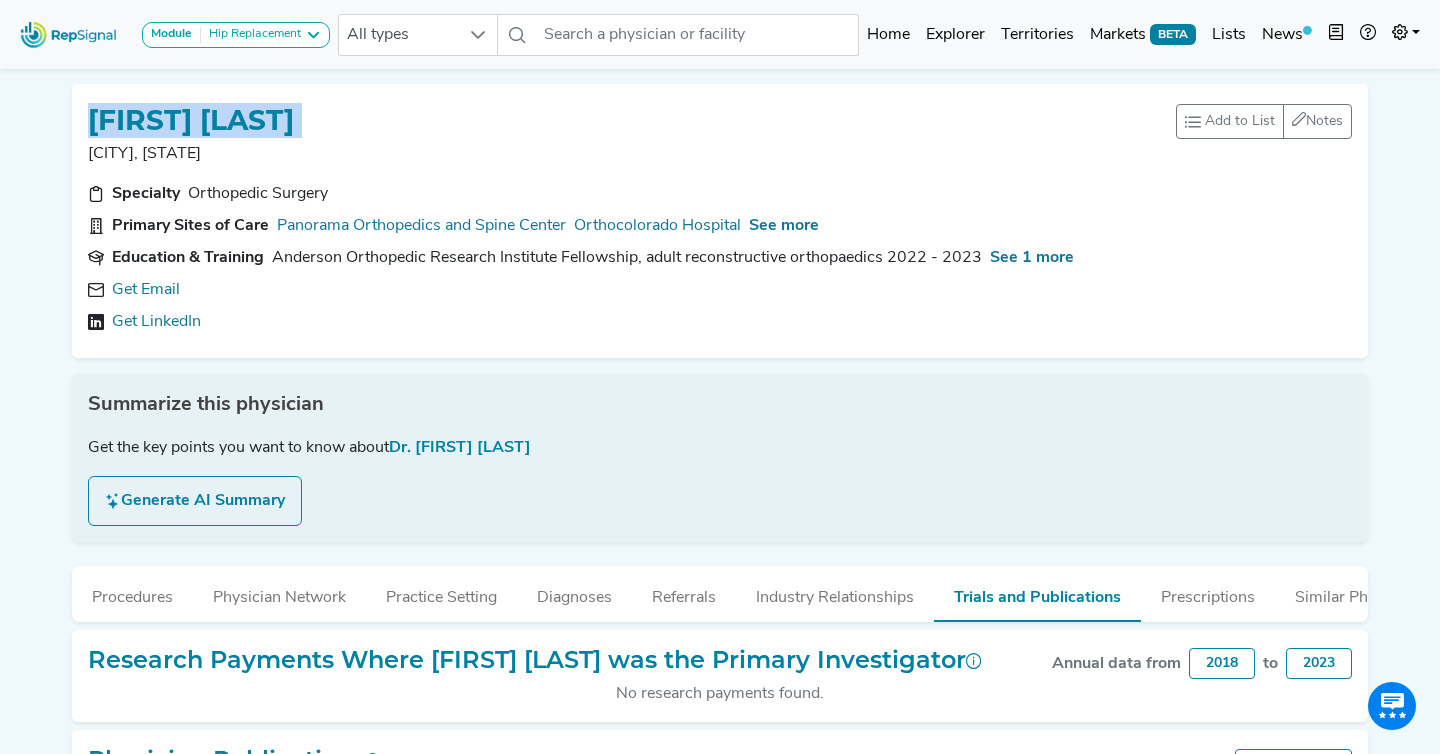 click on "[FIRST] [LAST]" at bounding box center (191, 121) 